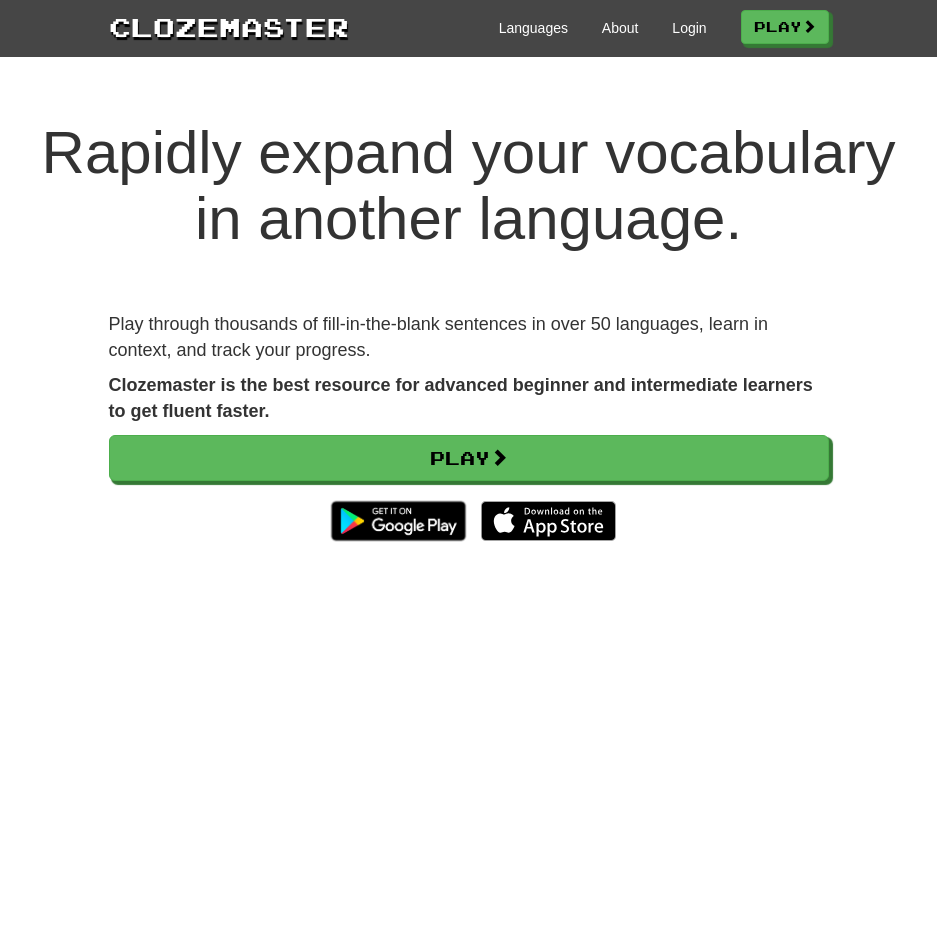 scroll, scrollTop: 0, scrollLeft: 0, axis: both 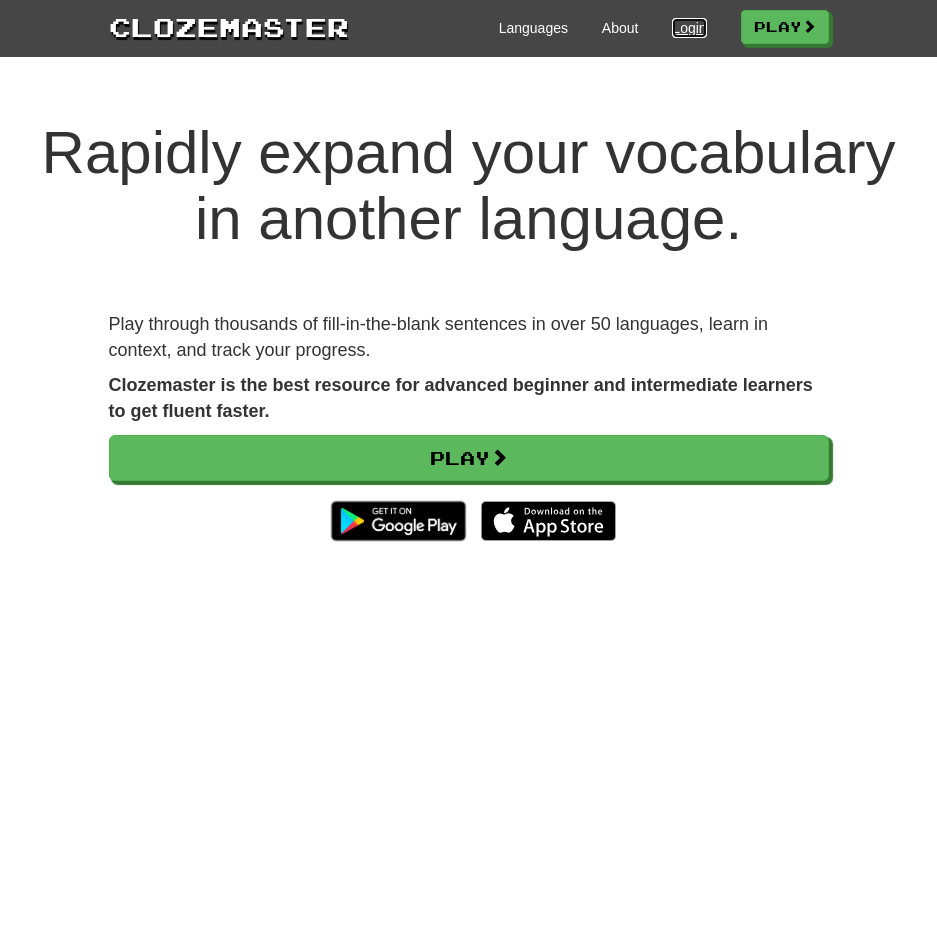 click on "Login" at bounding box center [689, 28] 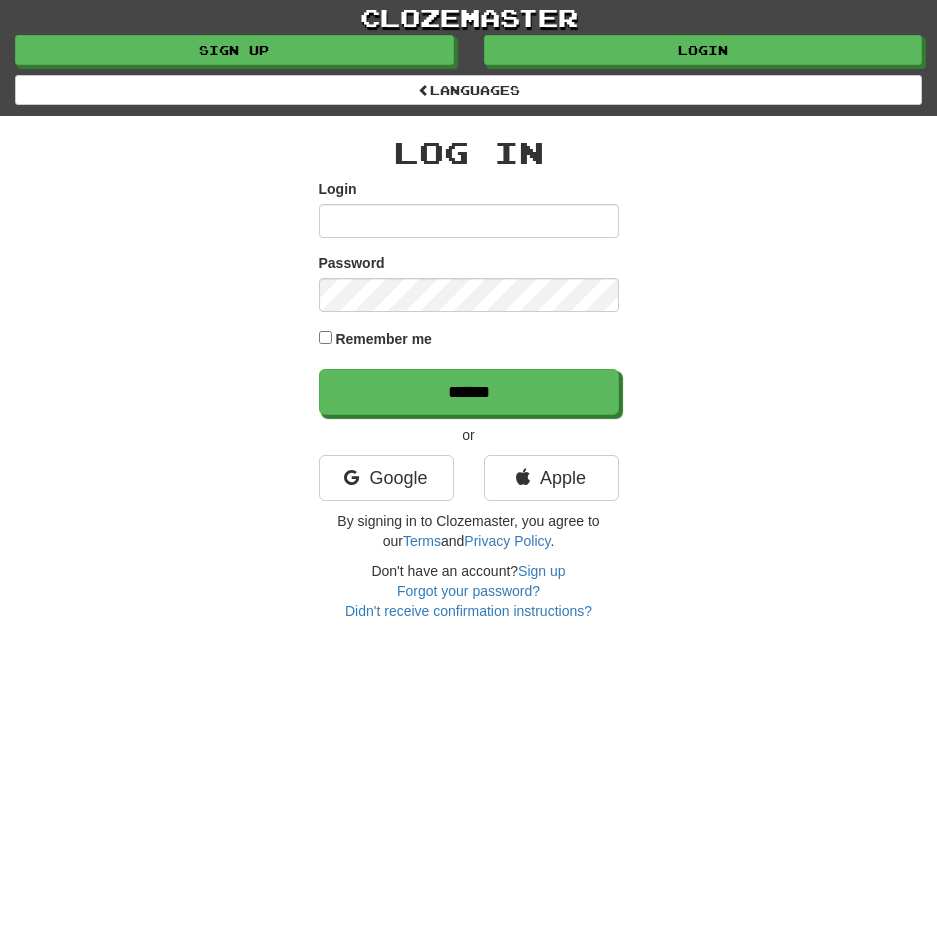 scroll, scrollTop: 0, scrollLeft: 0, axis: both 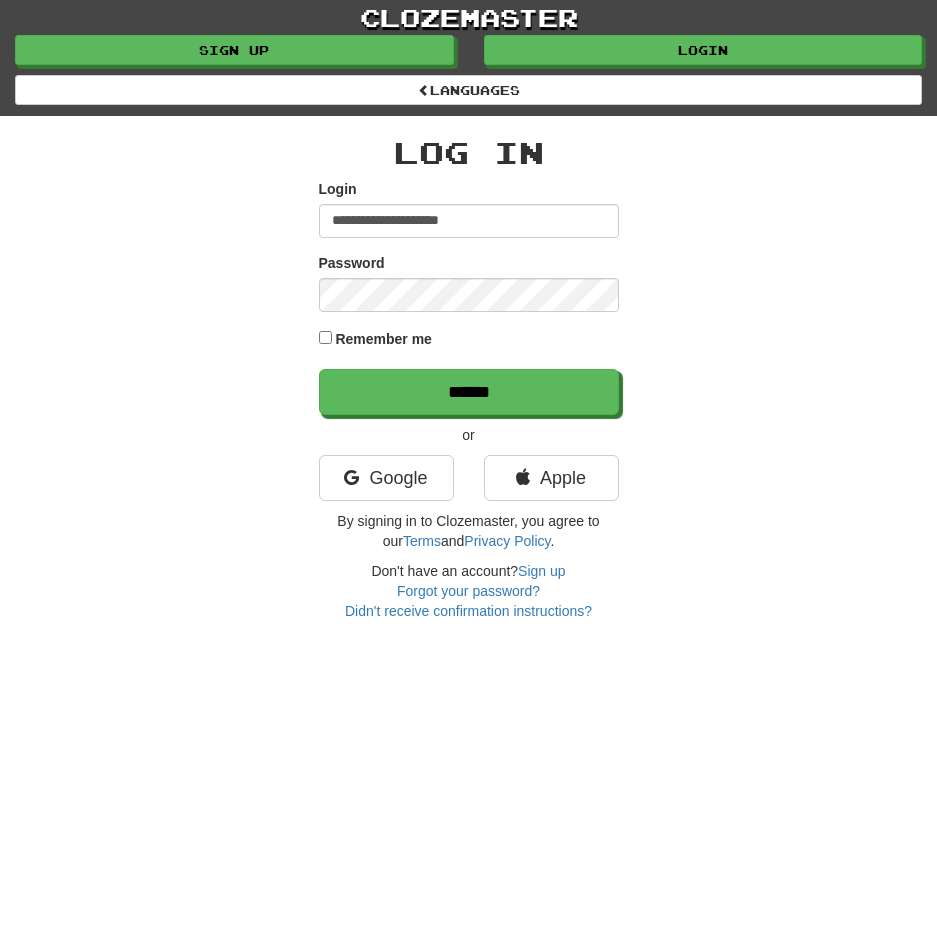 type on "**********" 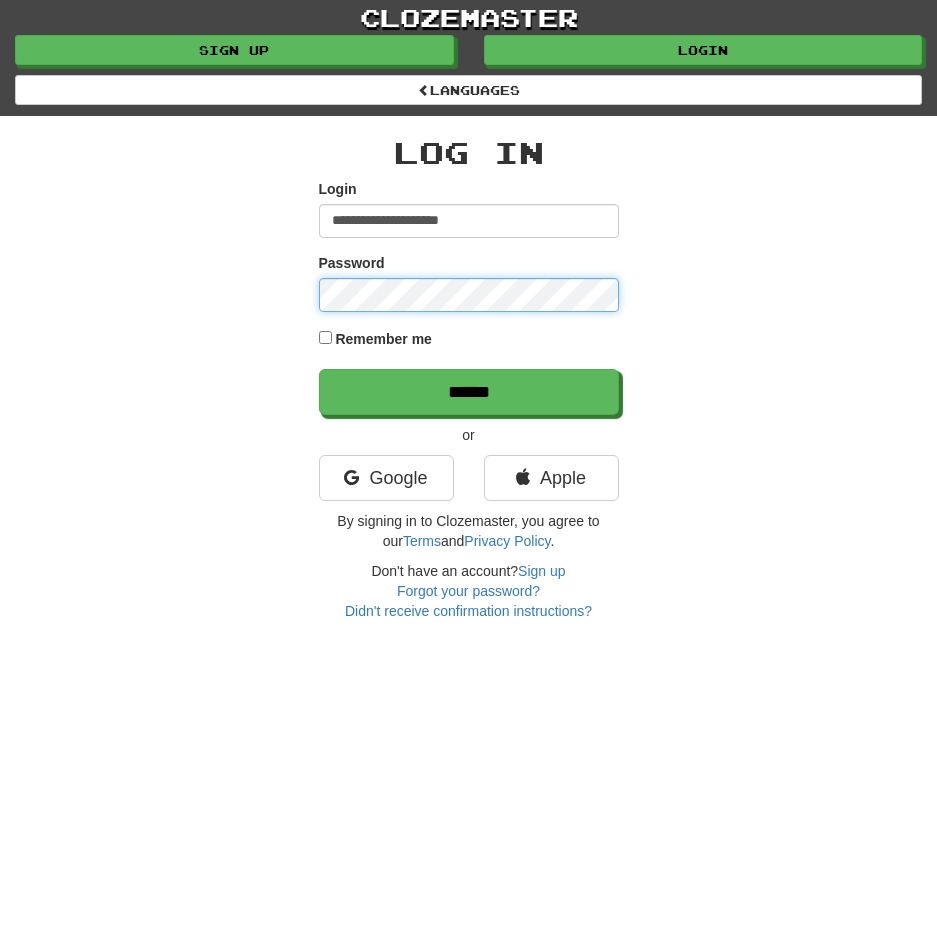 click on "******" at bounding box center [469, 392] 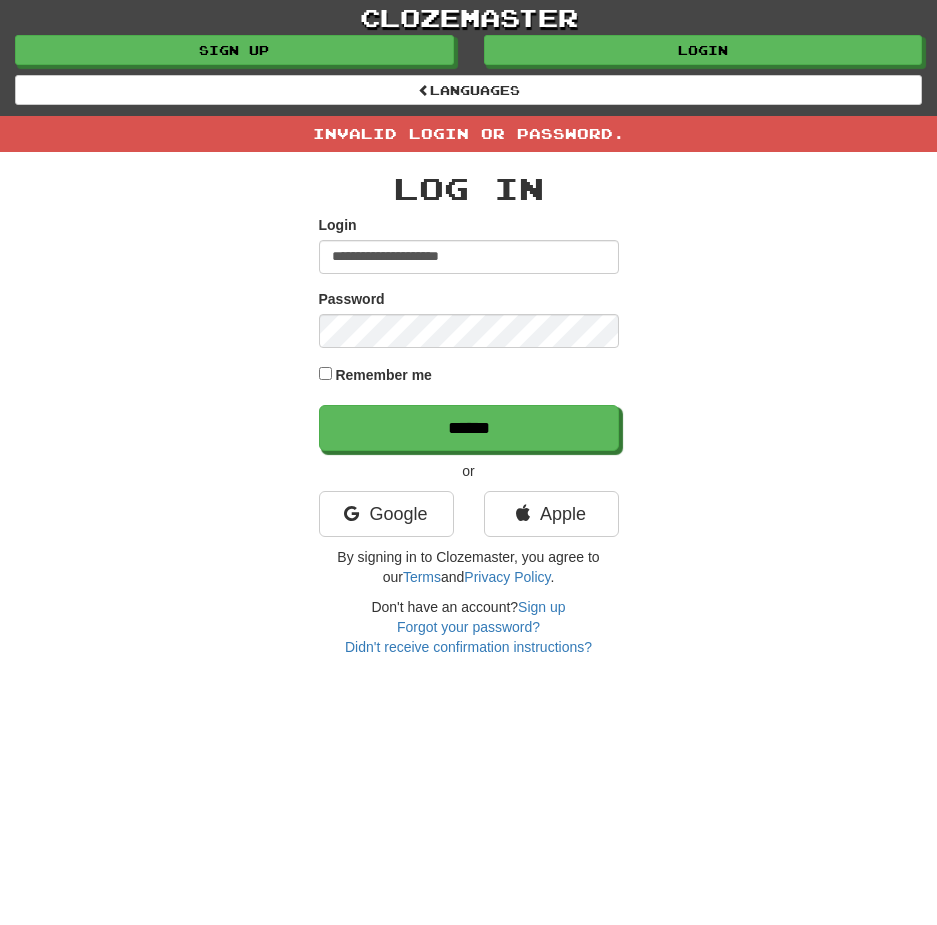 scroll, scrollTop: 0, scrollLeft: 0, axis: both 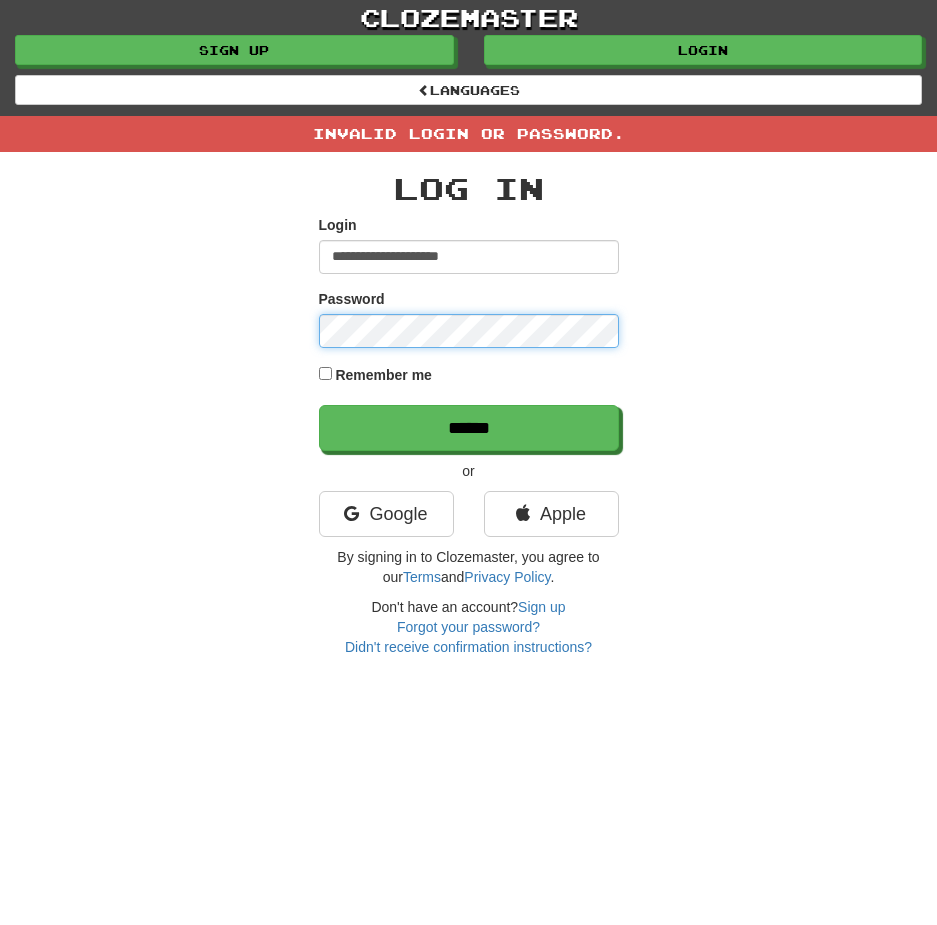 click on "******" at bounding box center (469, 428) 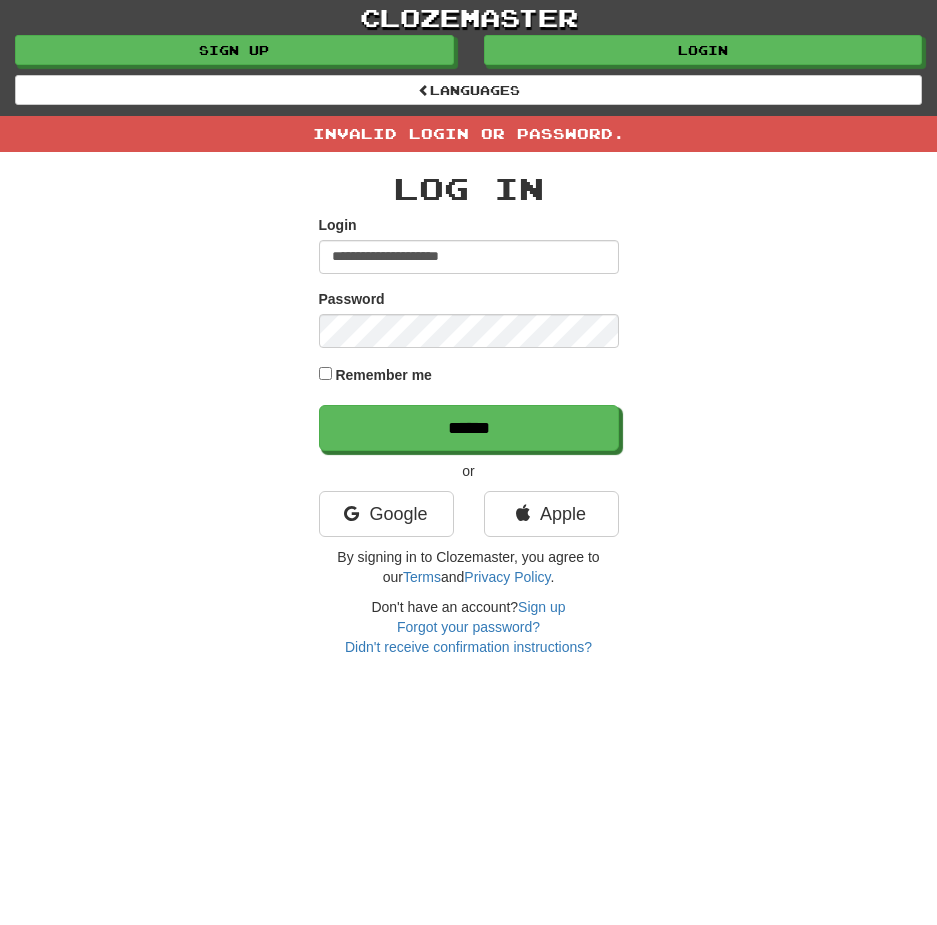 scroll, scrollTop: 0, scrollLeft: 0, axis: both 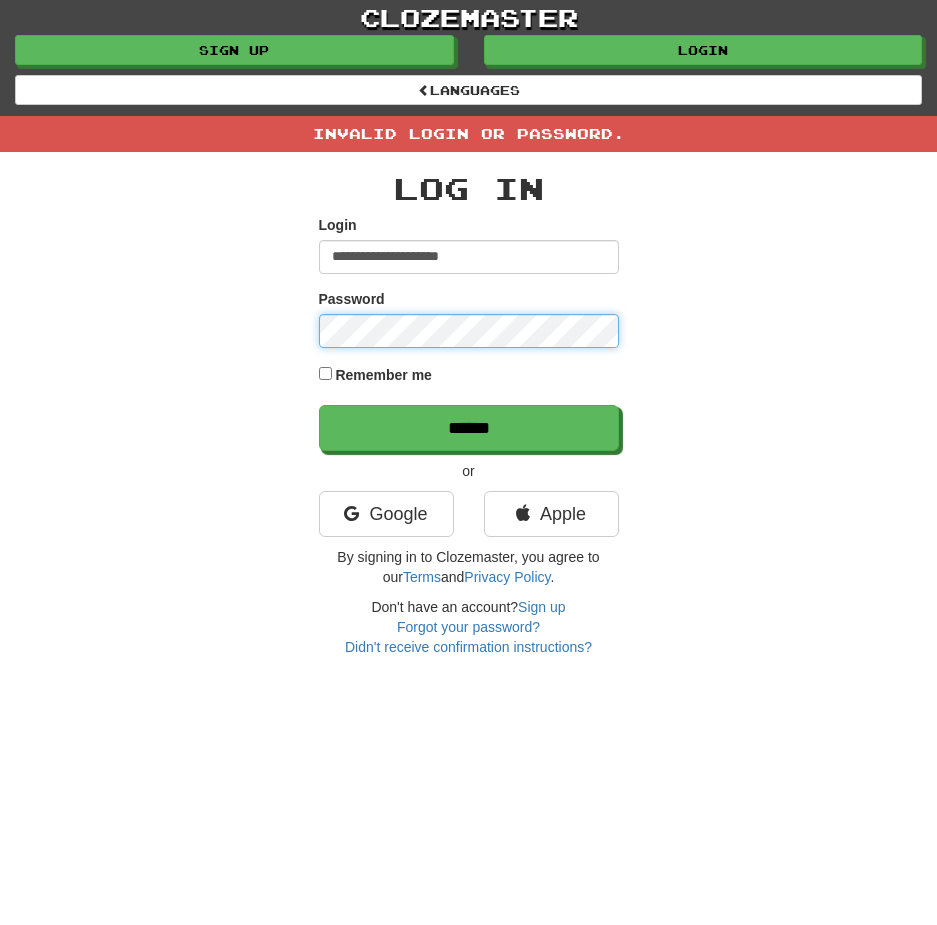click on "******" at bounding box center [469, 428] 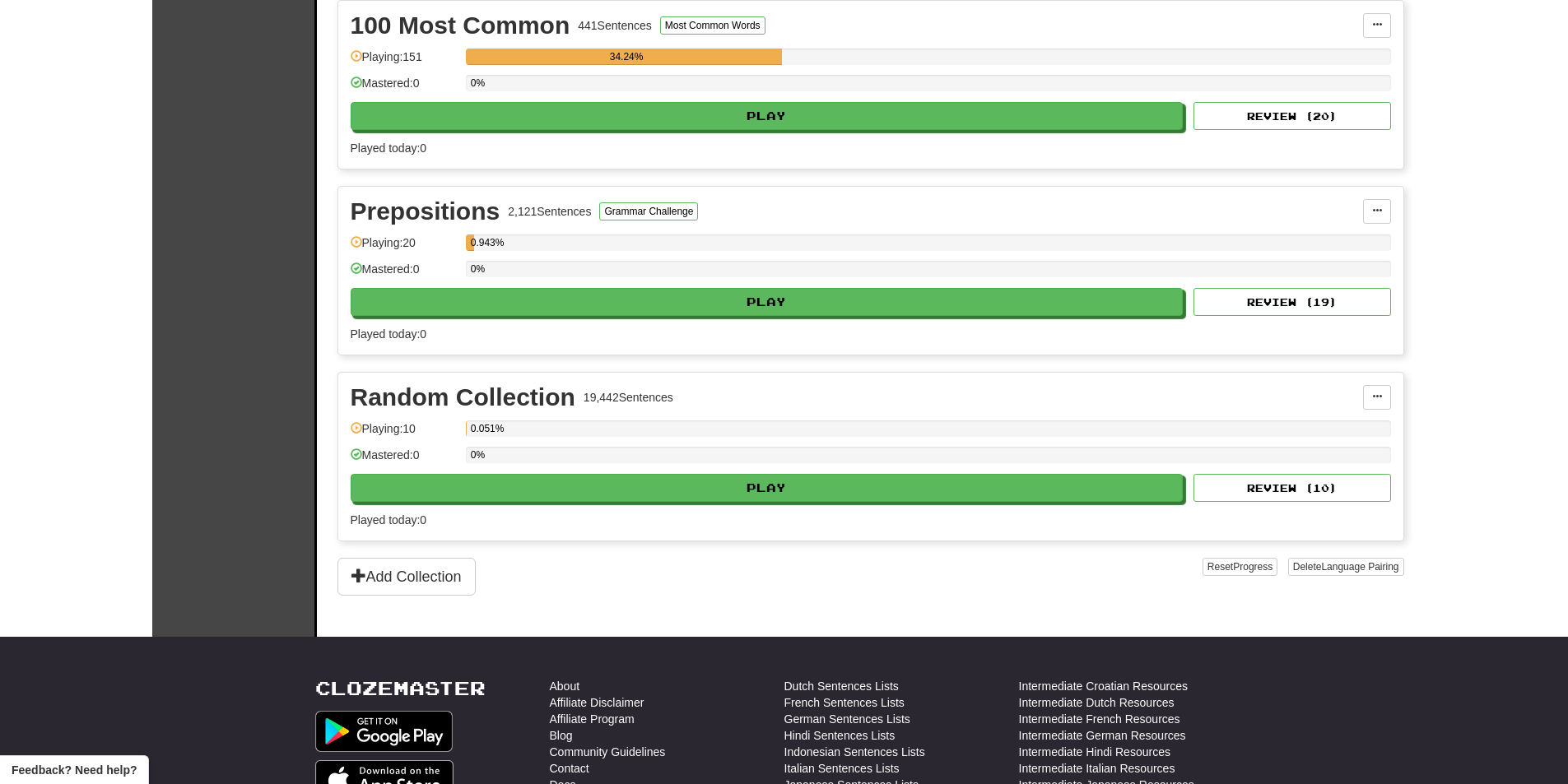 scroll, scrollTop: 0, scrollLeft: 0, axis: both 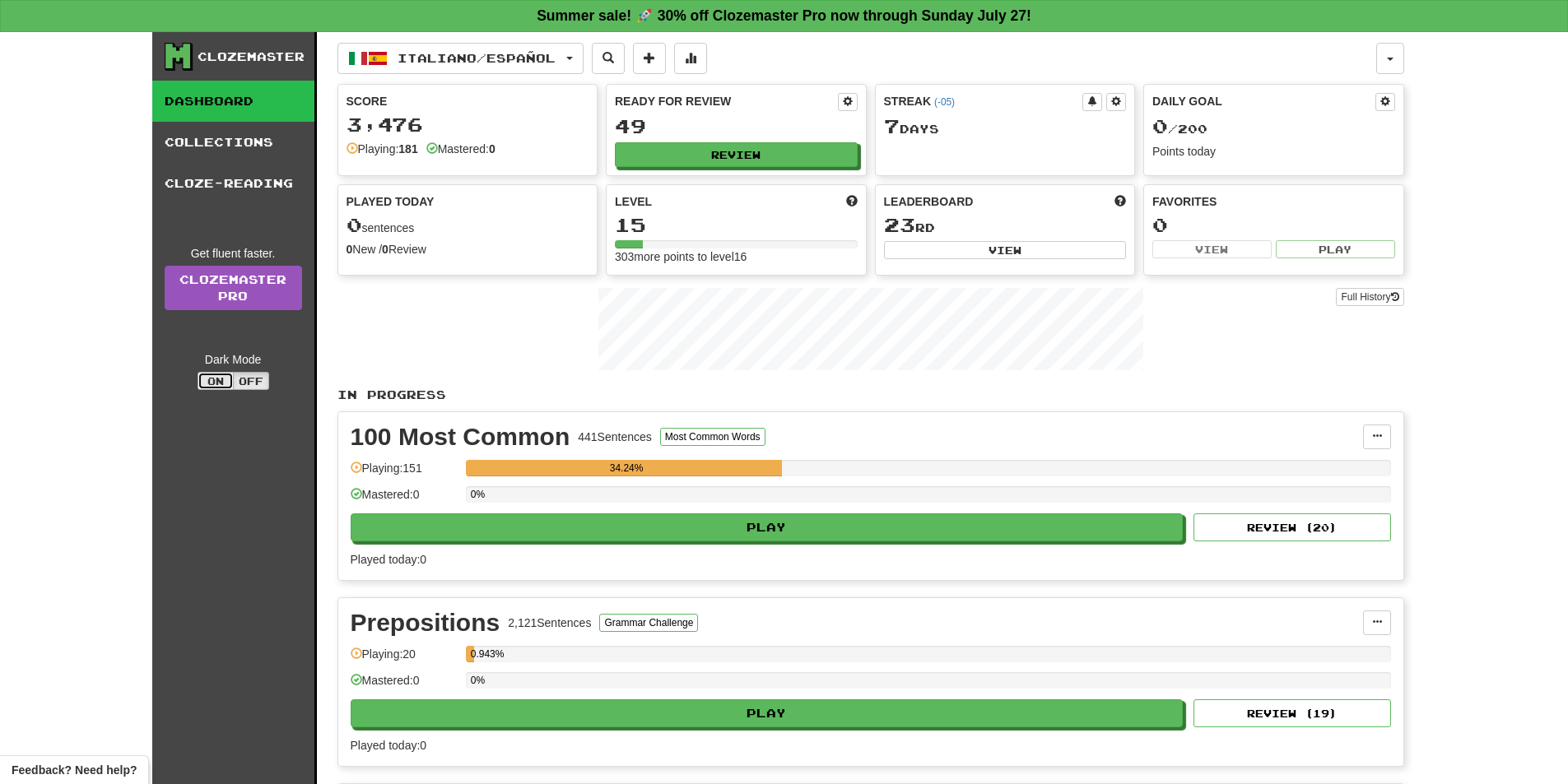 click on "On" at bounding box center [216, 381] 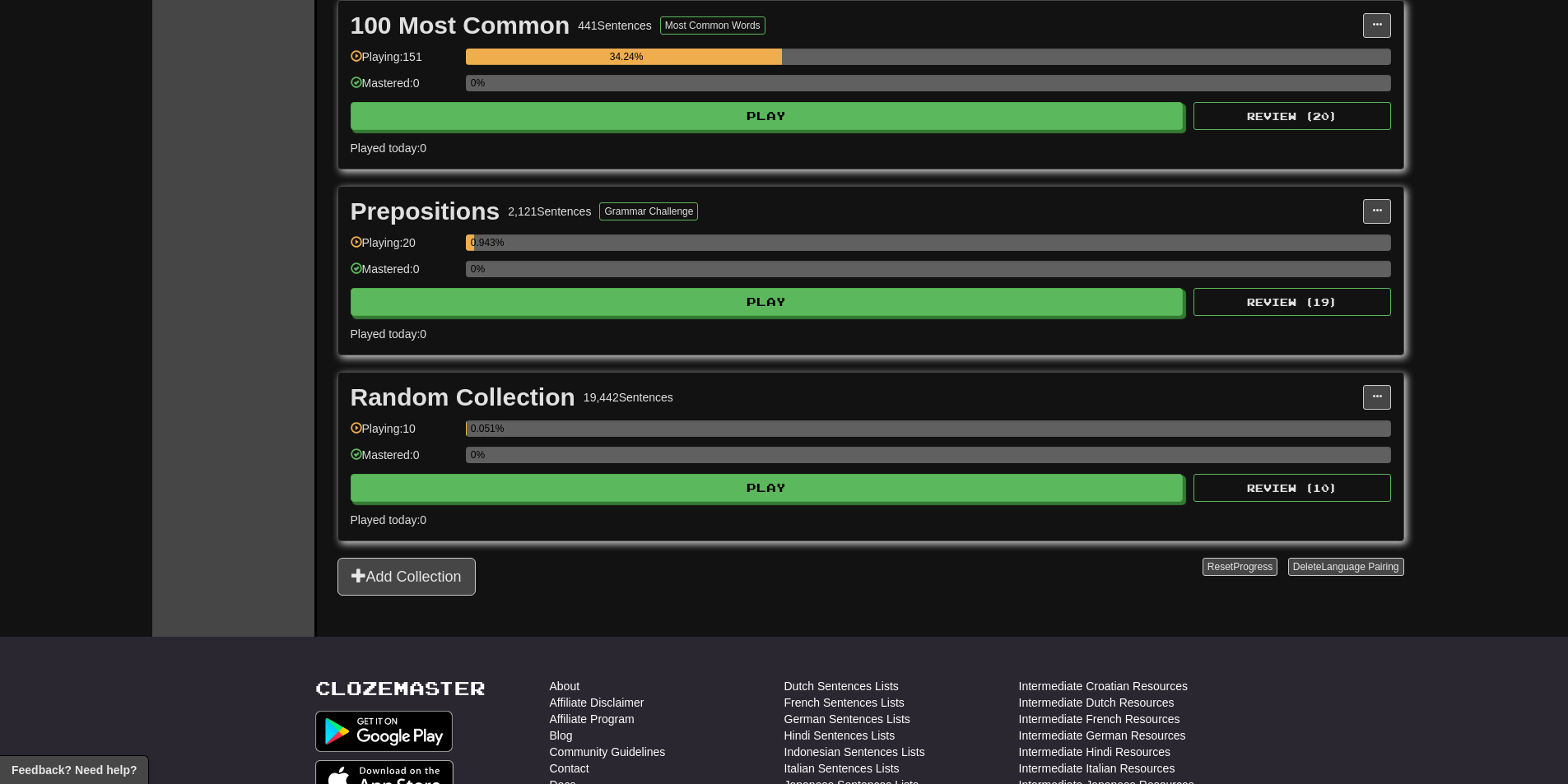 scroll, scrollTop: 329, scrollLeft: 0, axis: vertical 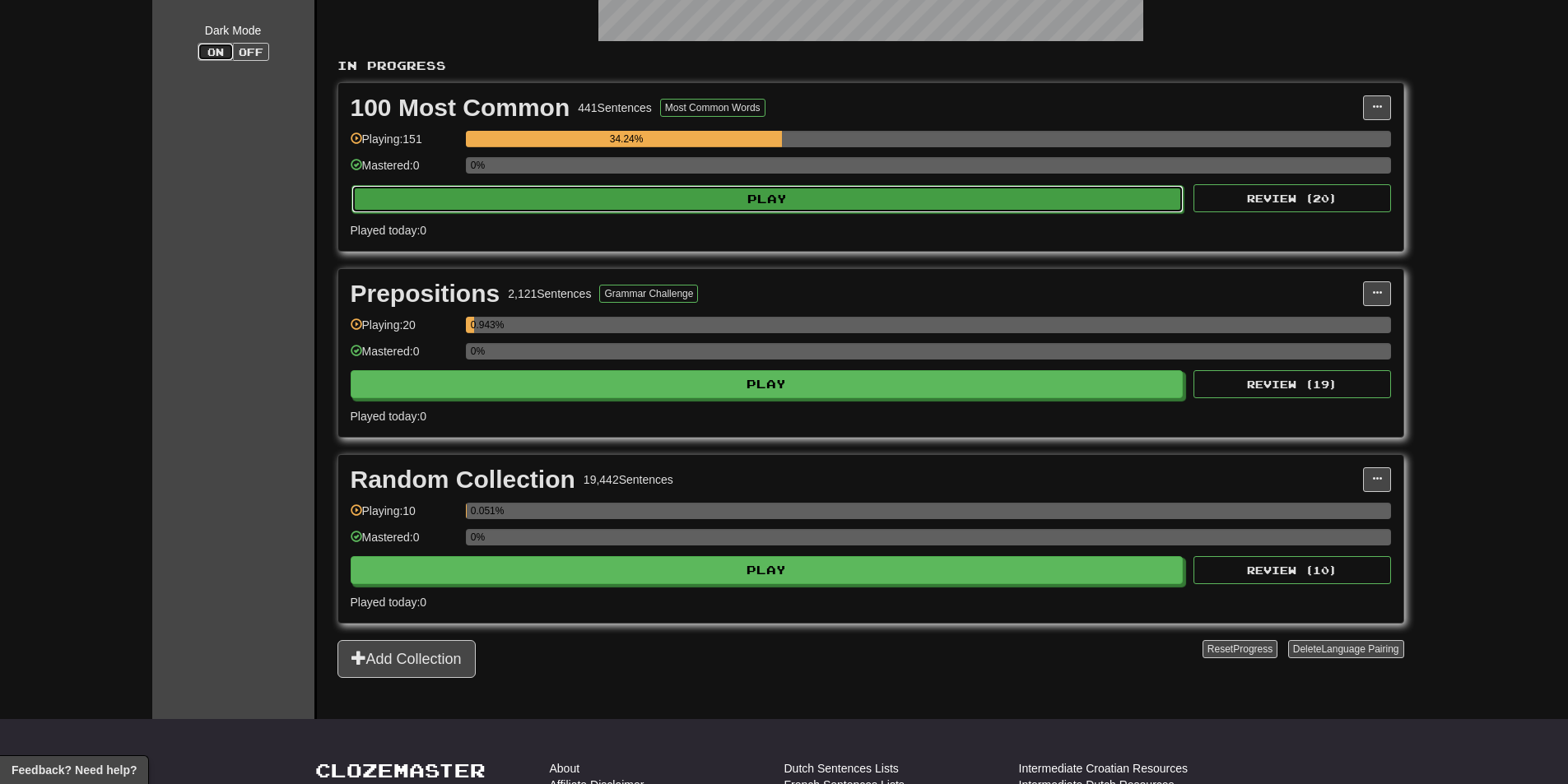 click on "Play" at bounding box center [768, 199] 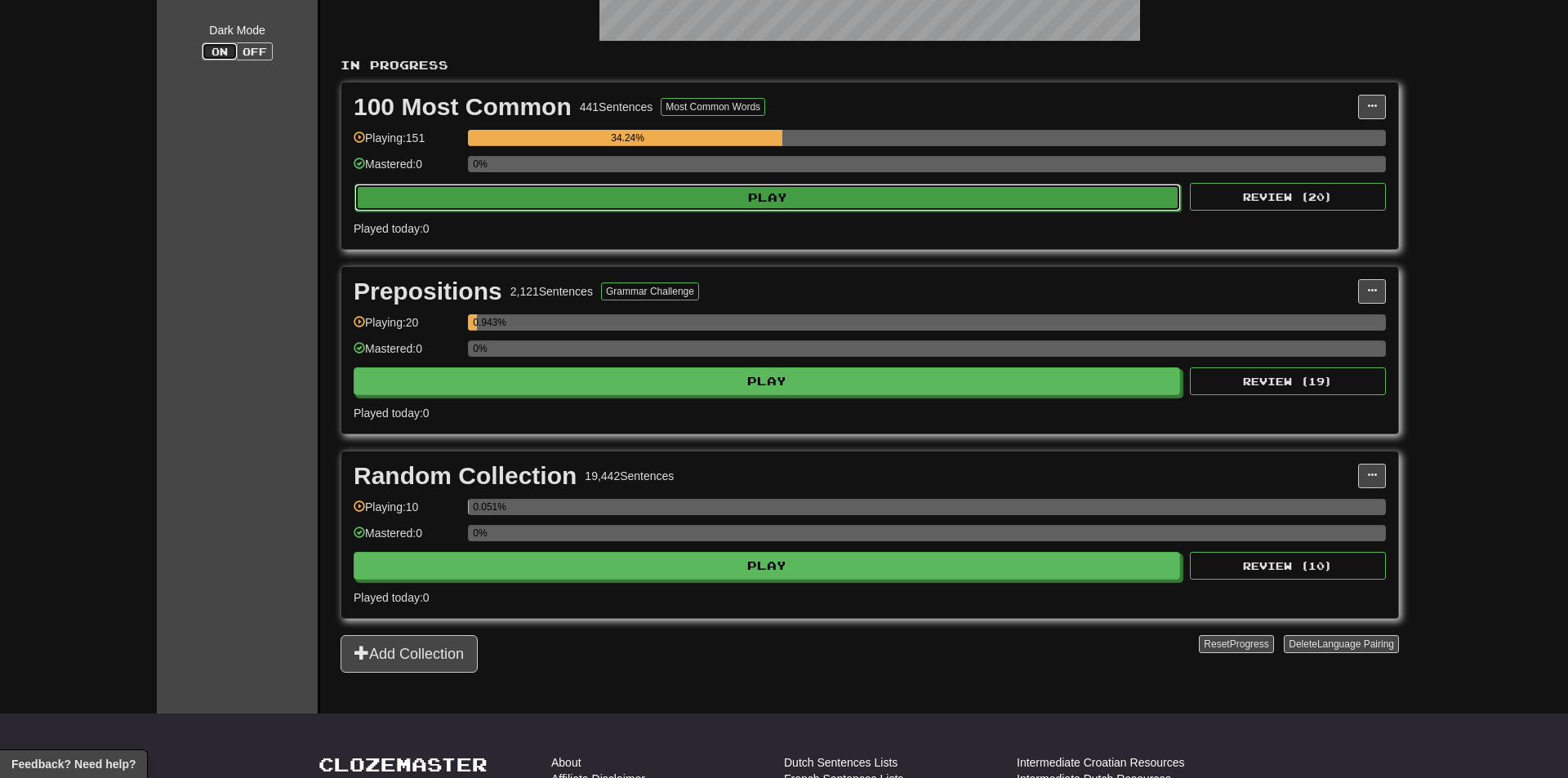 select on "**" 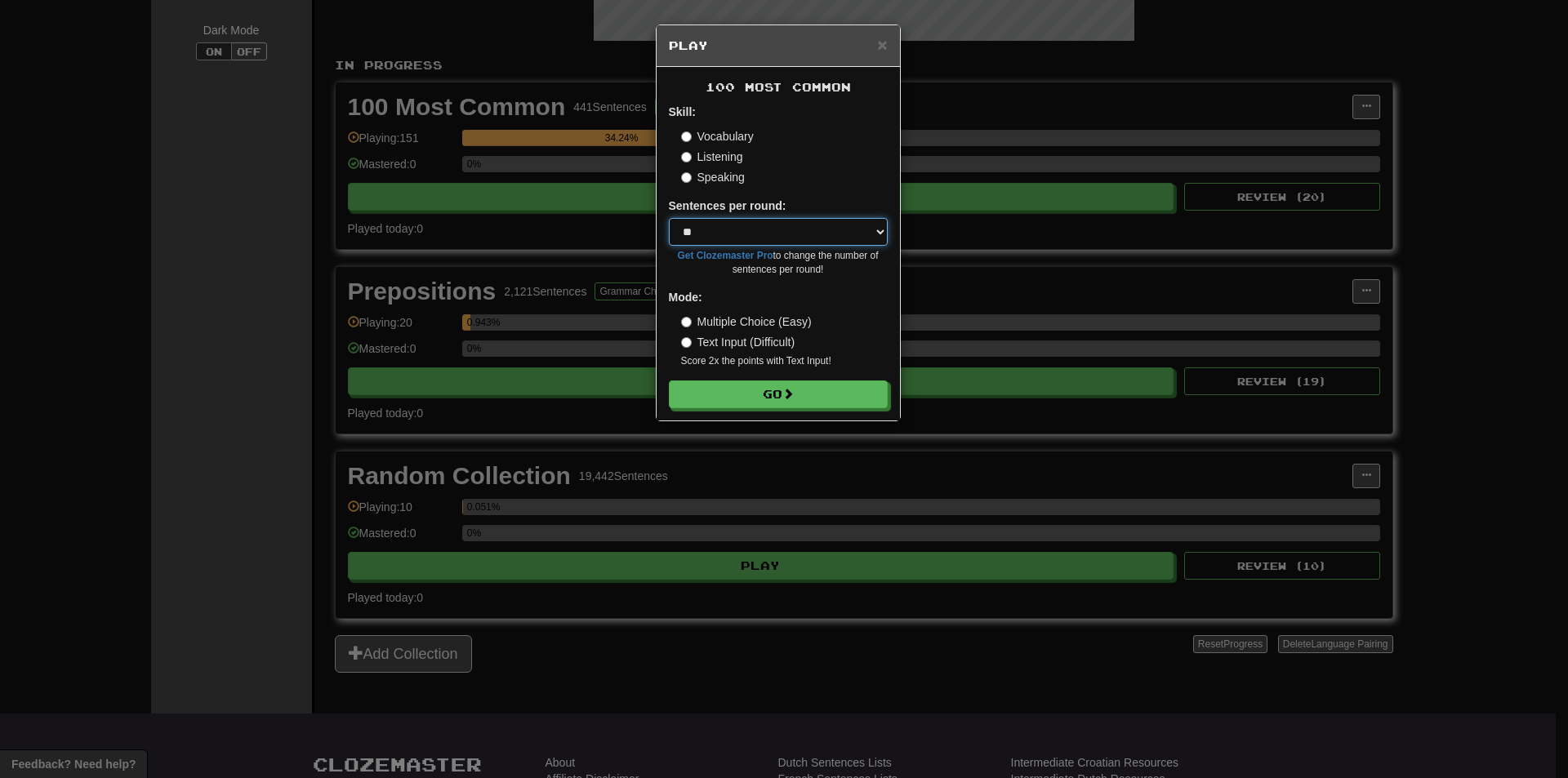 click on "* ** ** ** ** ** *** ********" at bounding box center (778, 232) 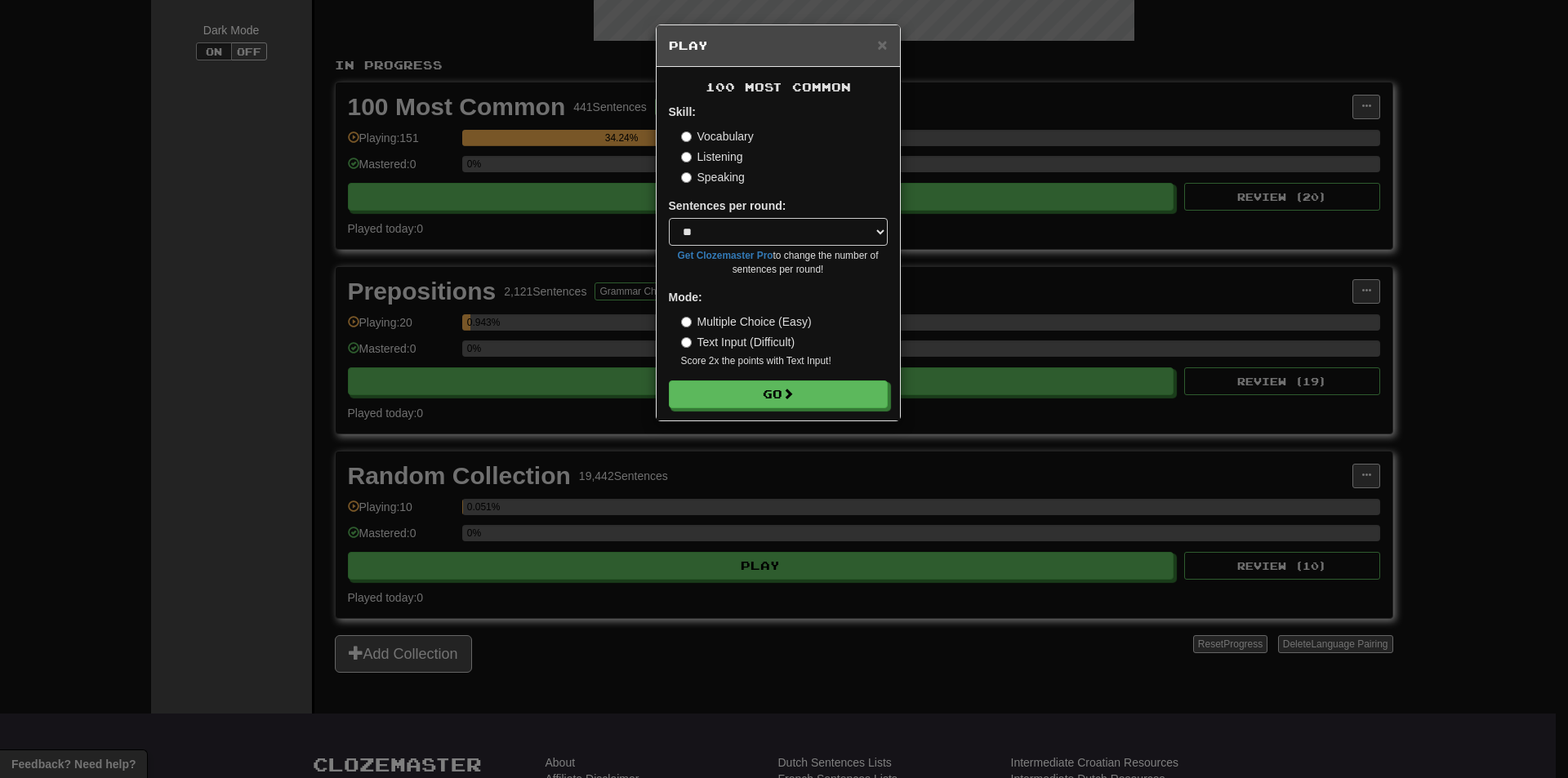 click on "× Play 100 Most Common Skill: Vocabulary Listening Speaking Sentences per round: * ** ** ** ** ** *** ******** Get Clozemaster Pro  to change the number of sentences per round! Mode: Multiple Choice (Easy) Text Input (Difficult) Score 2x the points with Text Input ! Go" at bounding box center (784, 389) 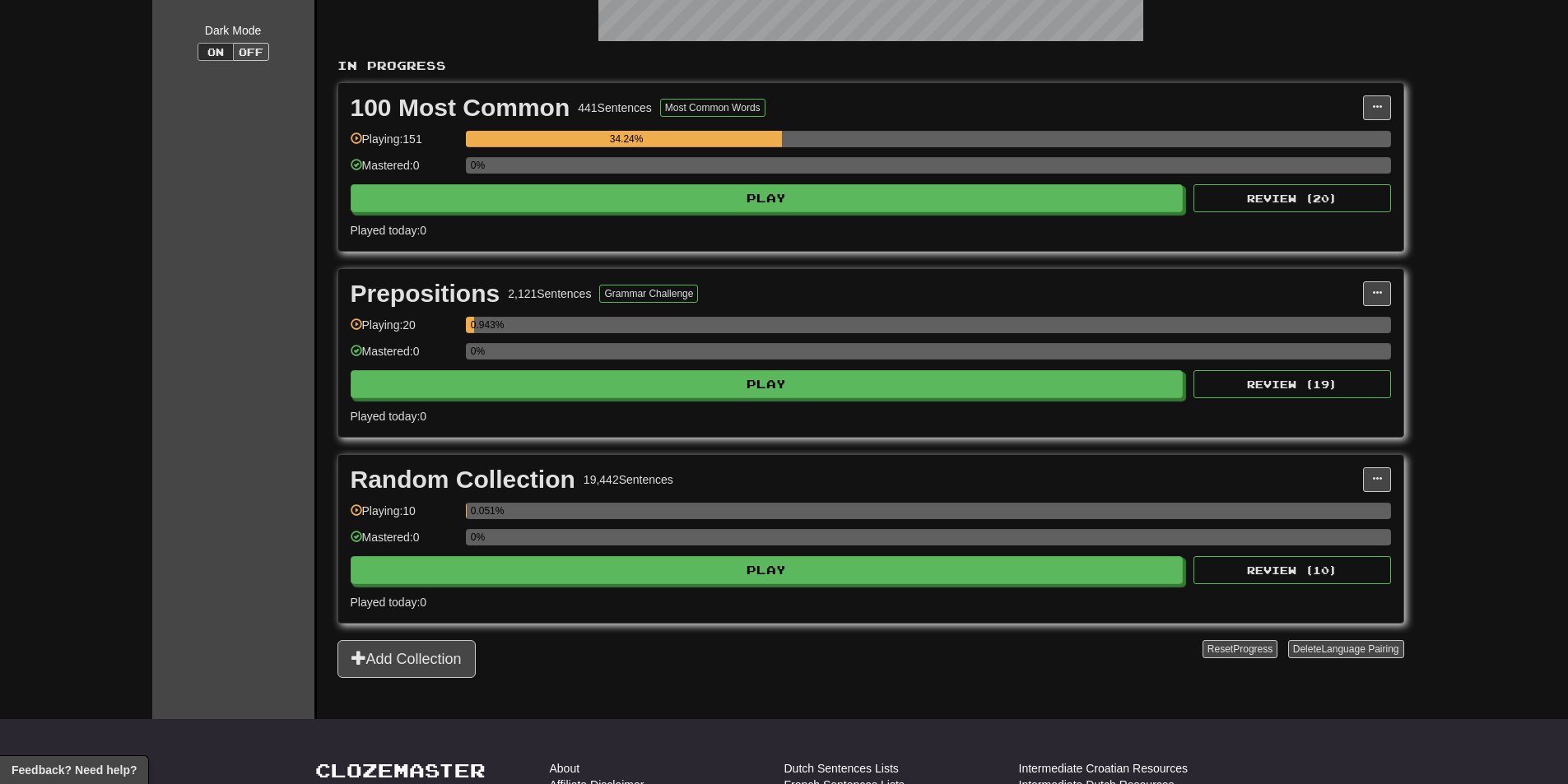 click on "100 Most Common" at bounding box center [460, 108] 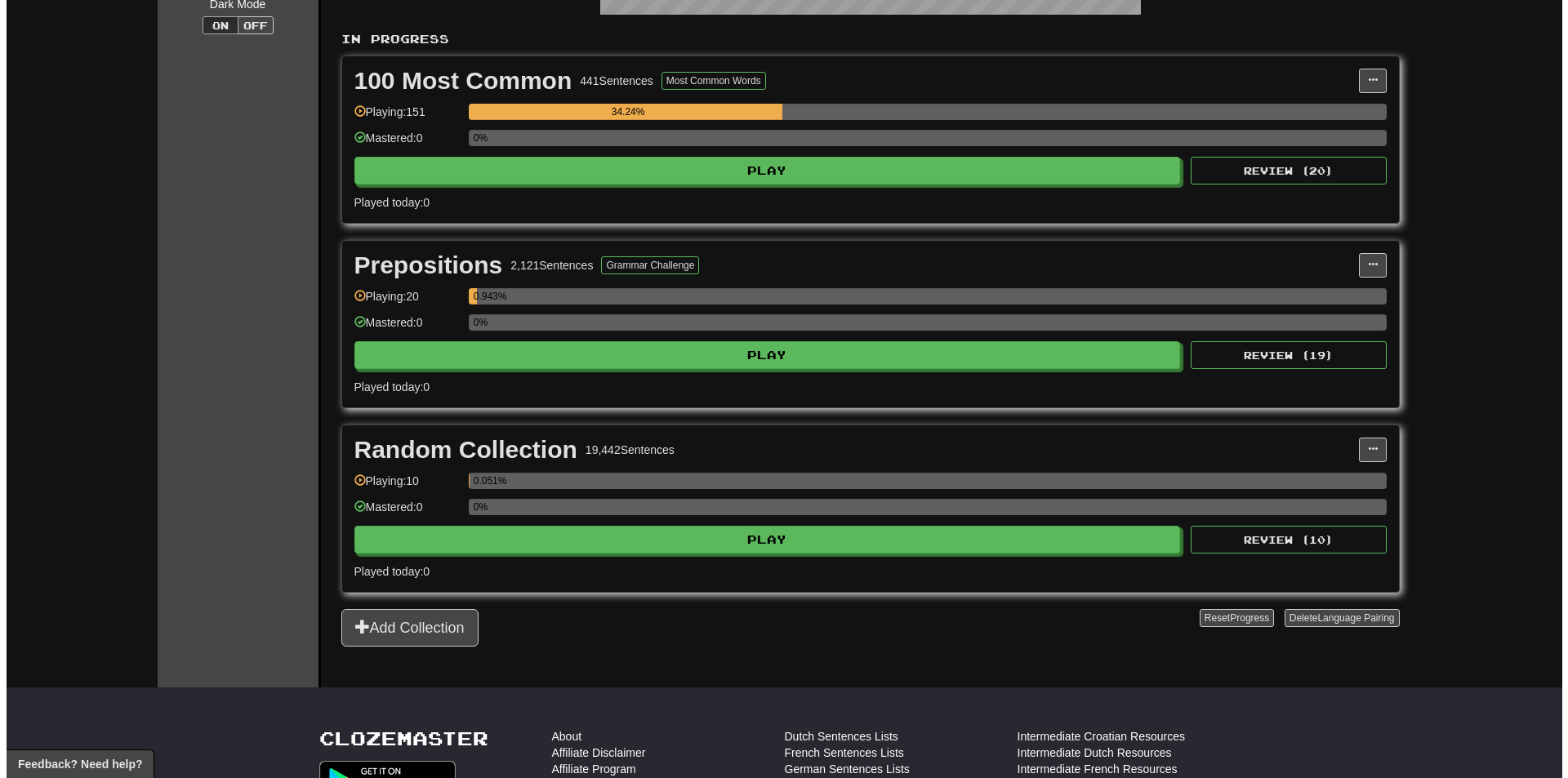 scroll, scrollTop: 327, scrollLeft: 0, axis: vertical 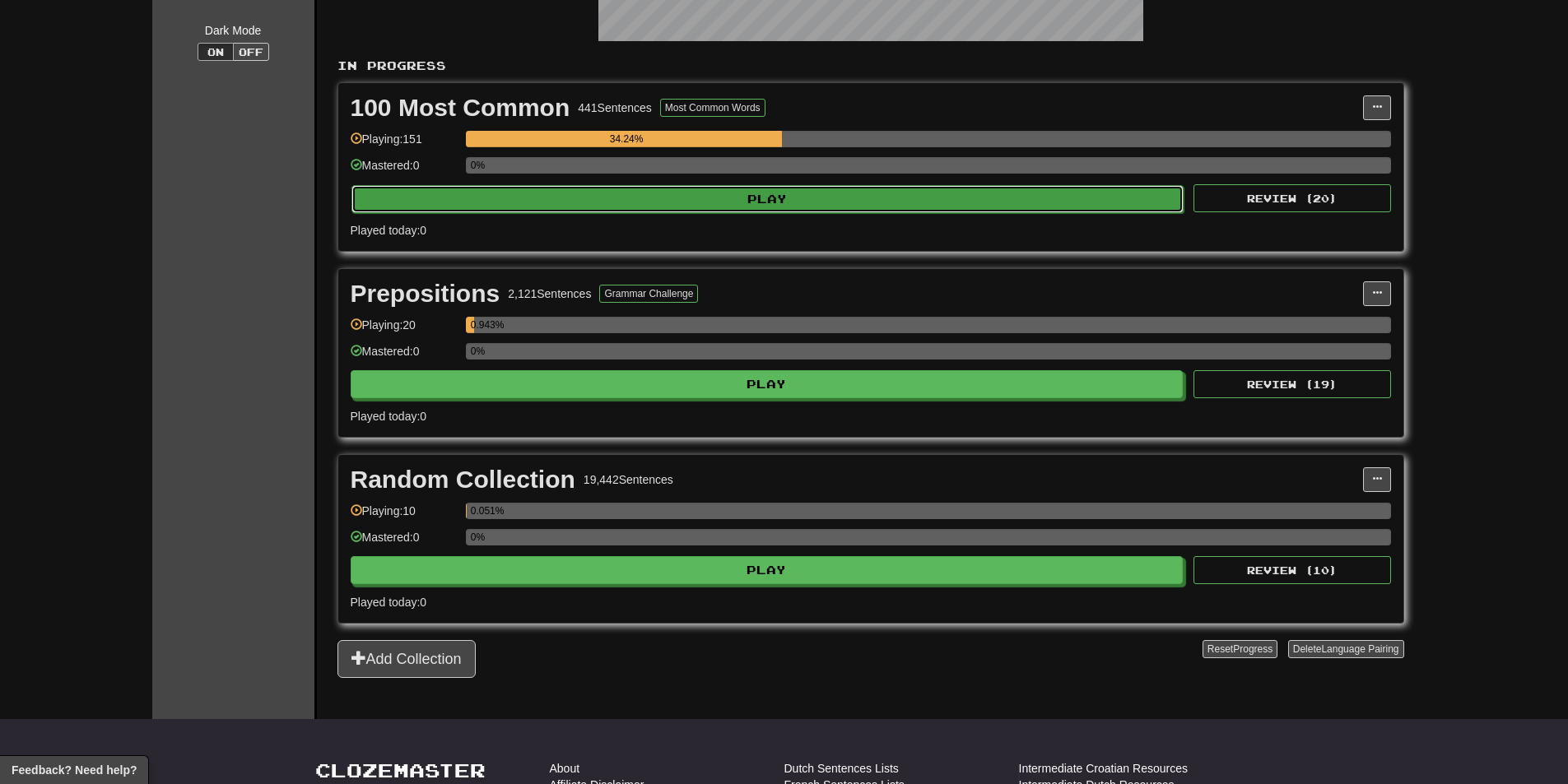 click on "Play" at bounding box center [768, 199] 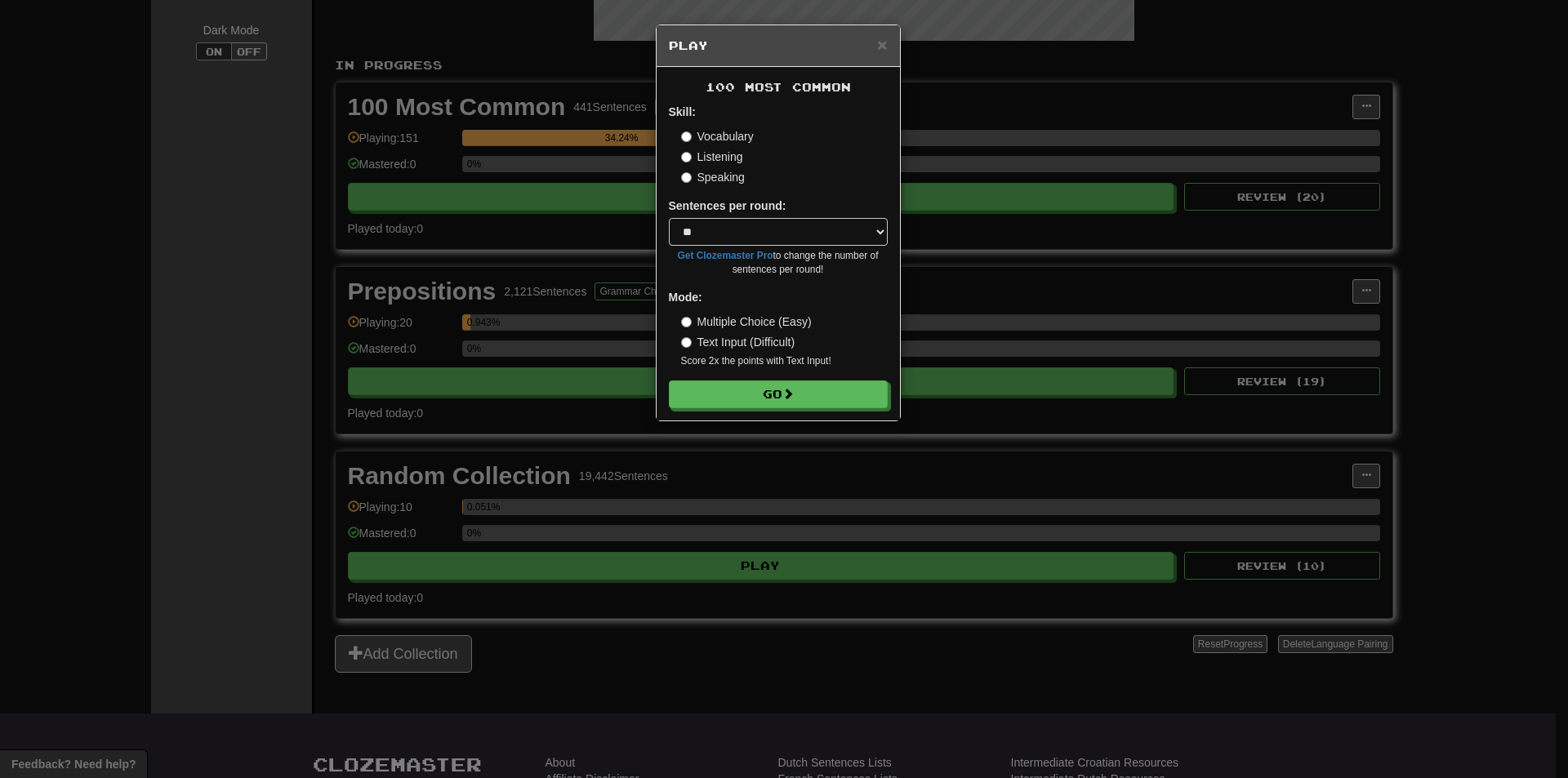click on "Text Input (Difficult)" at bounding box center [738, 342] 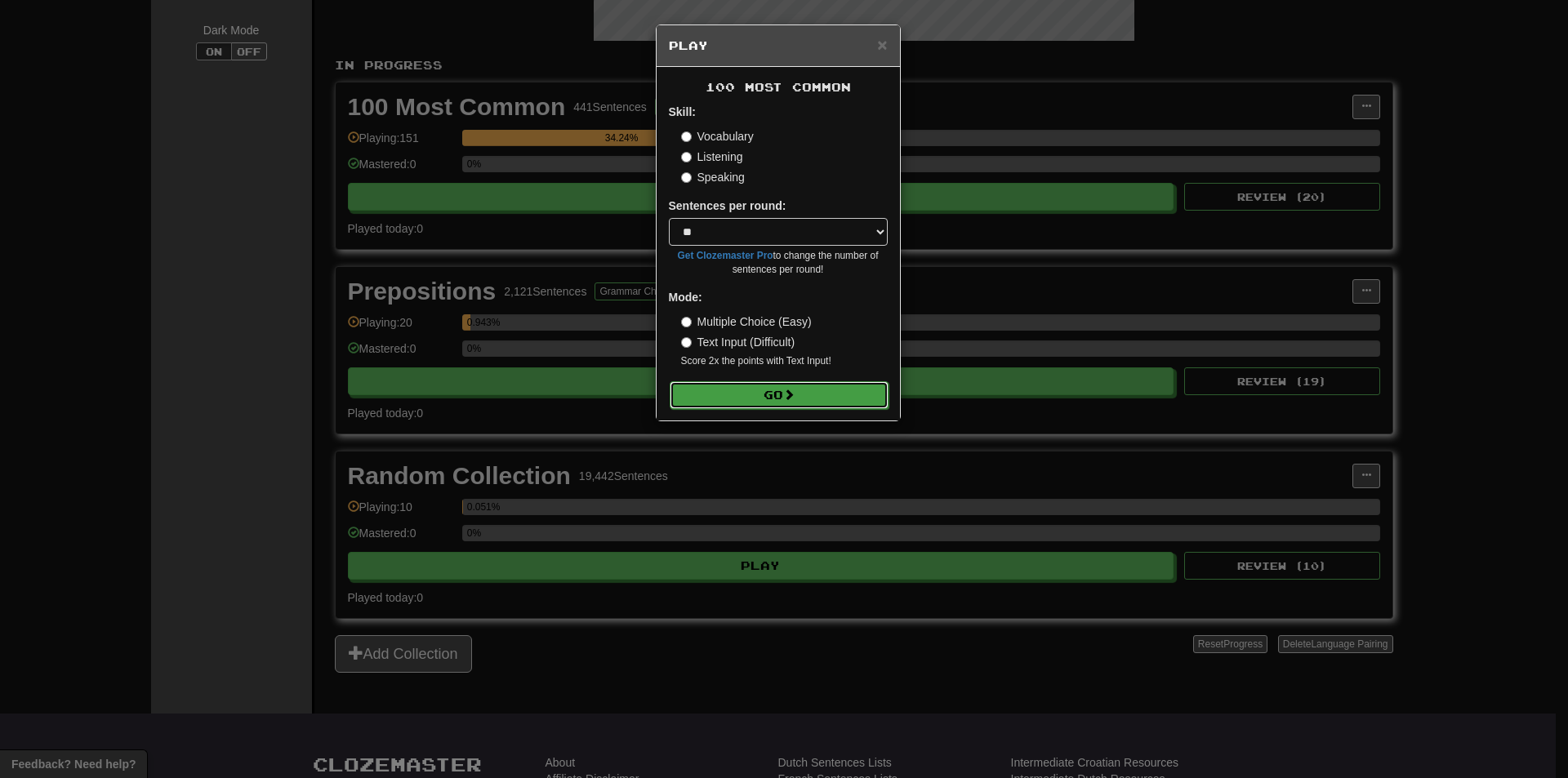 click on "Go" at bounding box center [779, 395] 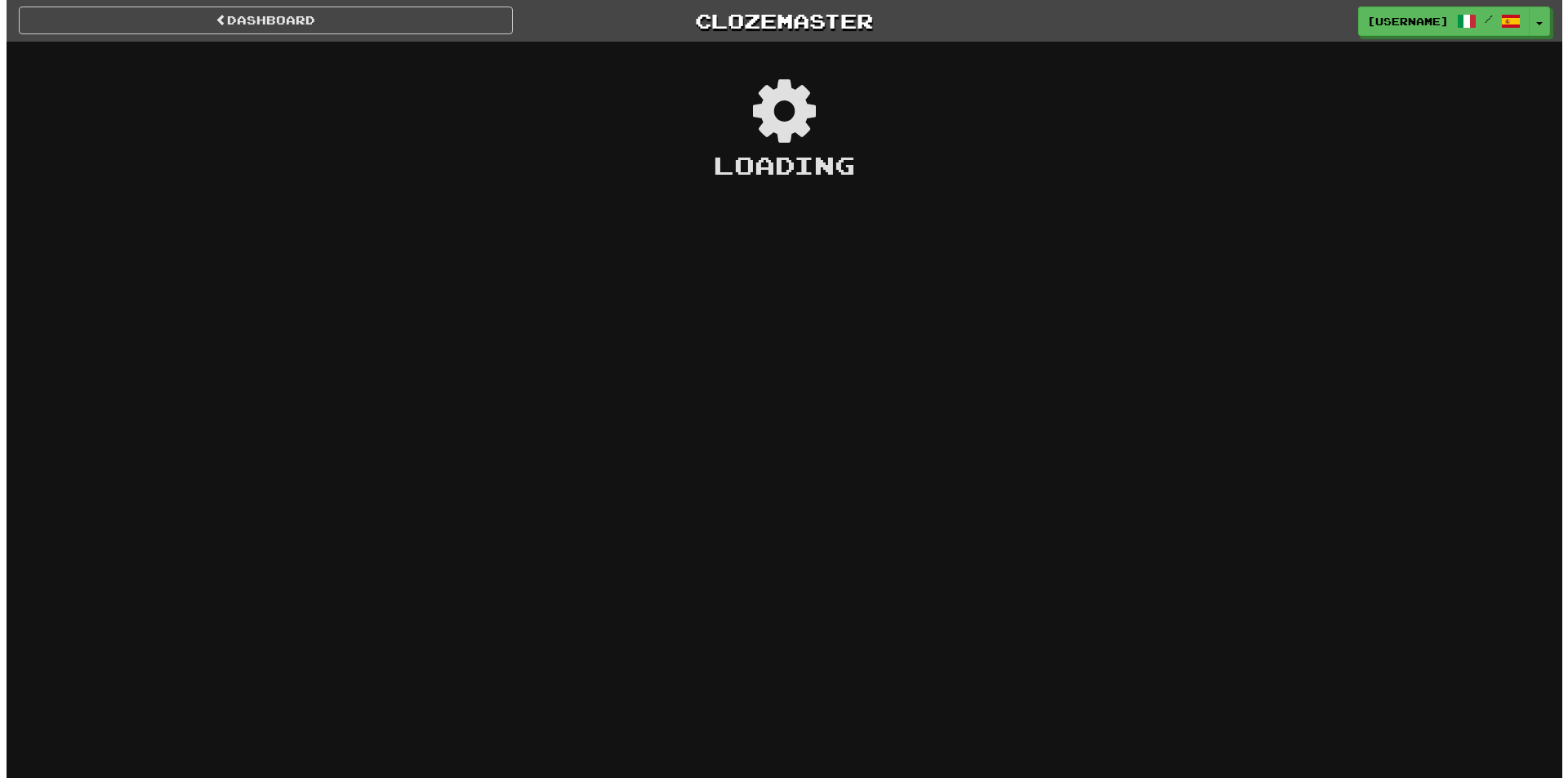 scroll, scrollTop: 0, scrollLeft: 0, axis: both 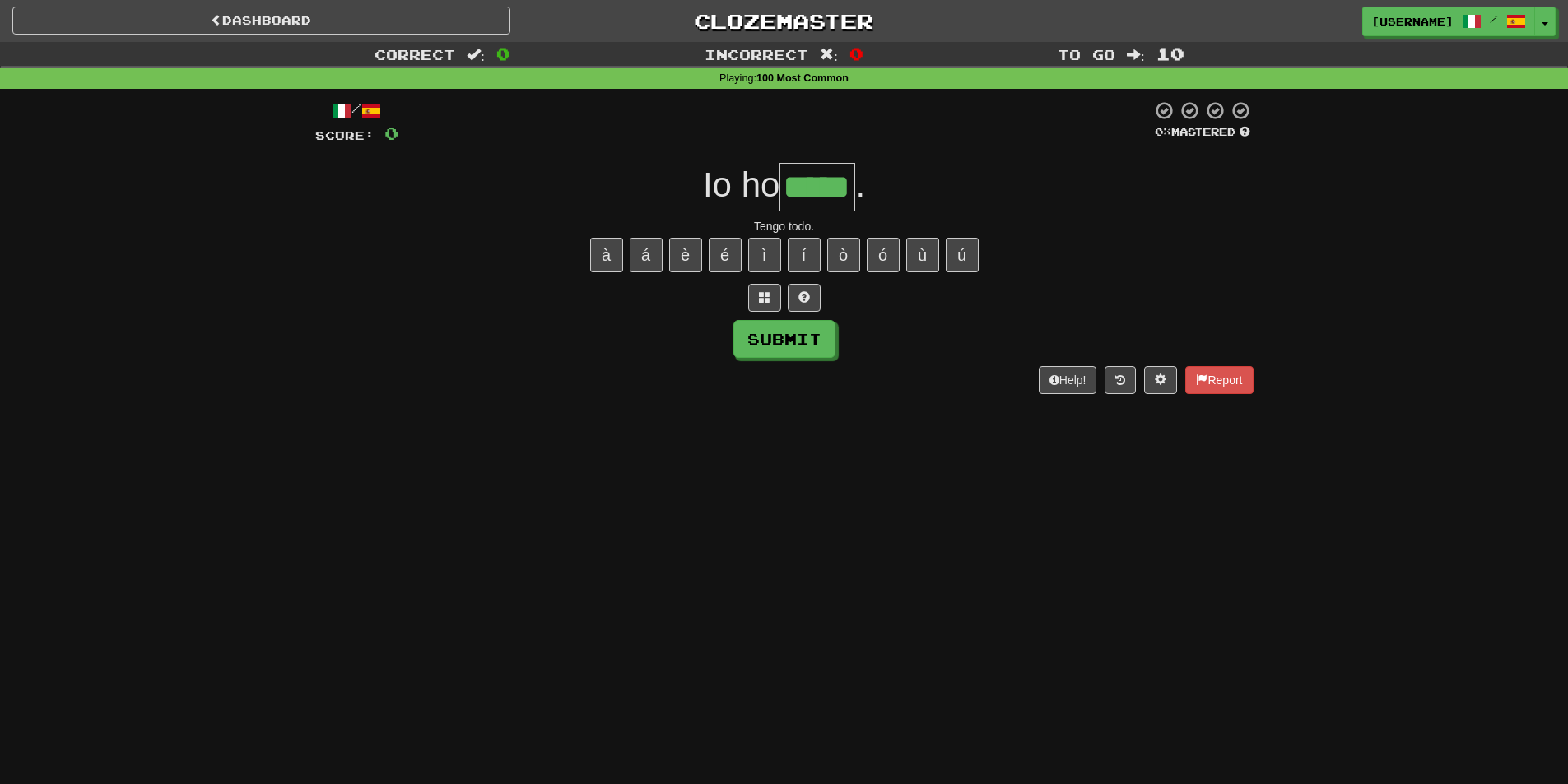 type on "*****" 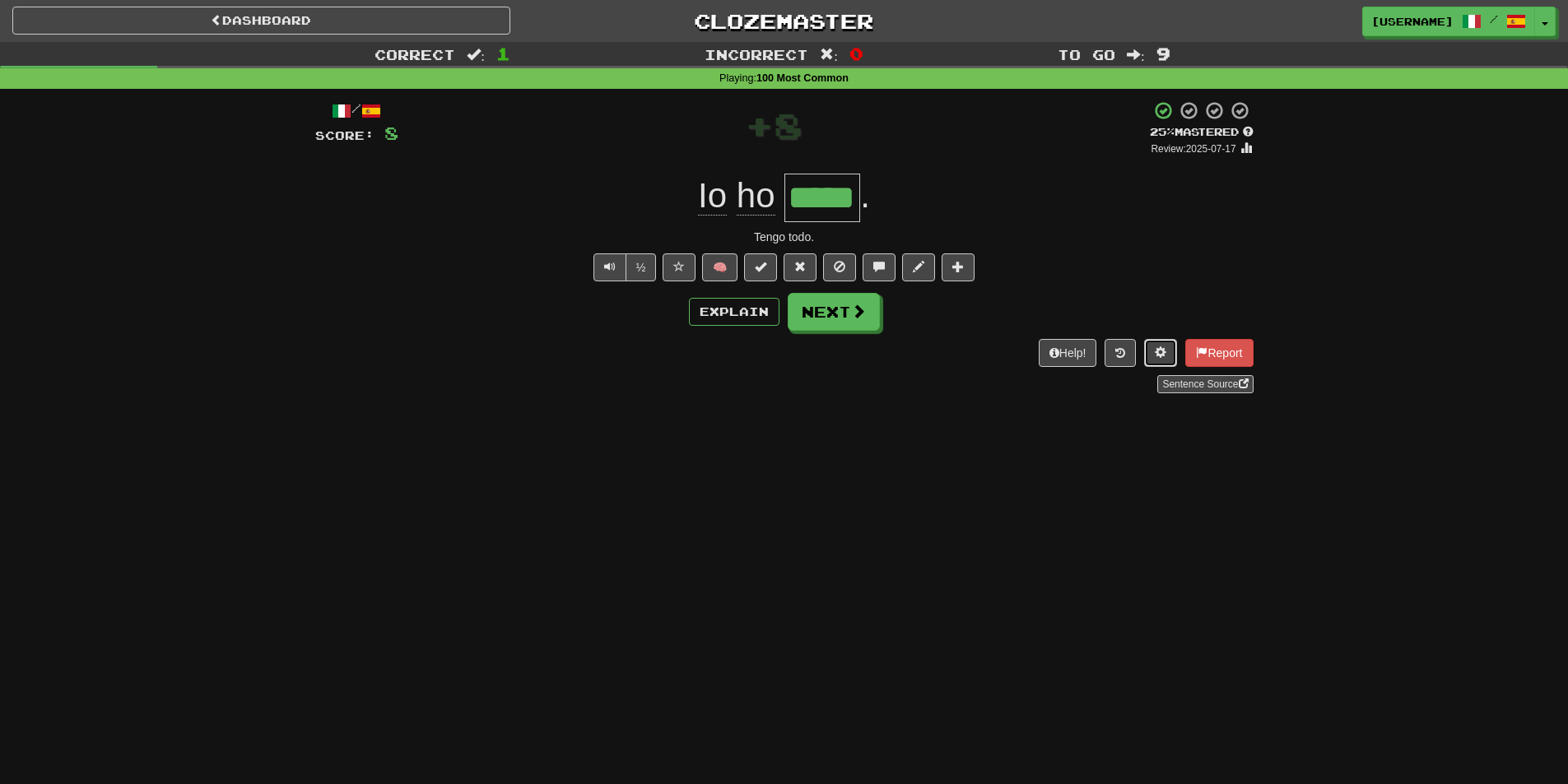 click at bounding box center [1161, 352] 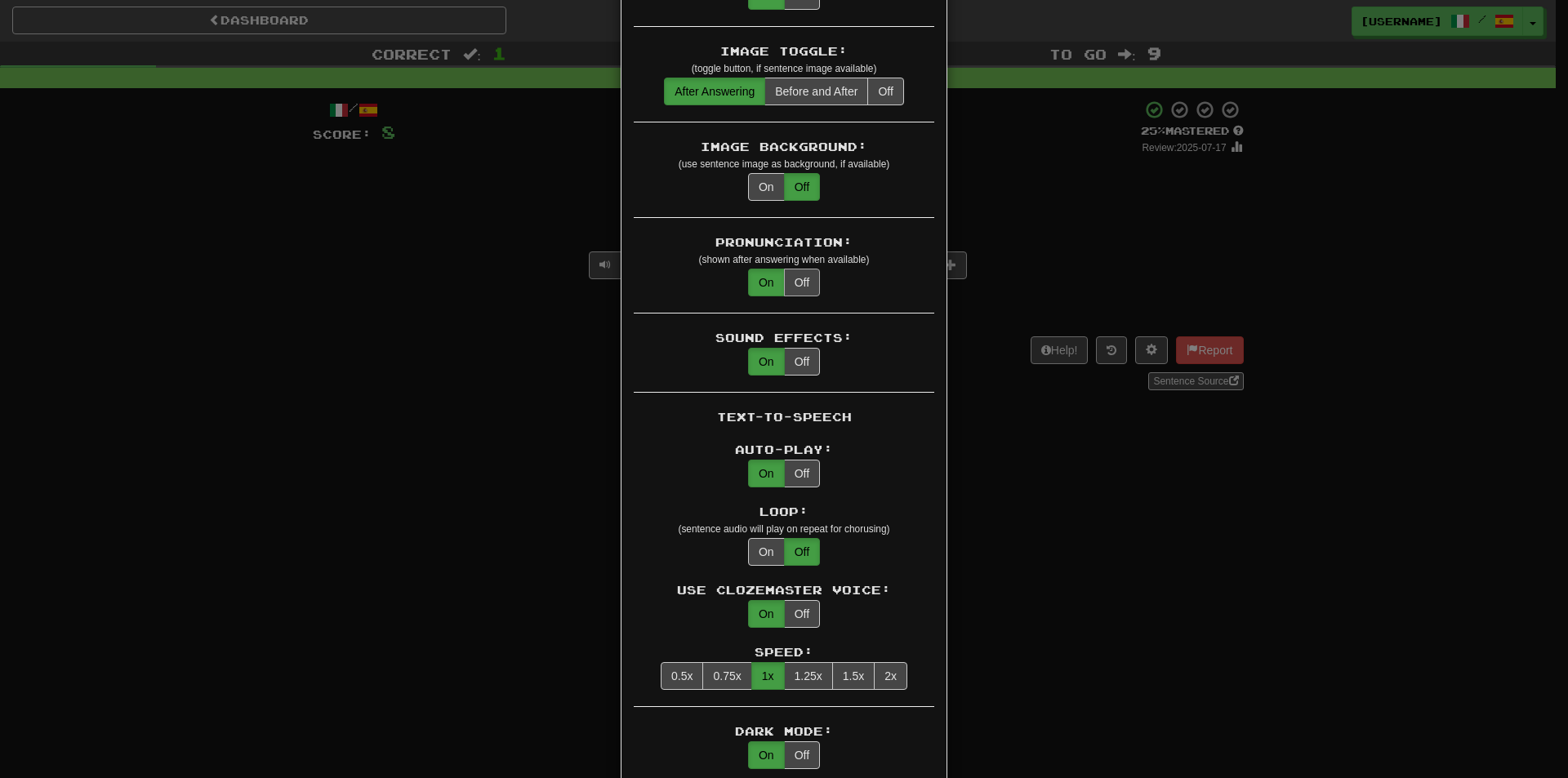 scroll, scrollTop: 735, scrollLeft: 0, axis: vertical 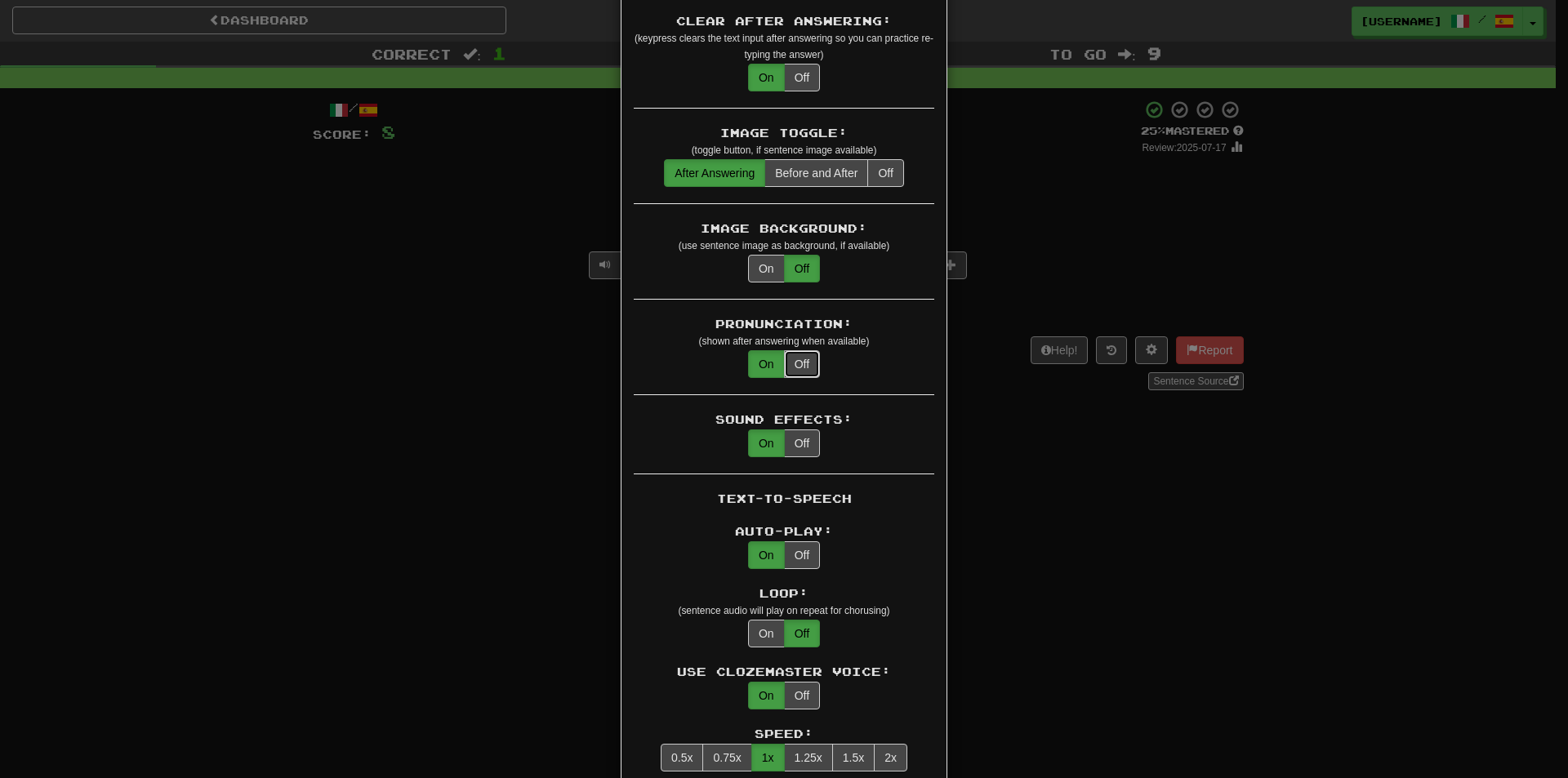 click on "Off" at bounding box center [802, 364] 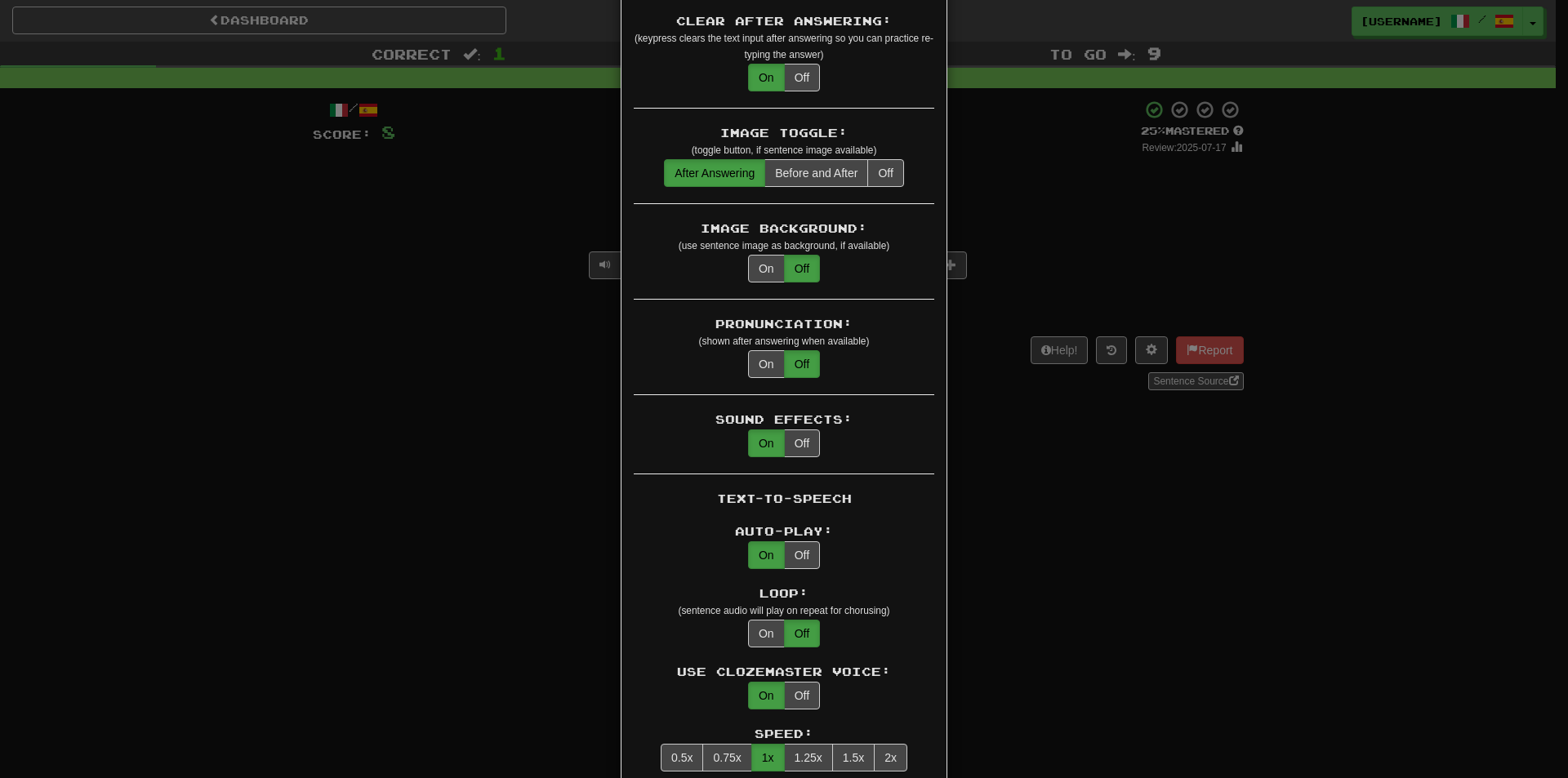 click on "× Game Settings Translations: Visible Show  After Answering Hidden Sentence Text Initially Hidden: (see just the translation, then click a button to see the sentence text) On Off Hints: (appear above the missing word when available) On Off Spelling Hints: (lets you know if your answer is incorrect by up to 2 letters) On Off Typing Color Hint: (see if you're entering the correct answer as you type) On Off Text Box Size: (text box size can change to match the missing word) Changes Always the Same Enter Submits Empty: (pressing Enter when the input is empty will submit a blank answer) On Off Clear After Answering: (keypress clears the text input after answering so you can practice re-typing the answer) On Off Image Toggle: (toggle button, if sentence image available) After Answering Before and After Off Image Background: (use sentence image as background, if available) On Off Pronunciation: (shown after answering when available) On Off Sound Effects: On Off Text-to-Speech Auto-Play: On Off Loop: On Off On Off 1" at bounding box center (784, 389) 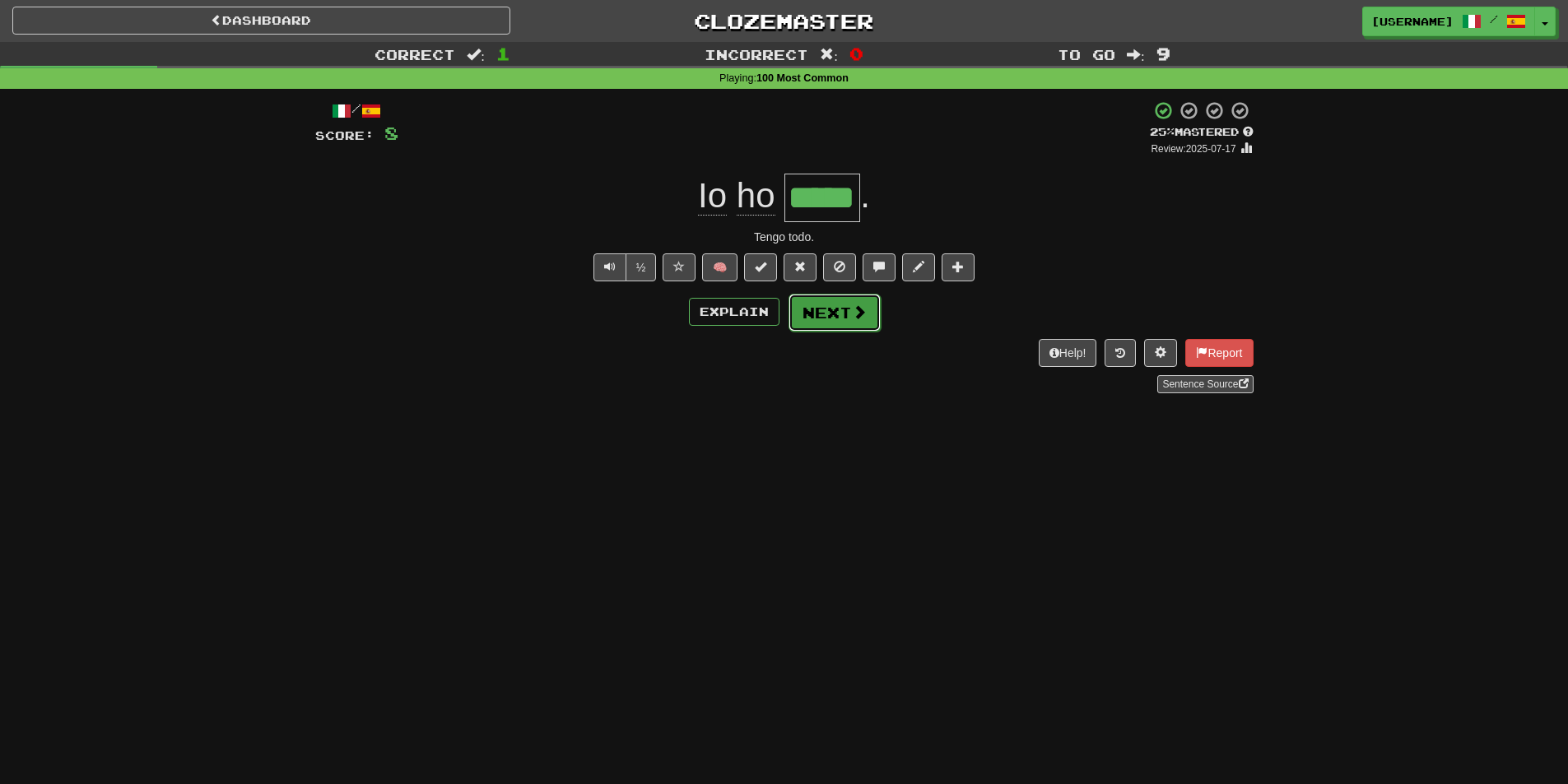 click on "Next" at bounding box center [835, 313] 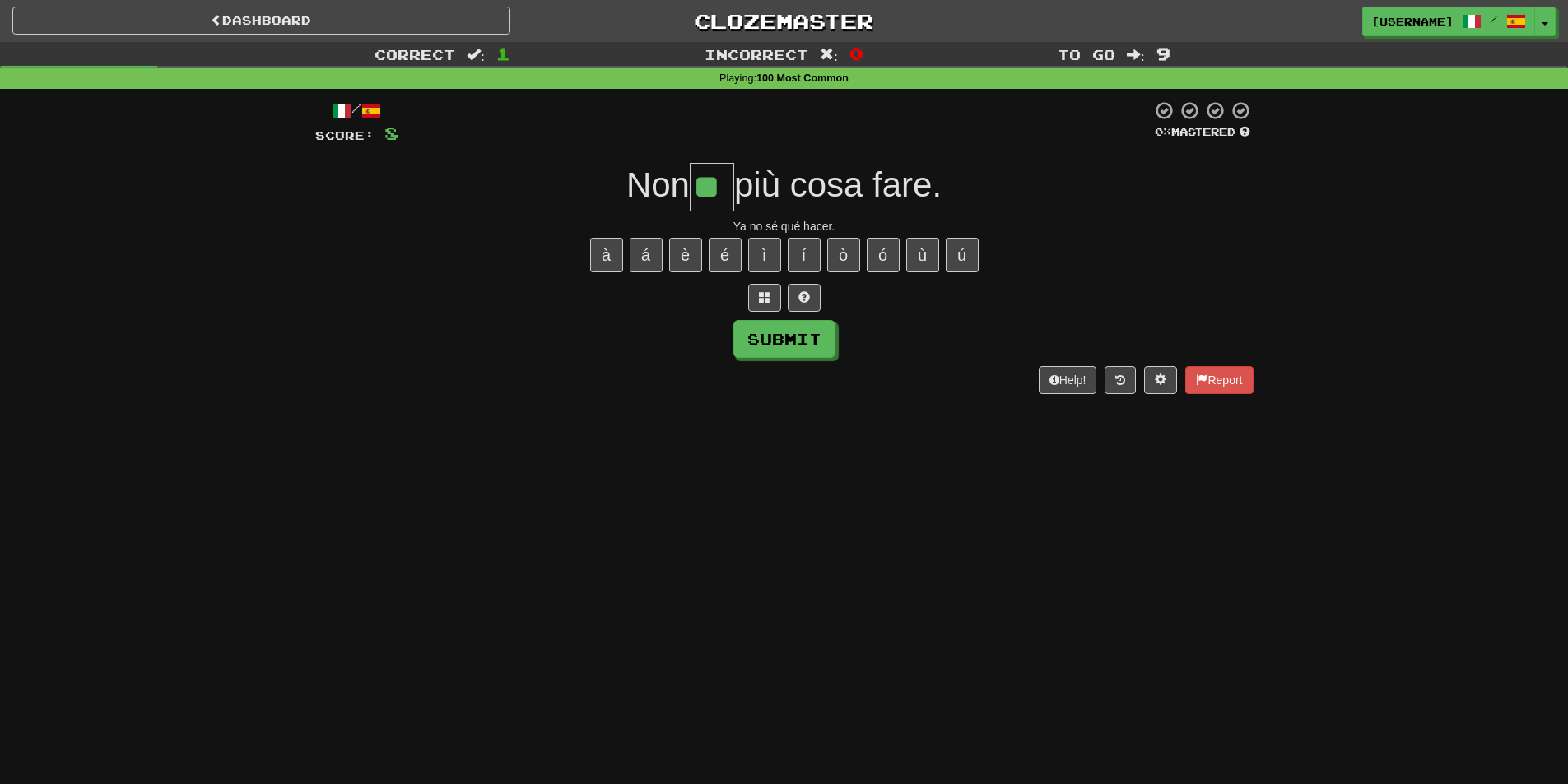 type on "**" 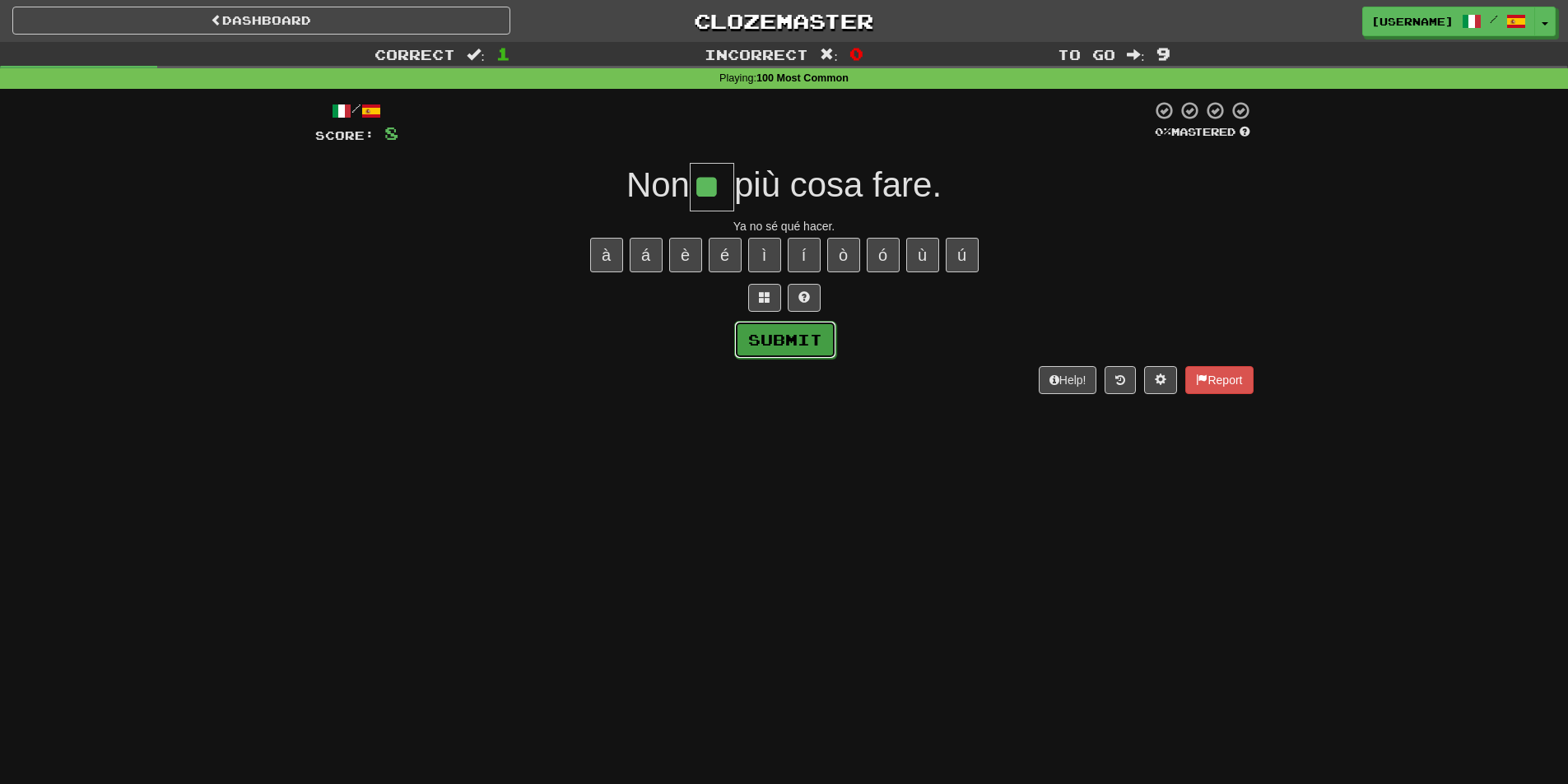click on "Submit" at bounding box center [785, 340] 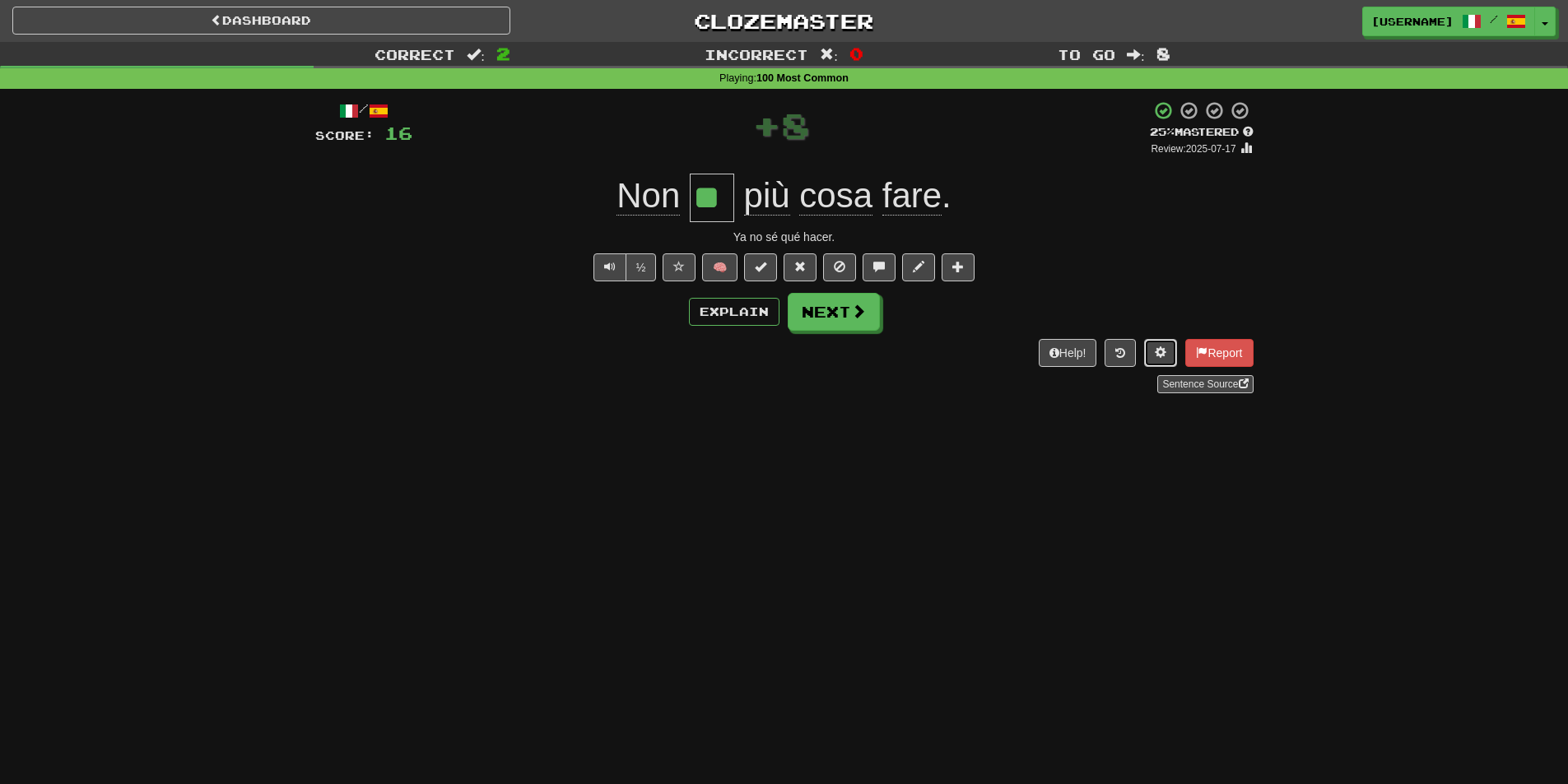 click at bounding box center (1161, 353) 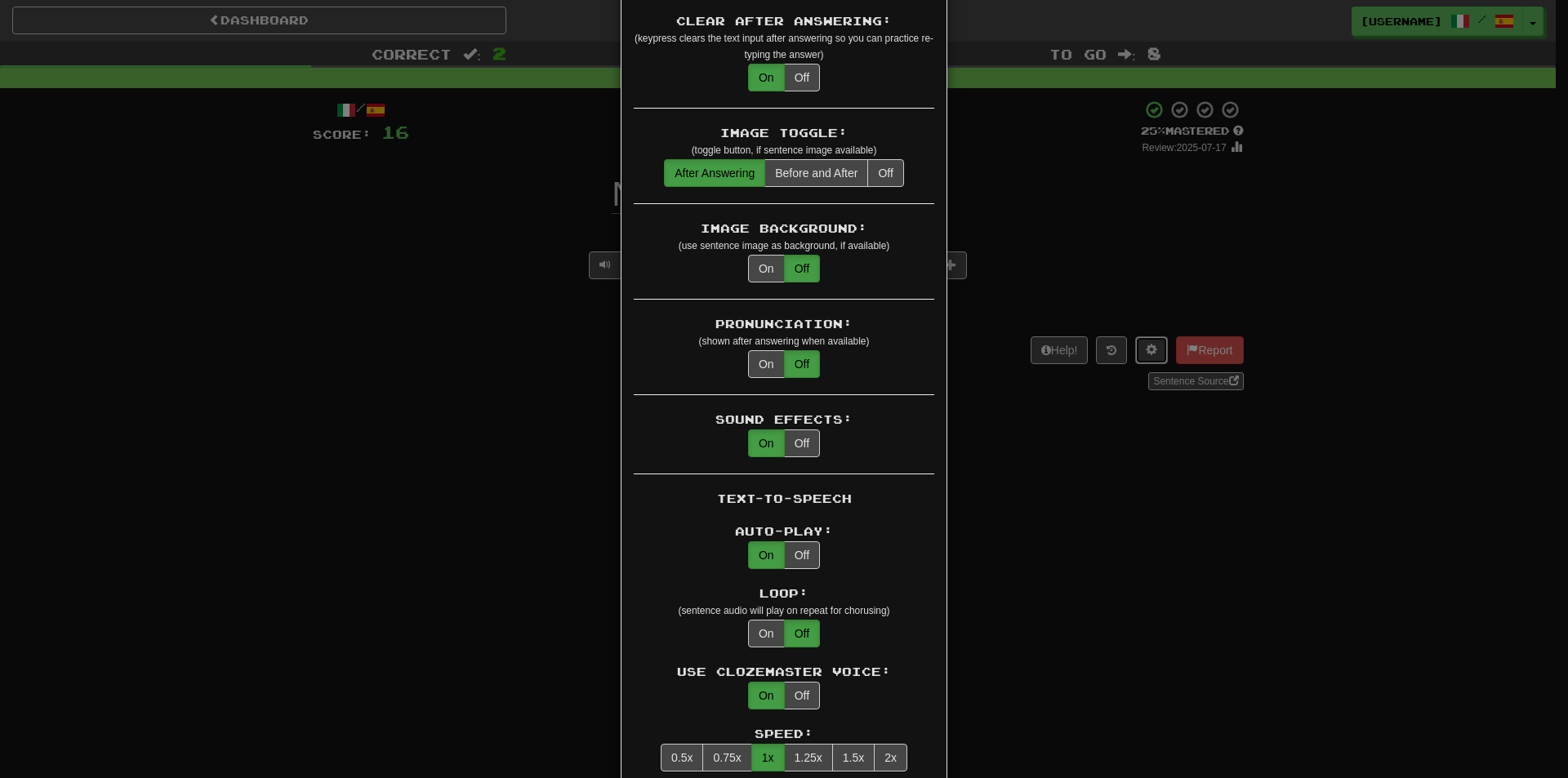 scroll, scrollTop: 0, scrollLeft: 0, axis: both 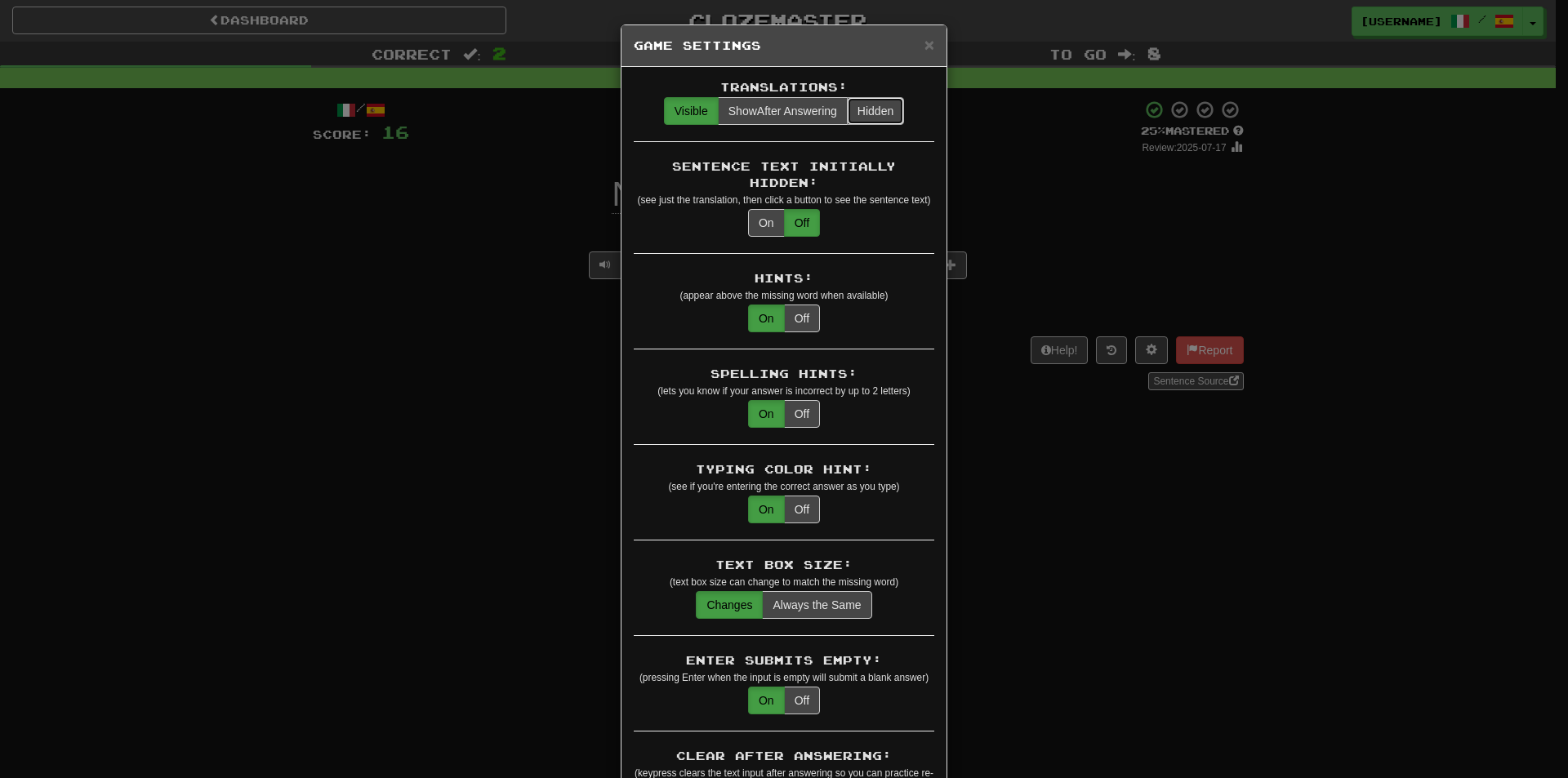 click on "Hidden" at bounding box center (875, 111) 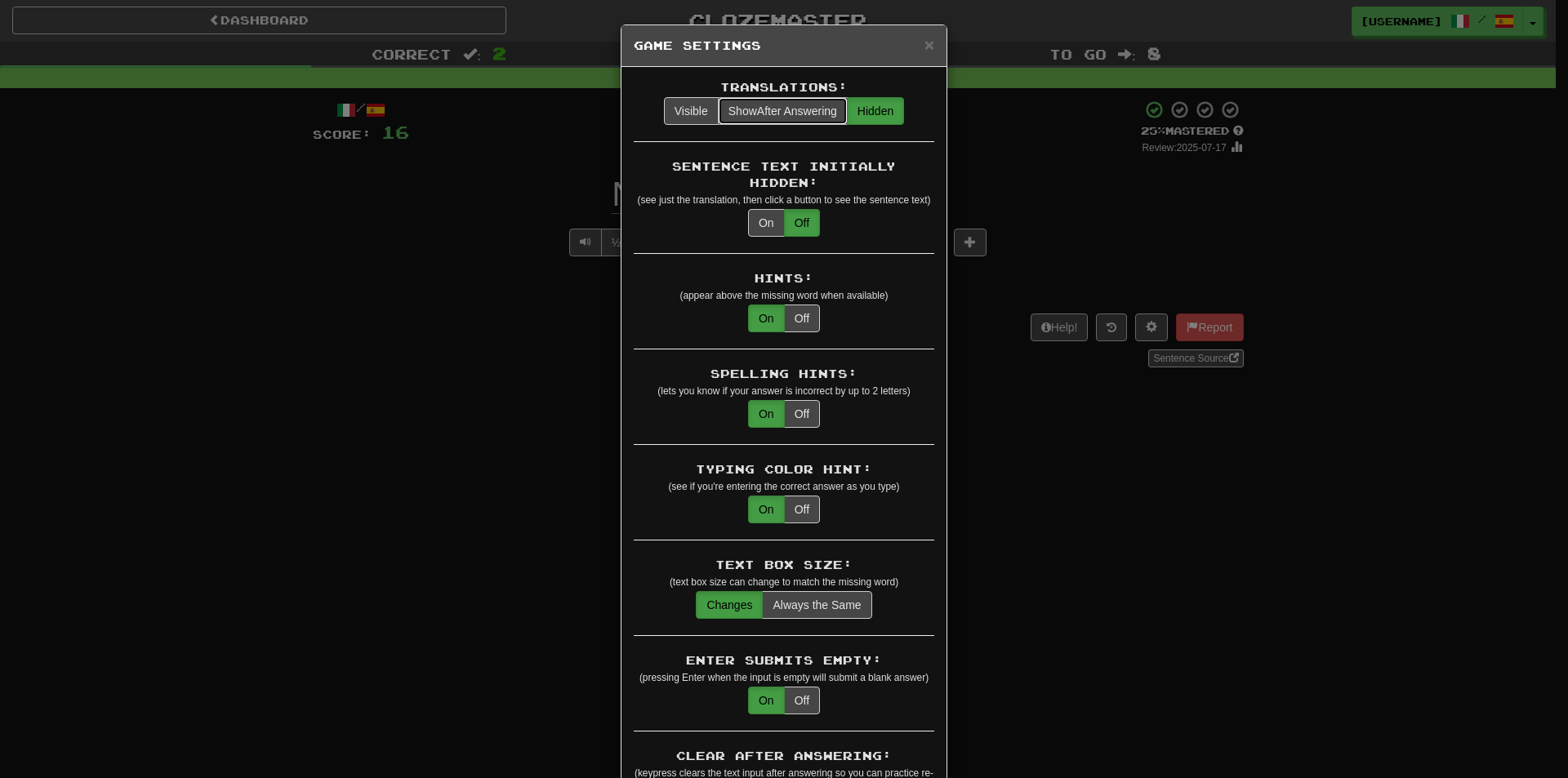 click on "Show  After Answering" at bounding box center (782, 111) 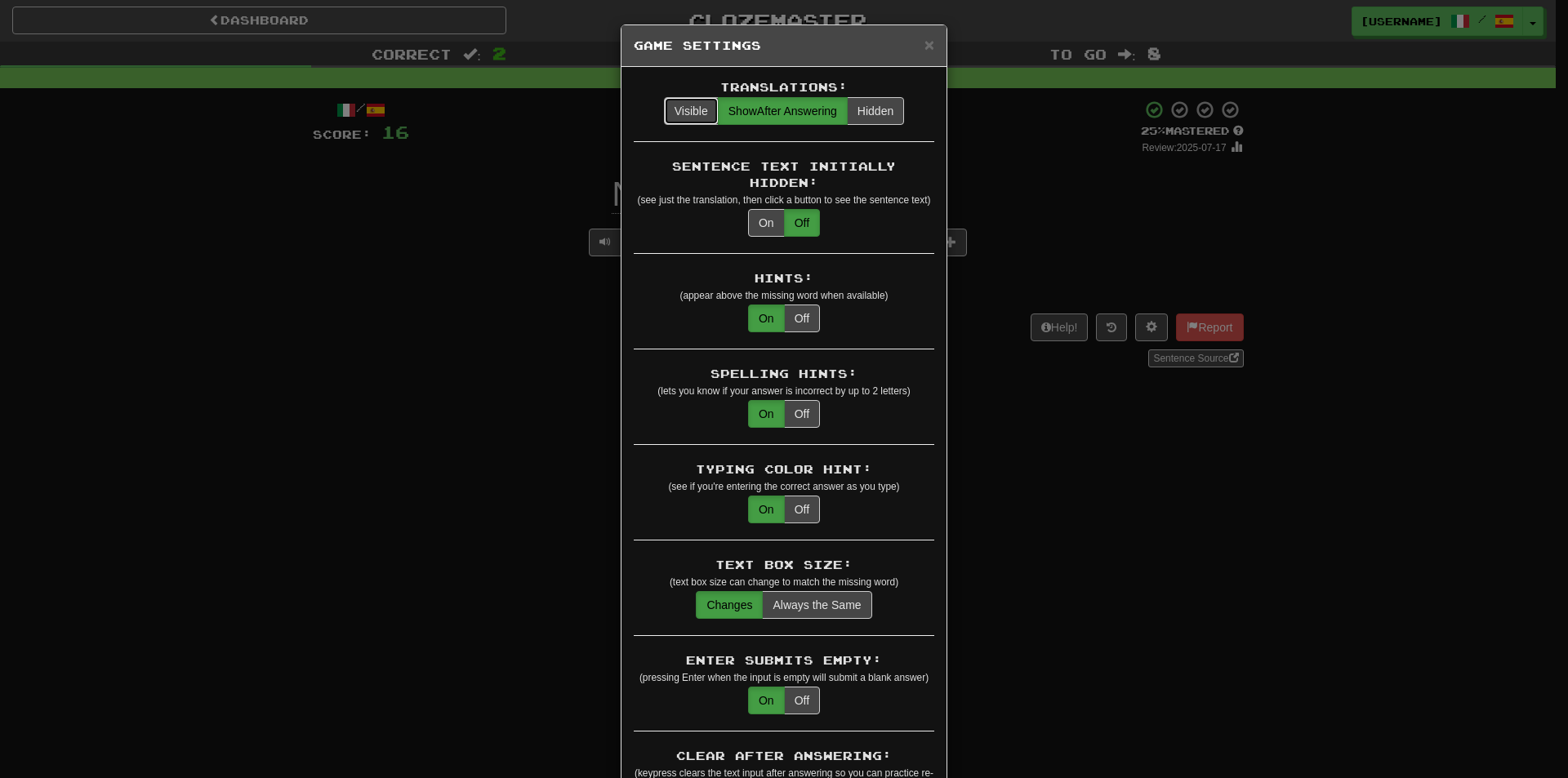 click on "Visible" at bounding box center [691, 111] 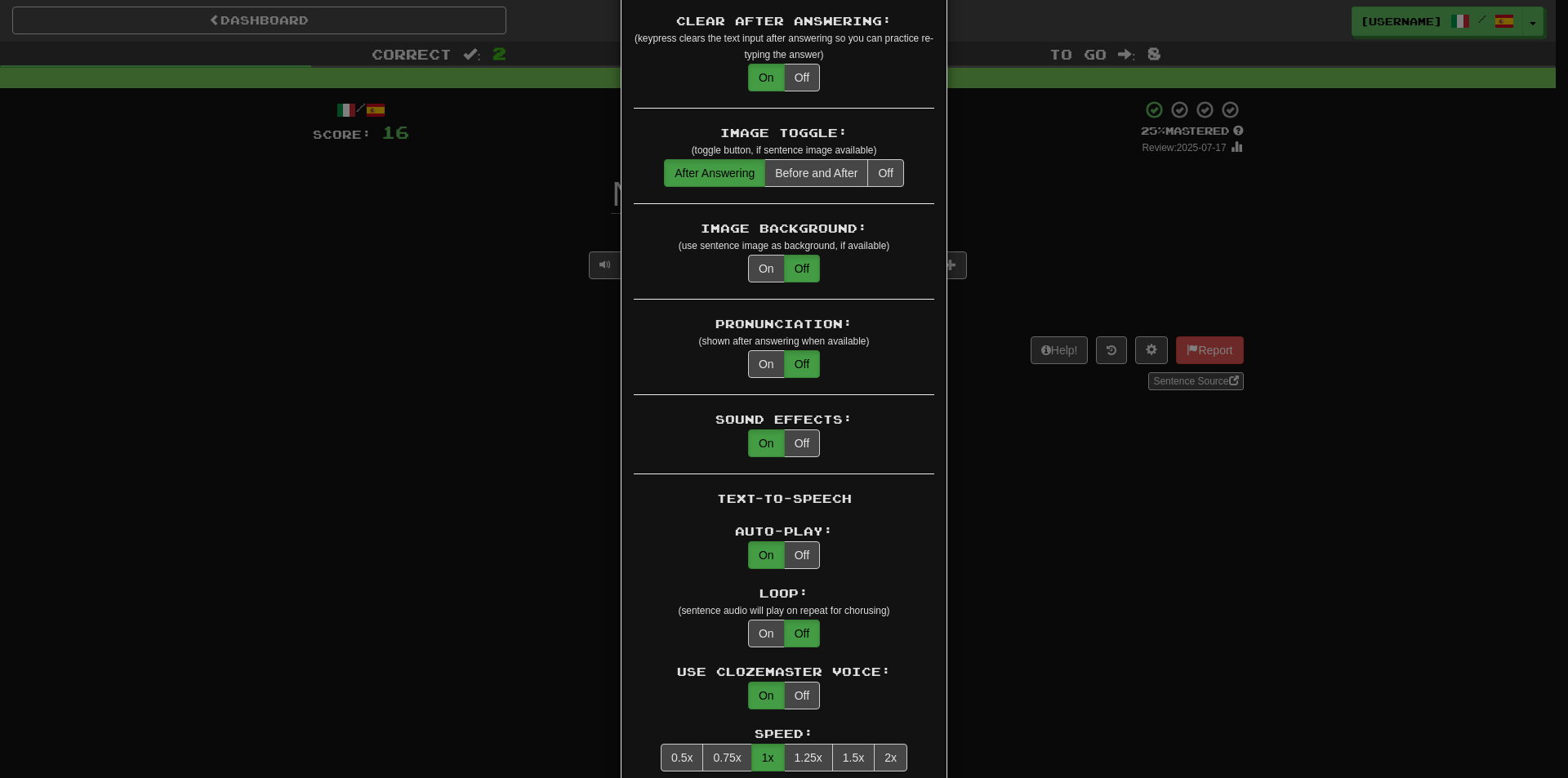scroll, scrollTop: 816, scrollLeft: 0, axis: vertical 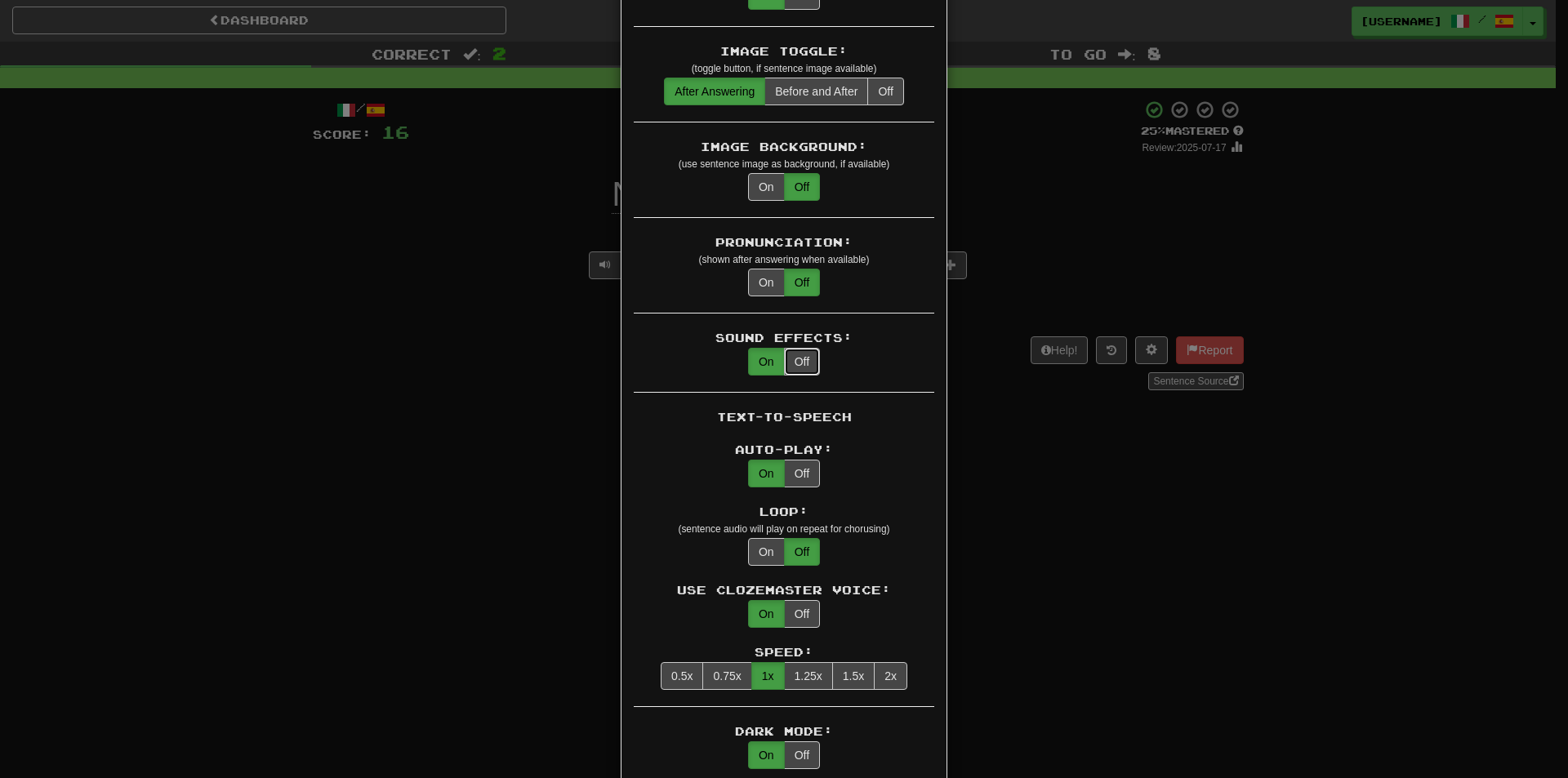 click on "Off" at bounding box center (802, 362) 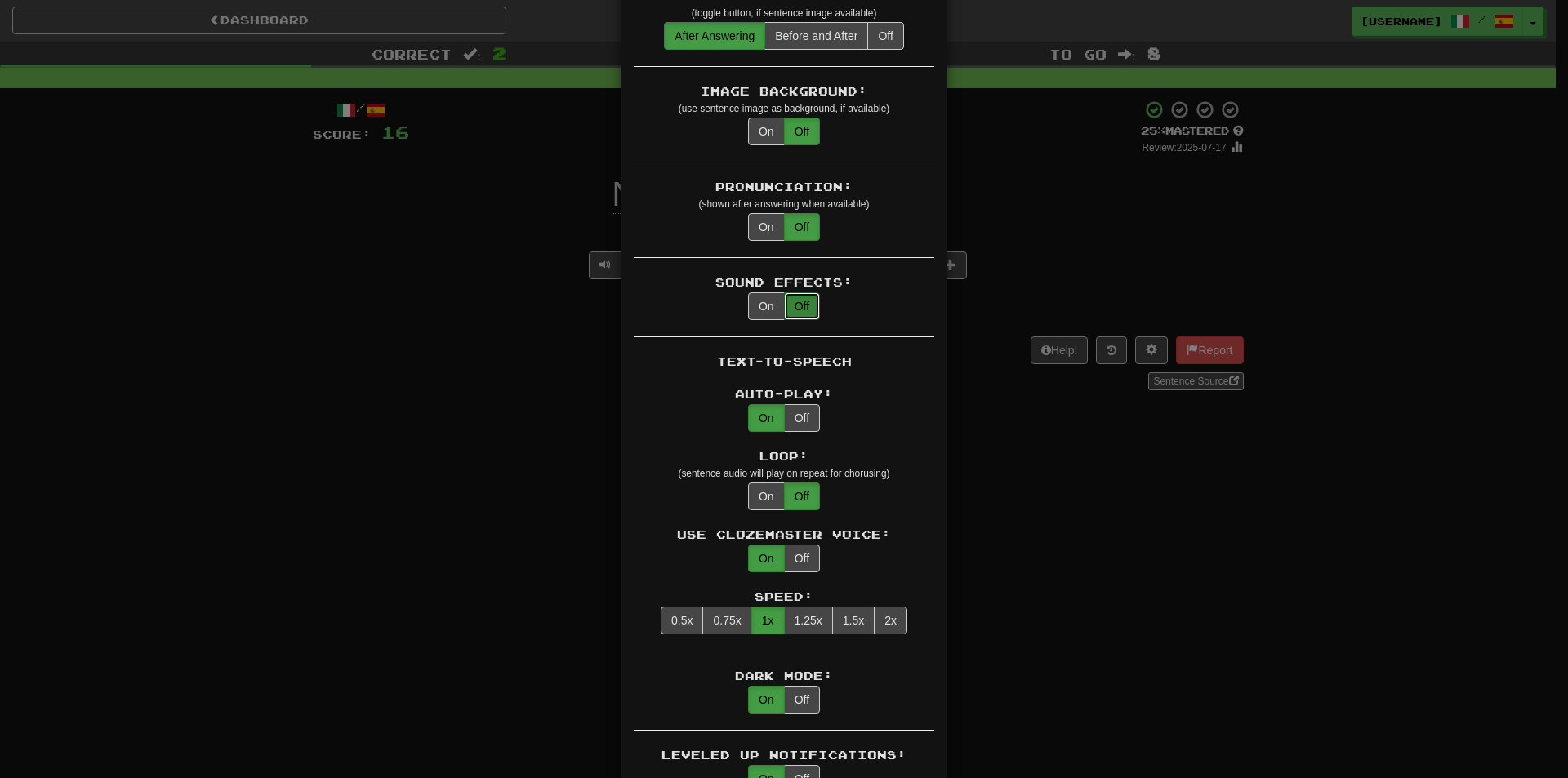 scroll, scrollTop: 898, scrollLeft: 0, axis: vertical 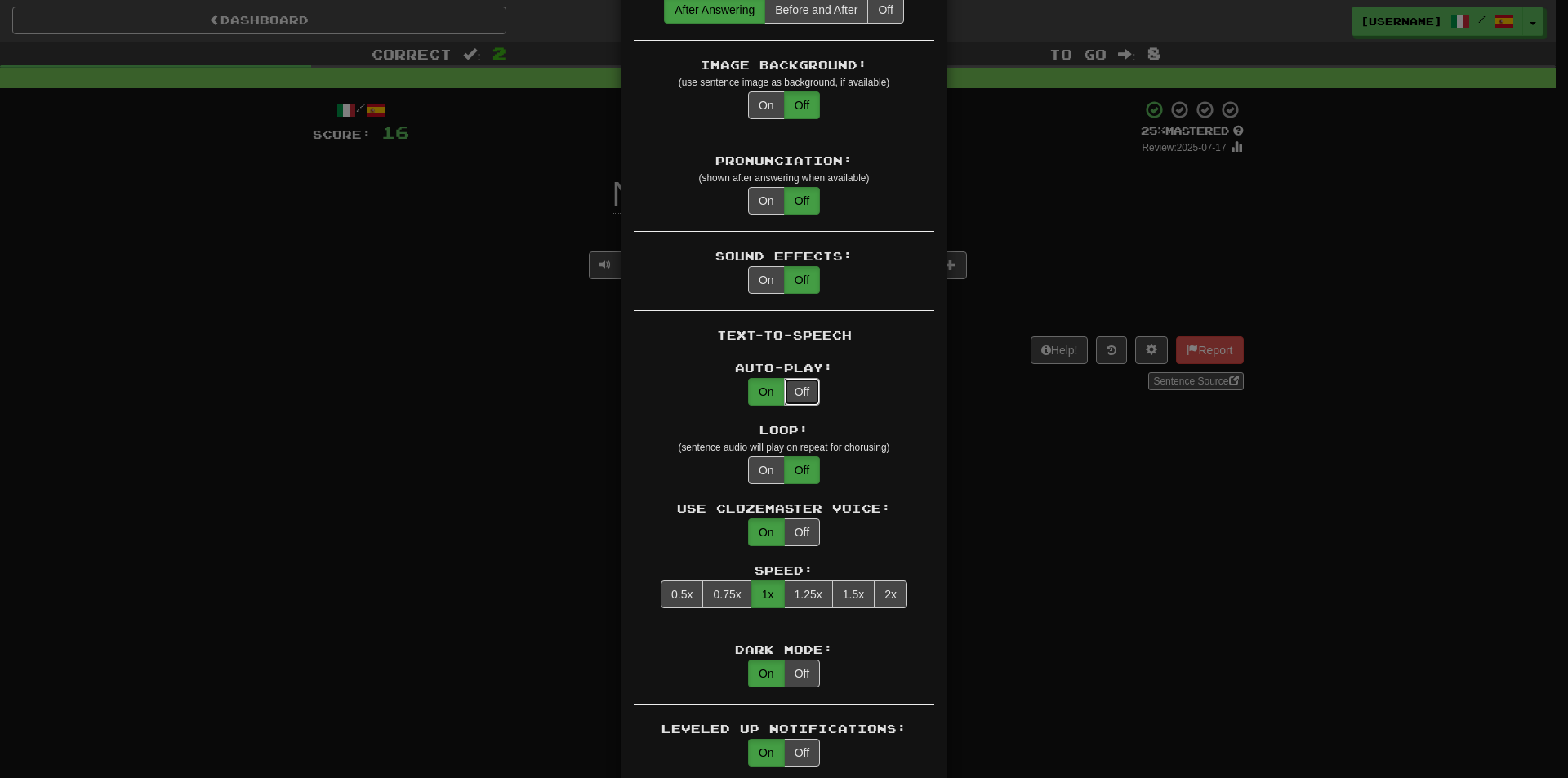 click on "Off" at bounding box center [802, 392] 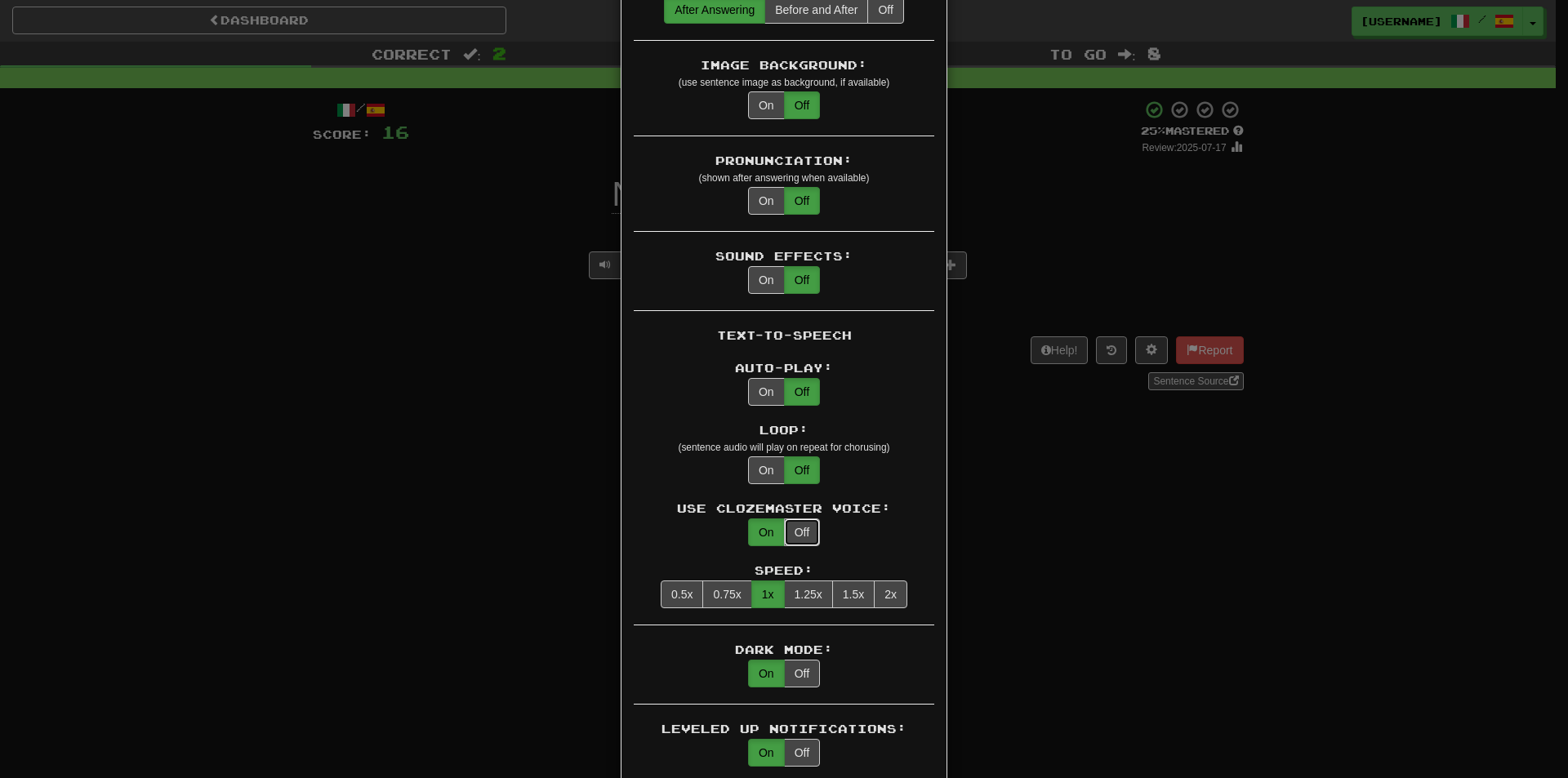 click on "Off" at bounding box center [802, 532] 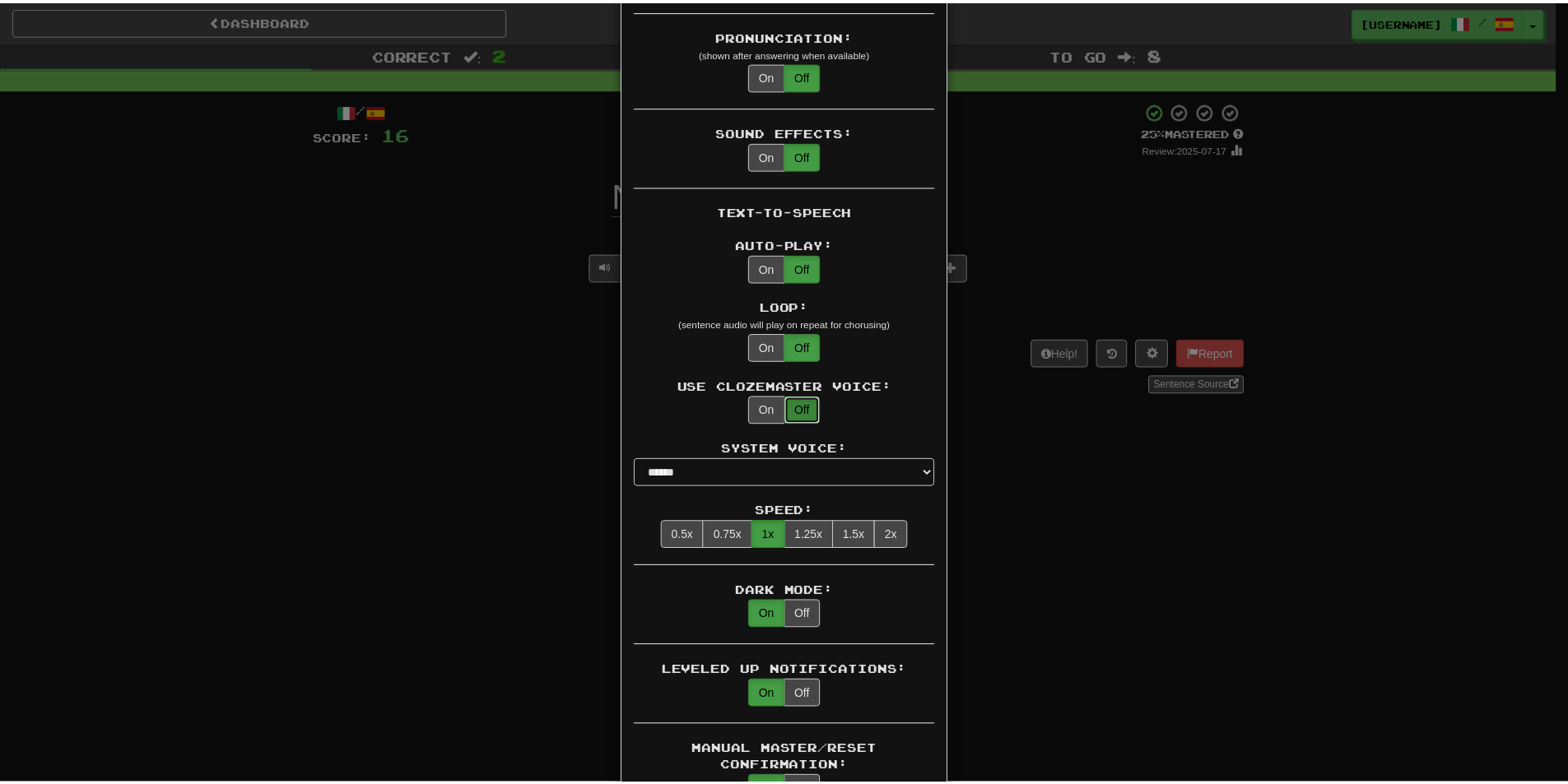 scroll, scrollTop: 1069, scrollLeft: 0, axis: vertical 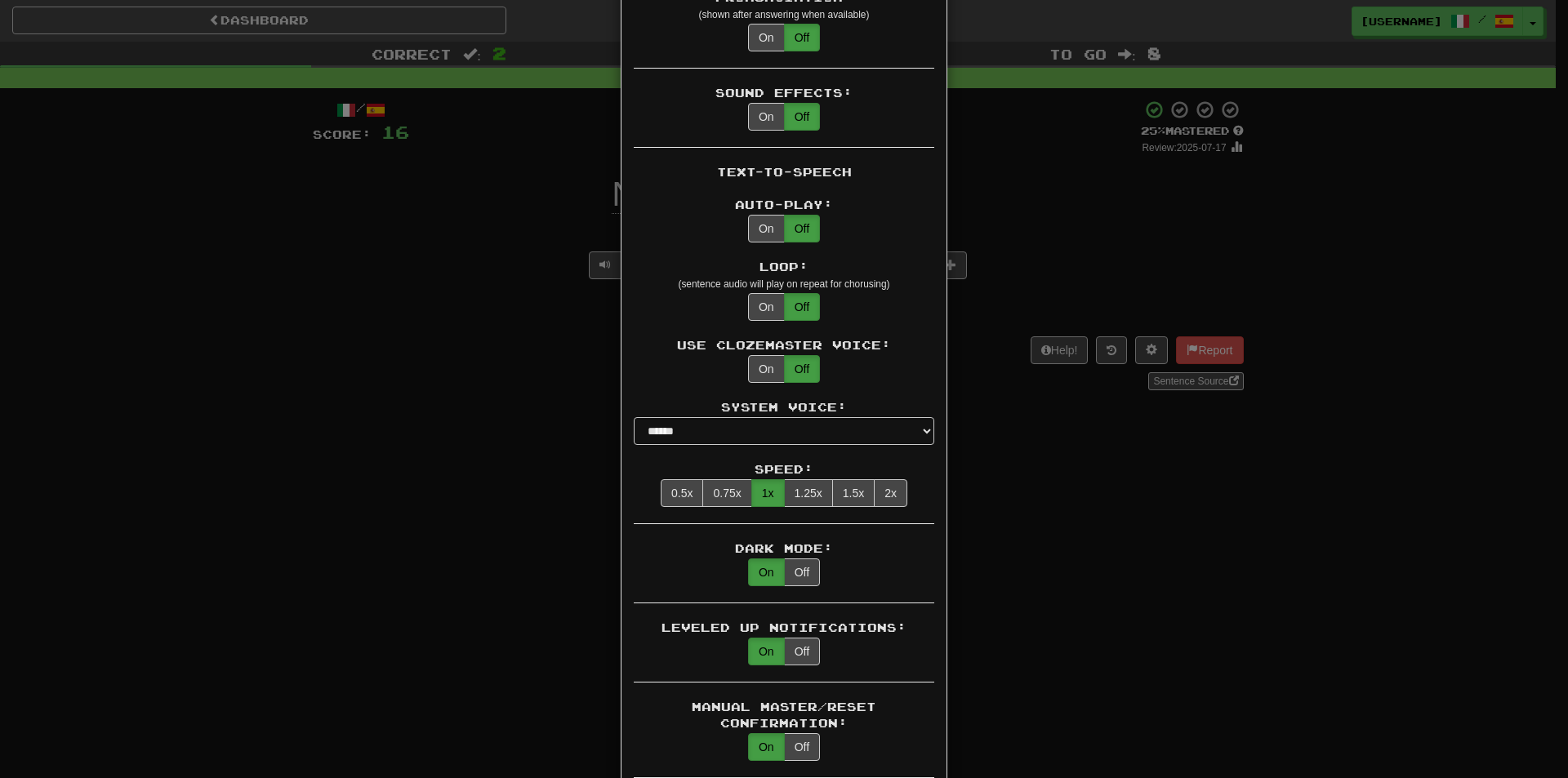 click on "× Game Settings Translations: Visible Show  After Answering Hidden Sentence Text Initially Hidden: (see just the translation, then click a button to see the sentence text) On Off Hints: (appear above the missing word when available) On Off Spelling Hints: (lets you know if your answer is incorrect by up to 2 letters) On Off Typing Color Hint: (see if you're entering the correct answer as you type) On Off Text Box Size: (text box size can change to match the missing word) Changes Always the Same Enter Submits Empty: (pressing Enter when the input is empty will submit a blank answer) On Off Clear After Answering: (keypress clears the text input after answering so you can practice re-typing the answer) On Off Image Toggle: (toggle button, if sentence image available) After Answering Before and After Off Image Background: (use sentence image as background, if available) On Off Pronunciation: (shown after answering when available) On Off Sound Effects: On Off Text-to-Speech Auto-Play: On Off Loop: On Off On Off 1" at bounding box center [784, 389] 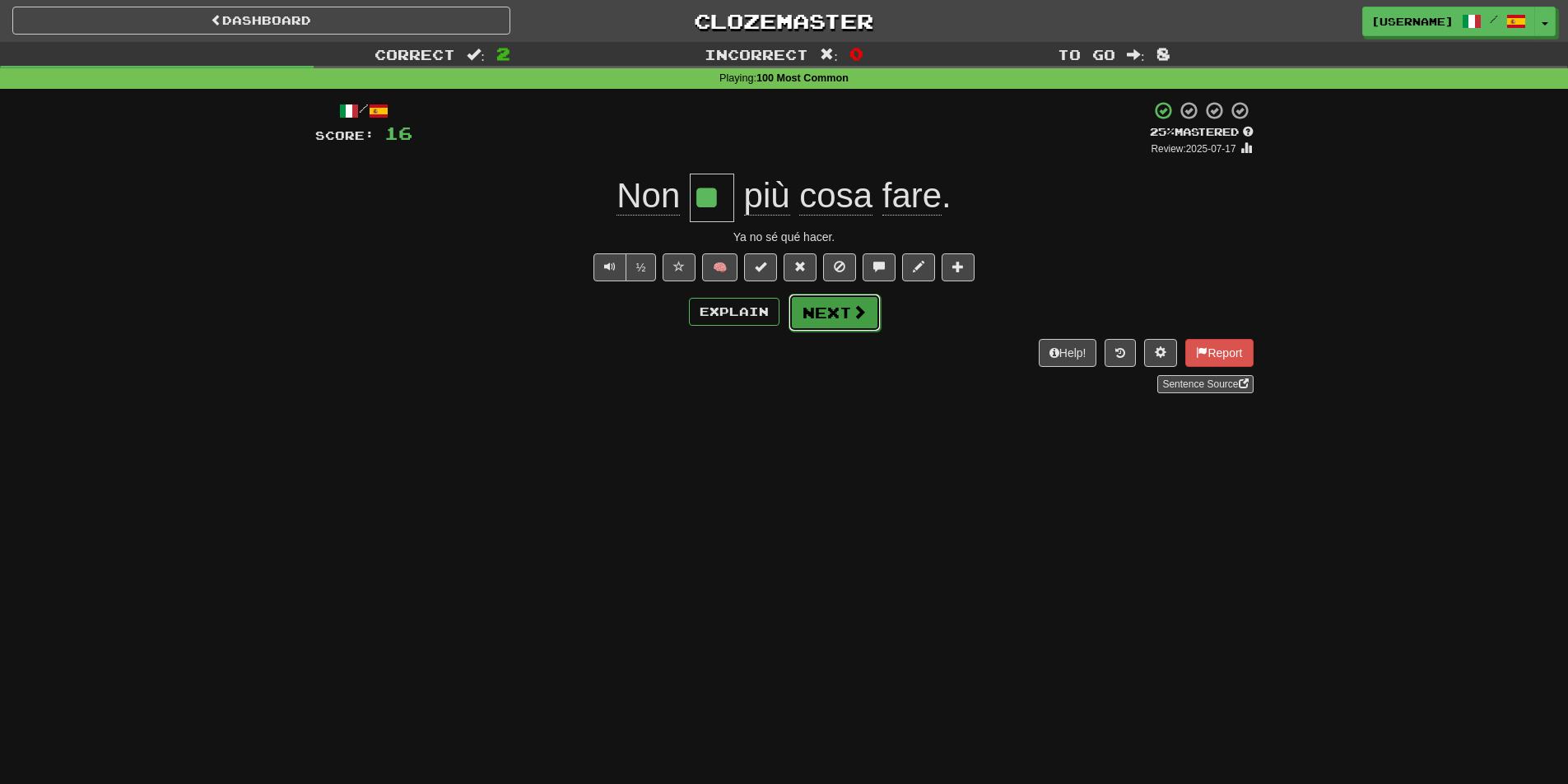 click at bounding box center [859, 312] 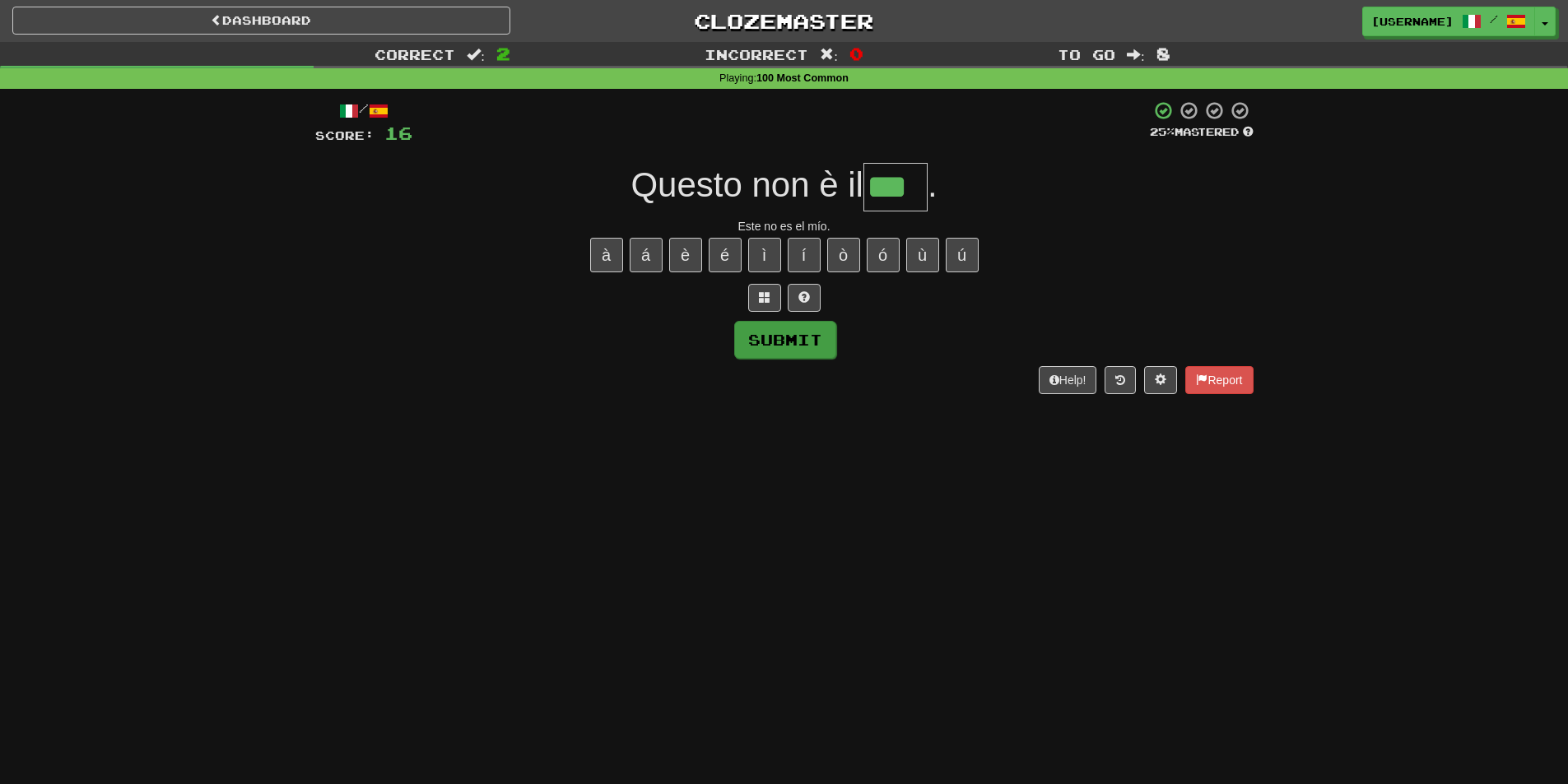 type on "***" 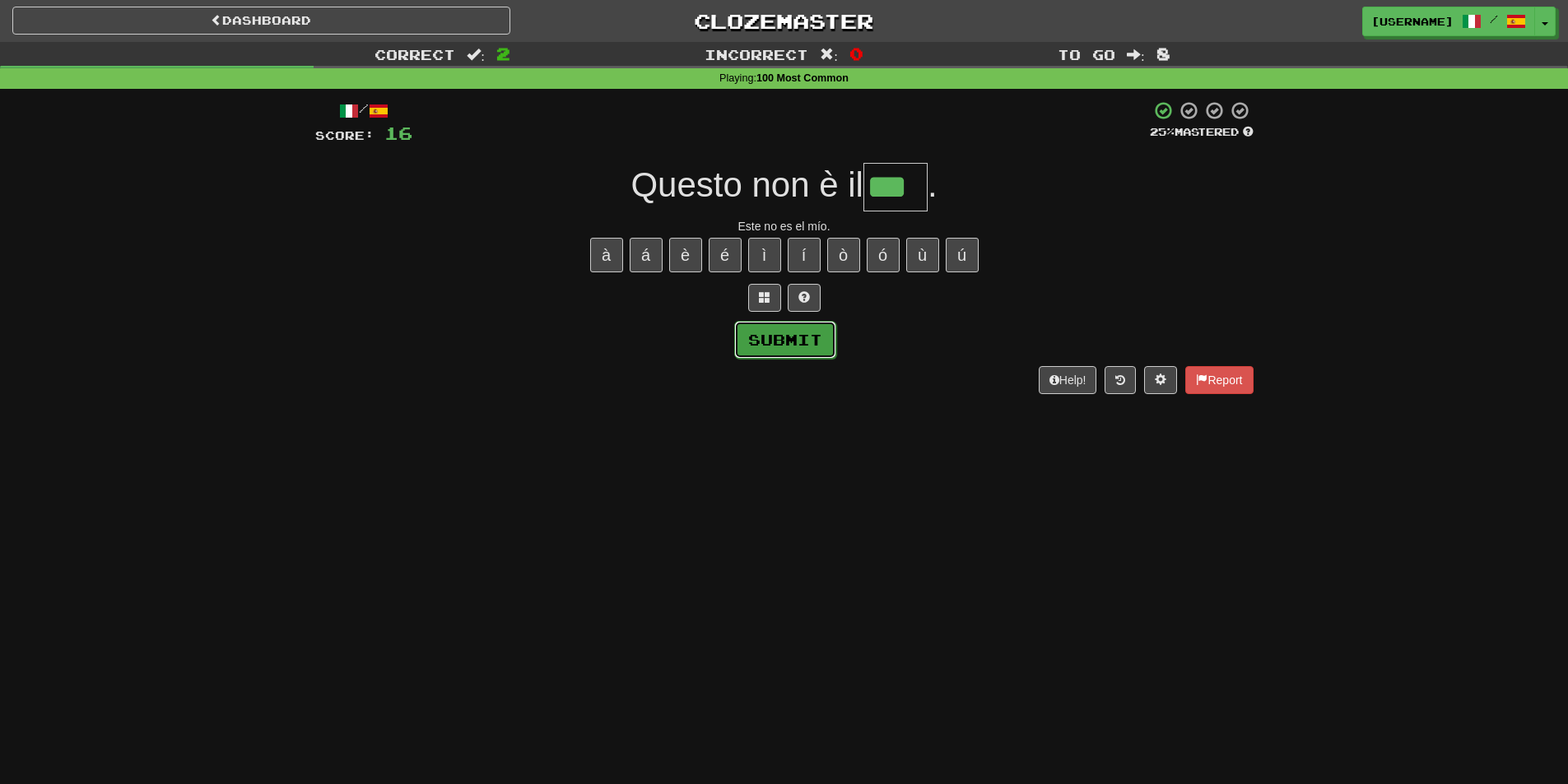 click on "Submit" at bounding box center [785, 340] 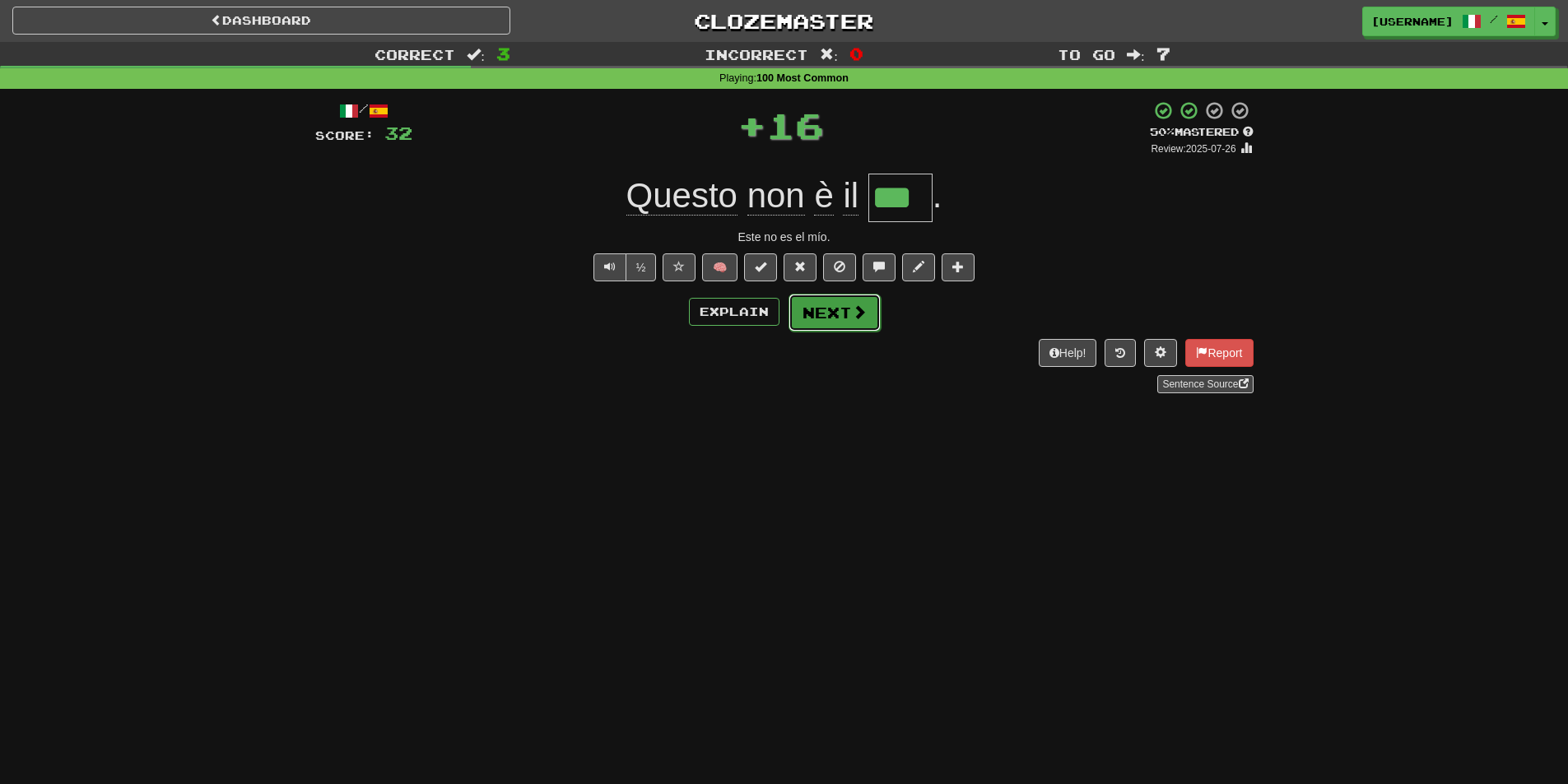 click on "Next" at bounding box center [835, 313] 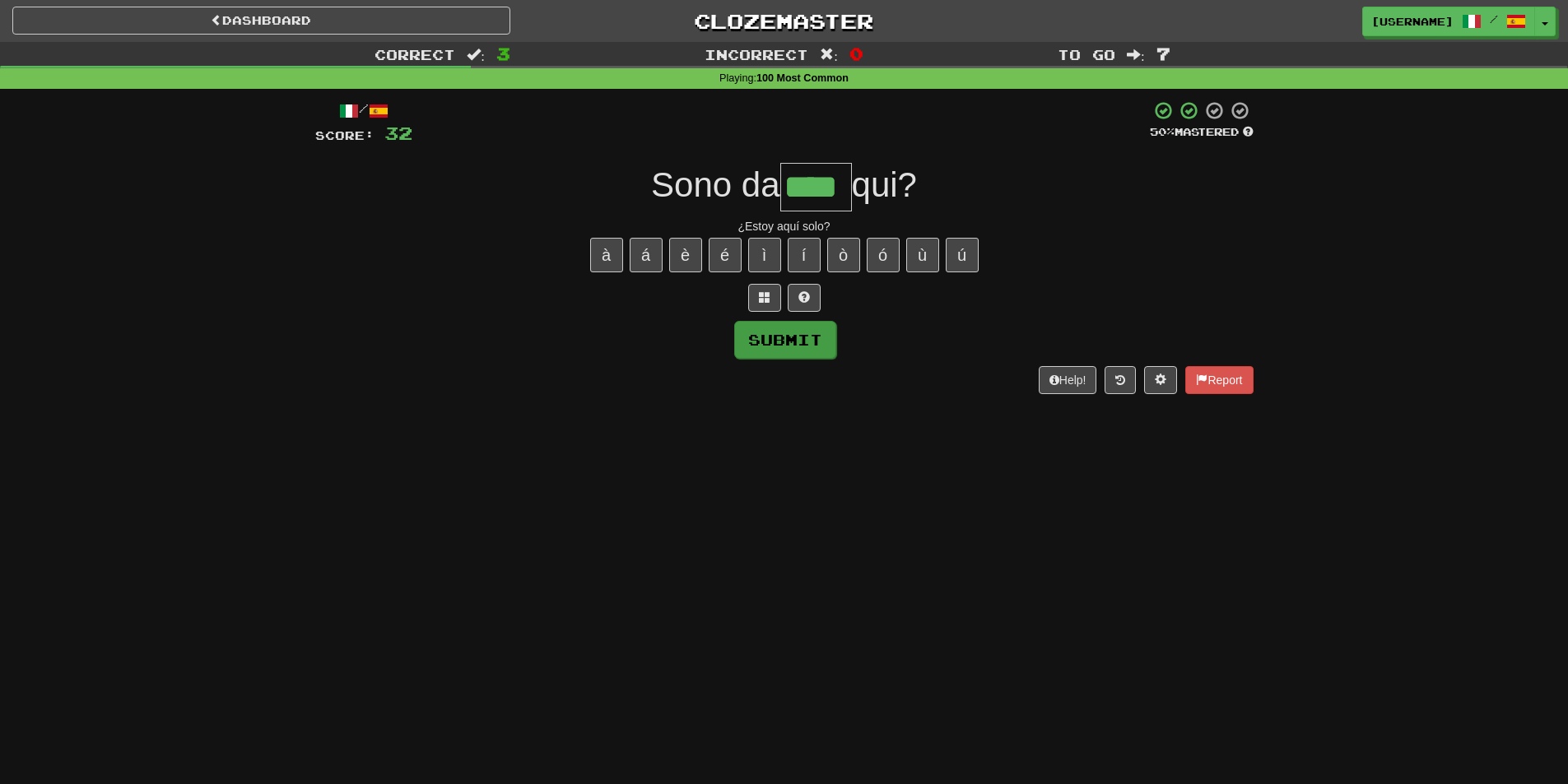 type on "****" 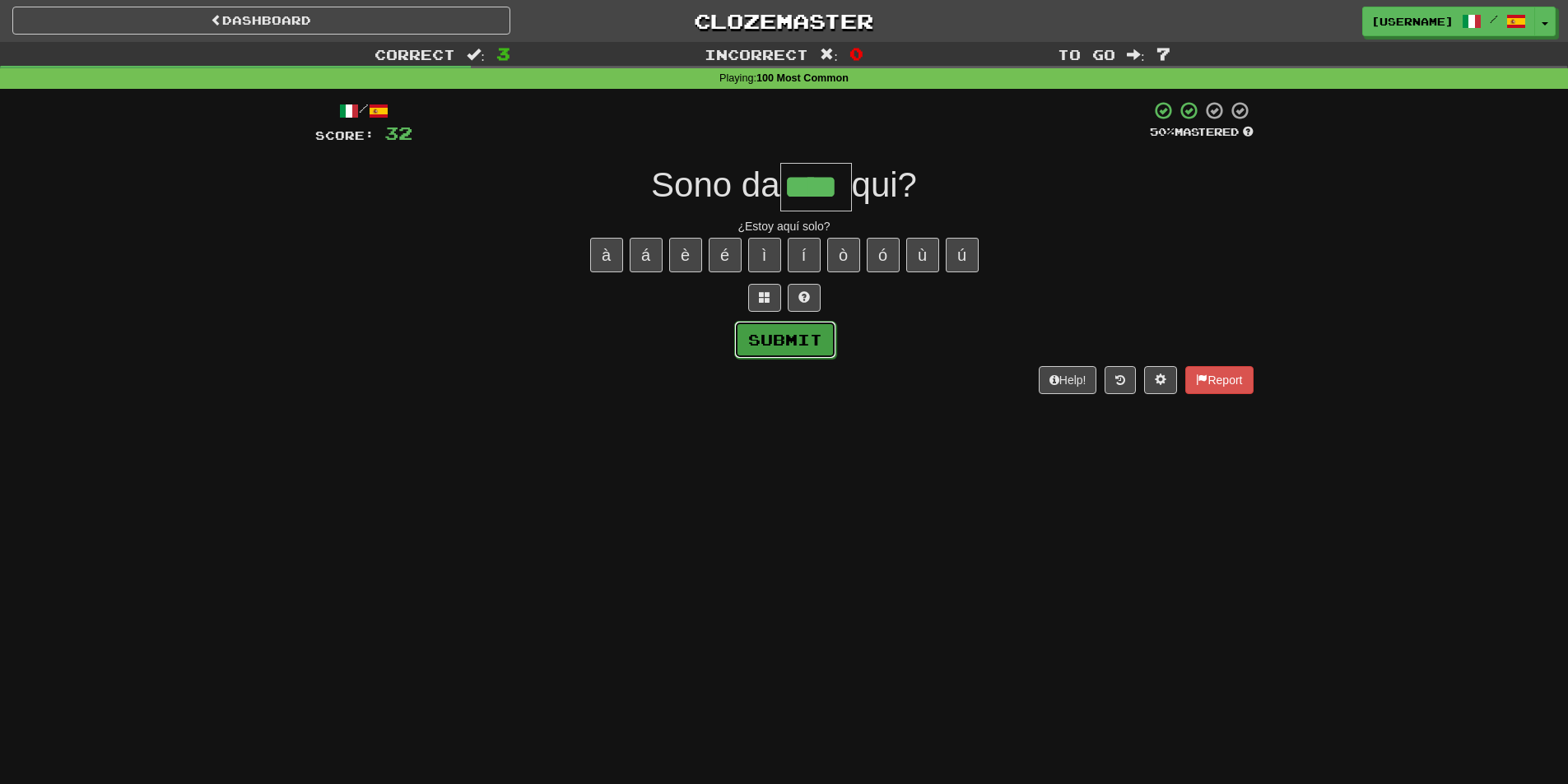 click on "Submit" at bounding box center [785, 340] 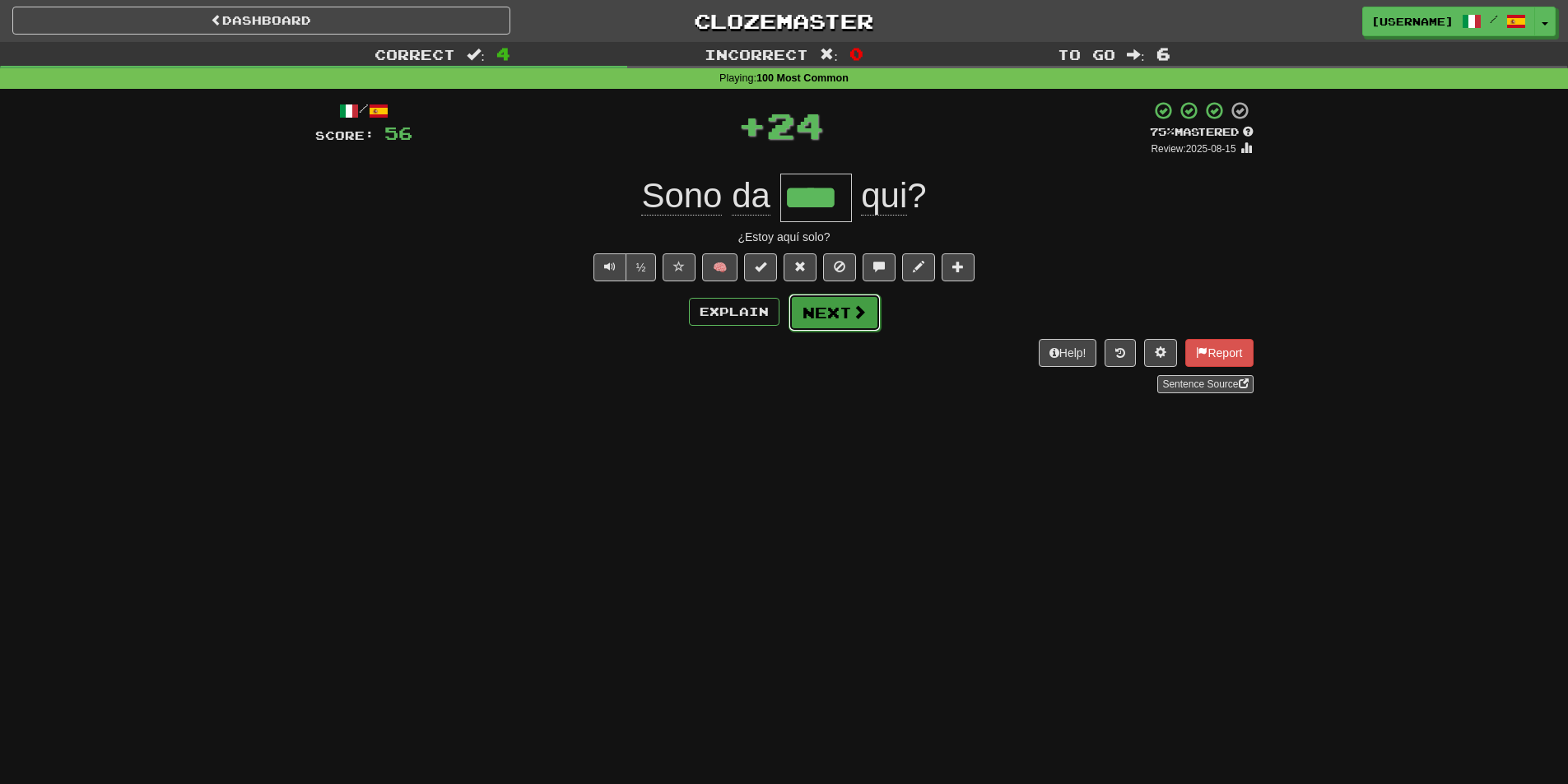 click on "Next" at bounding box center (835, 313) 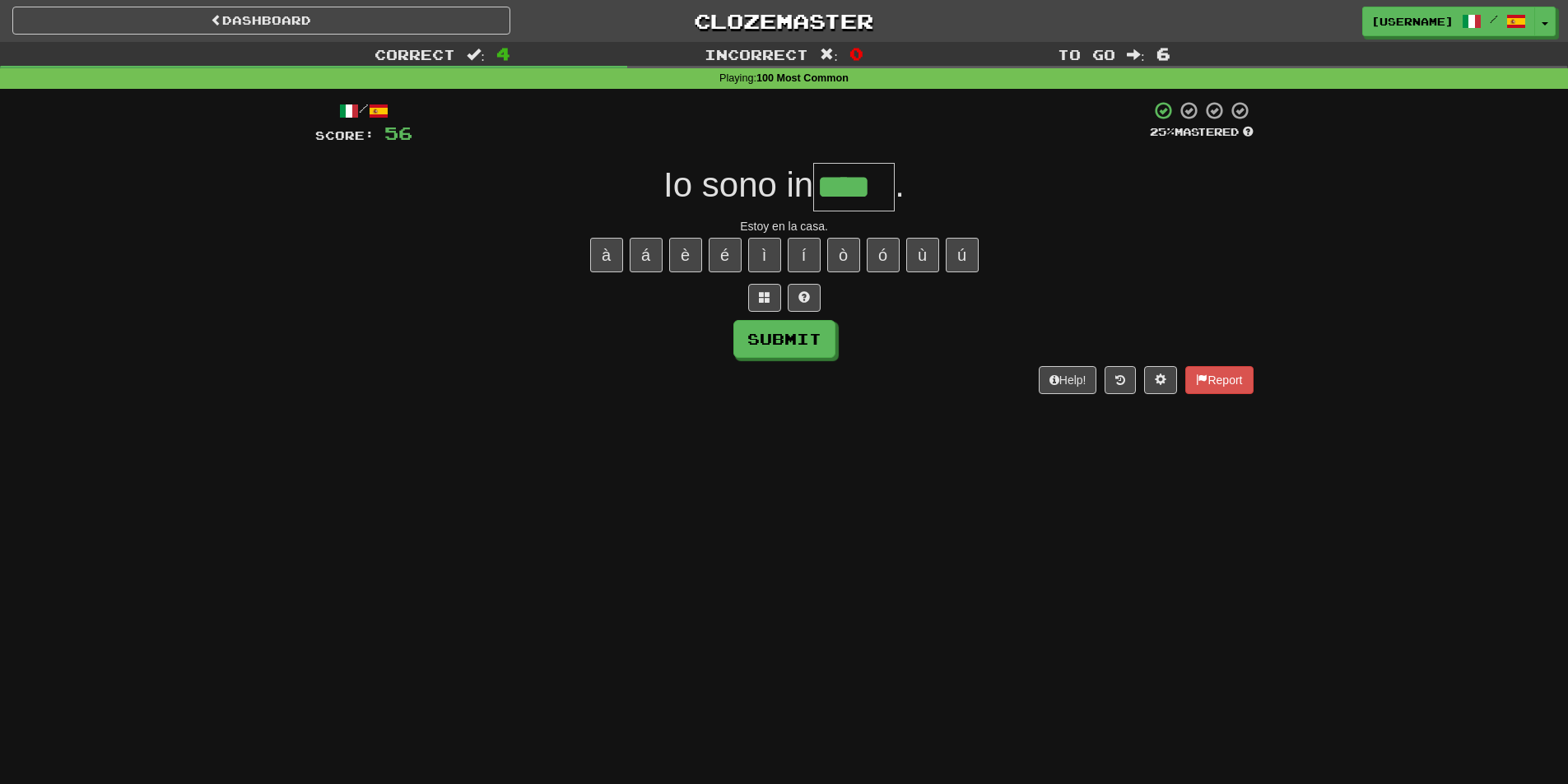 type on "****" 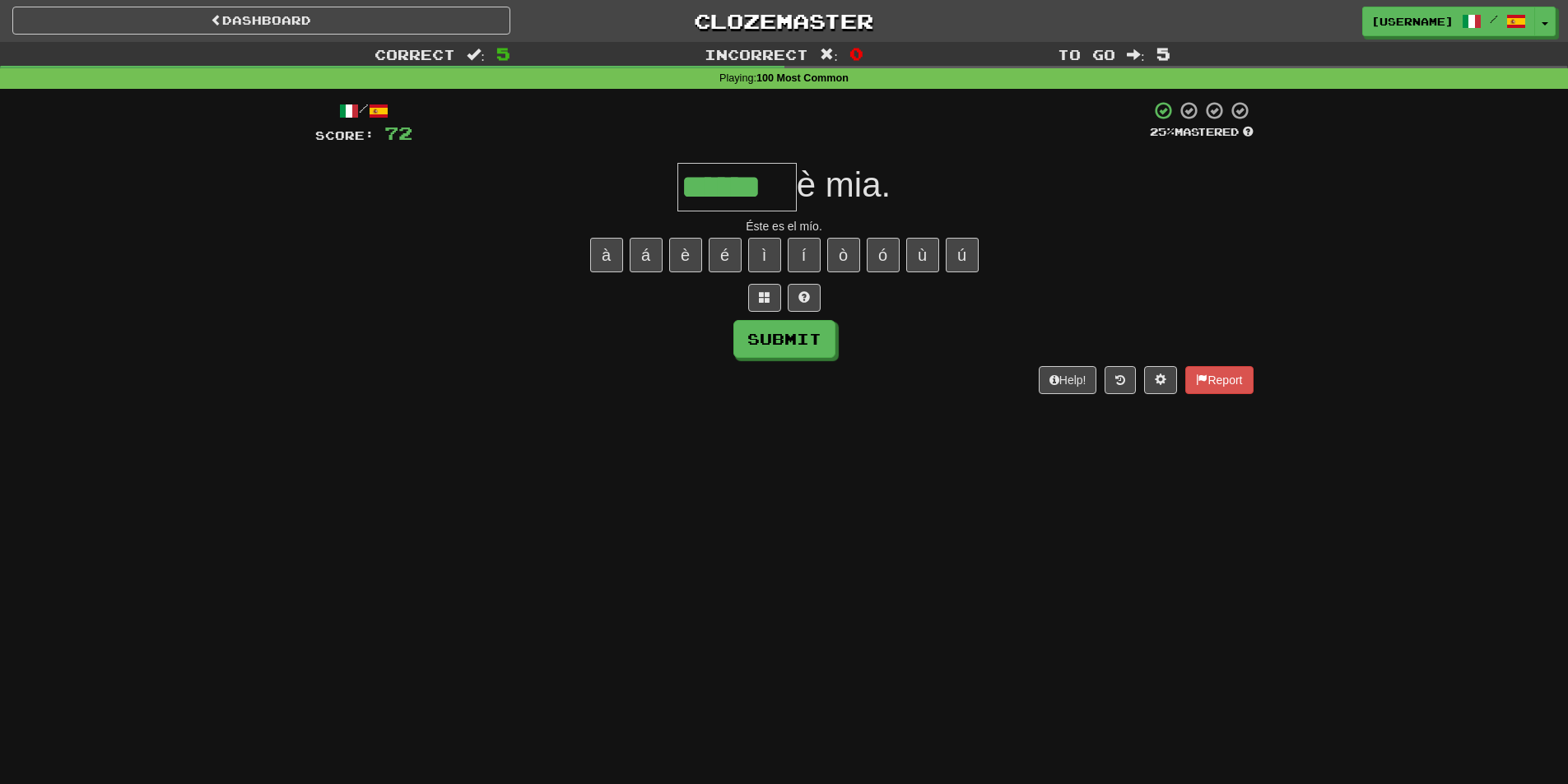 type on "******" 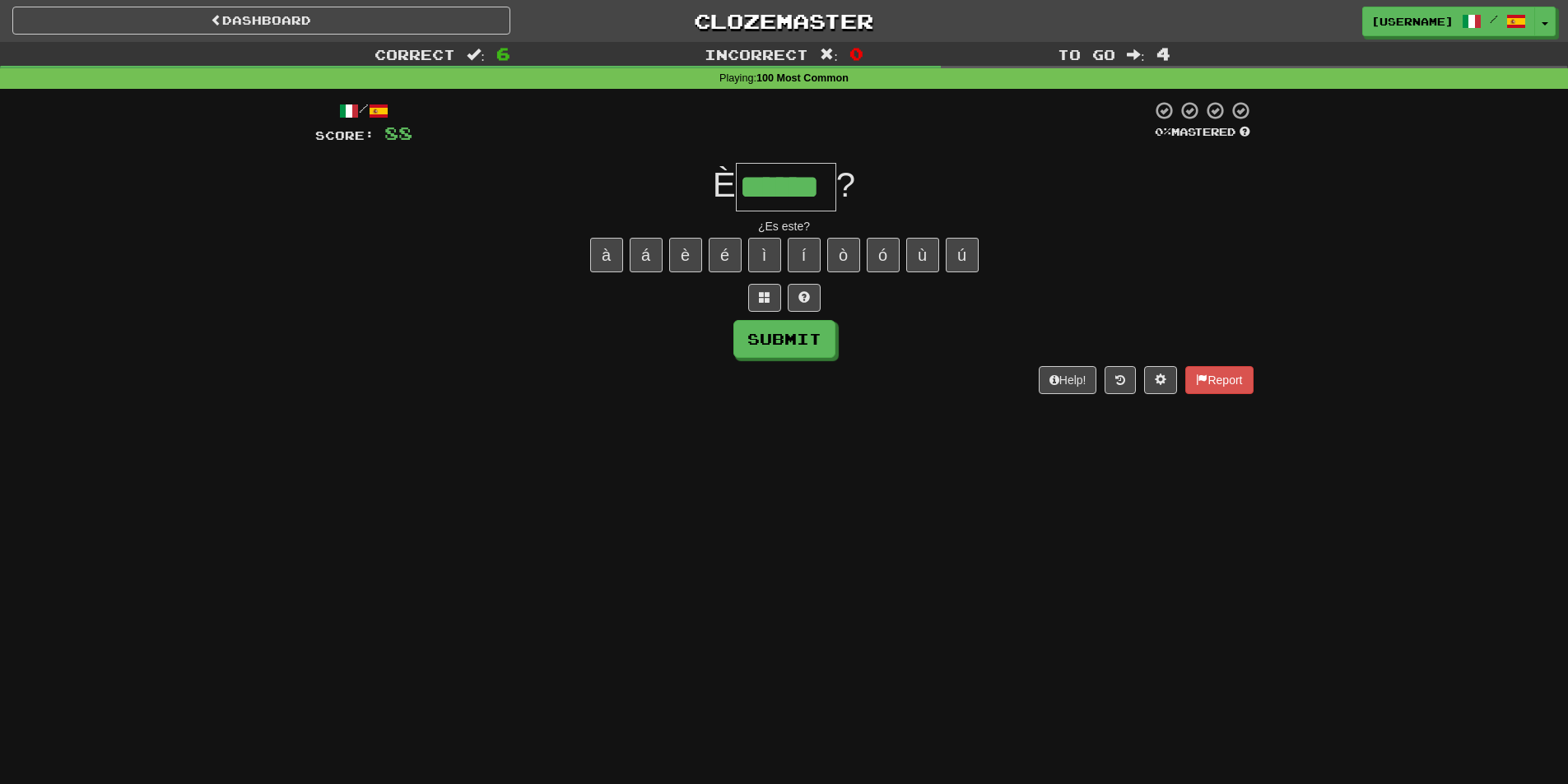 type on "******" 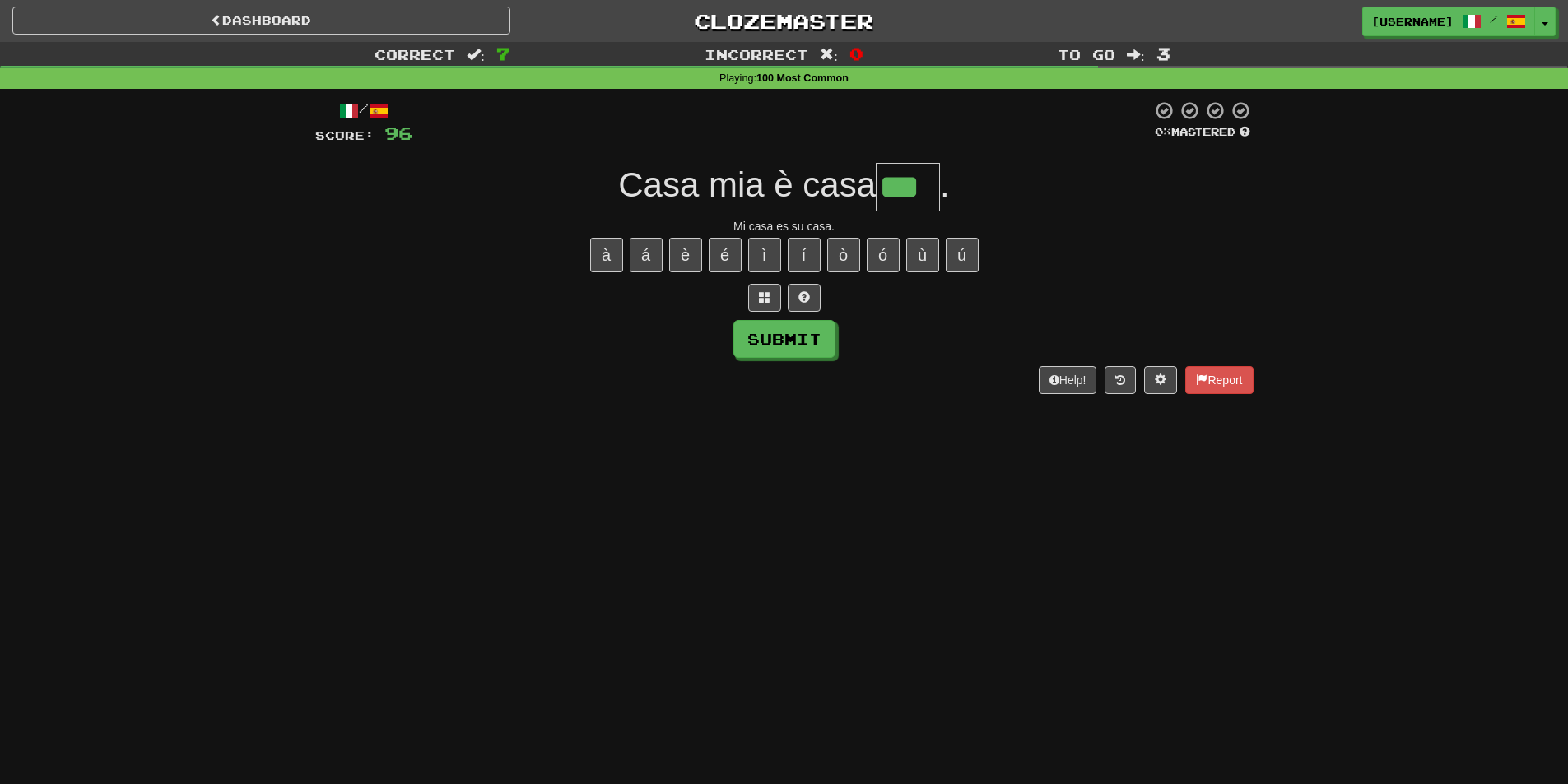 type on "***" 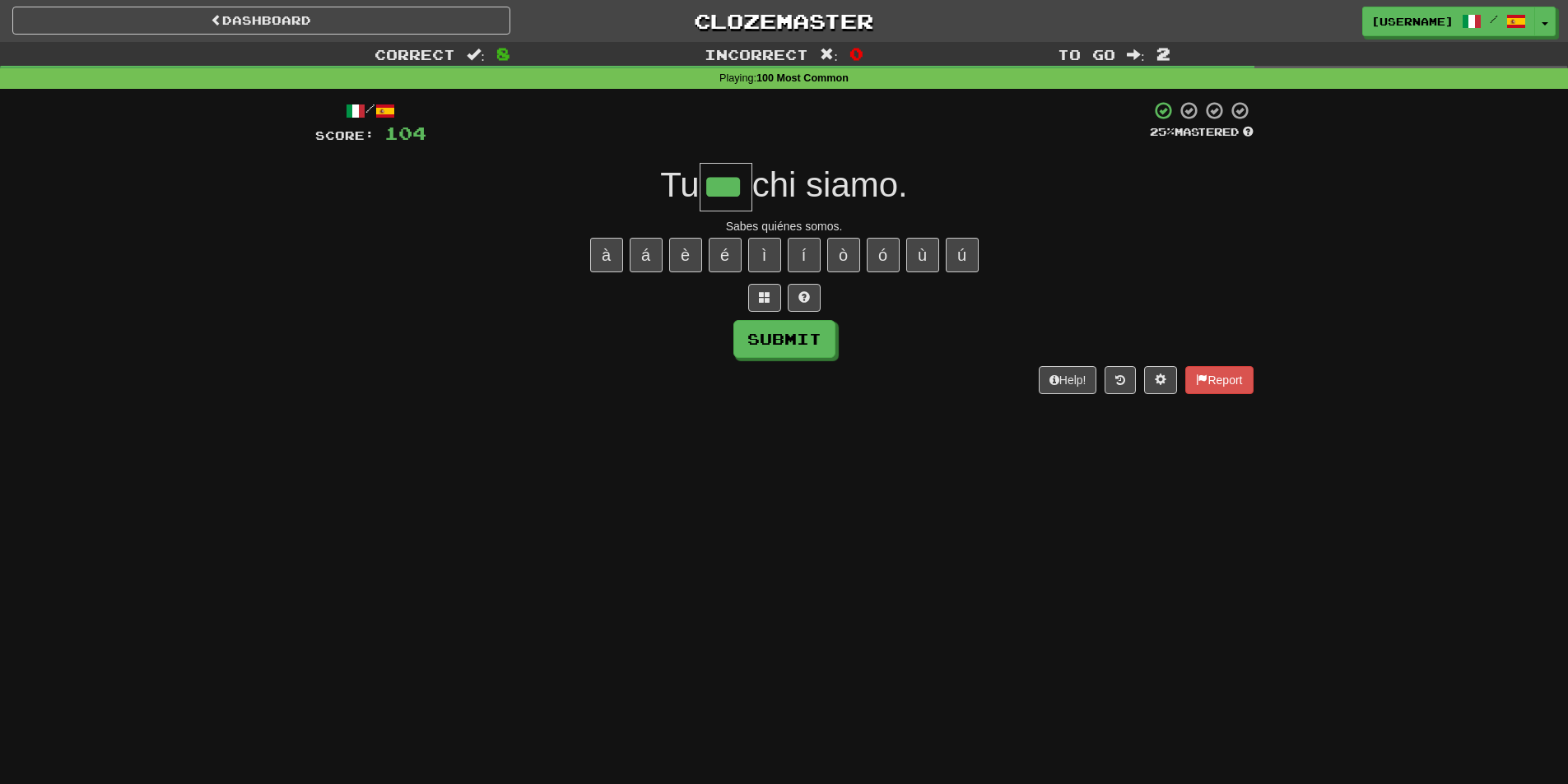 type on "***" 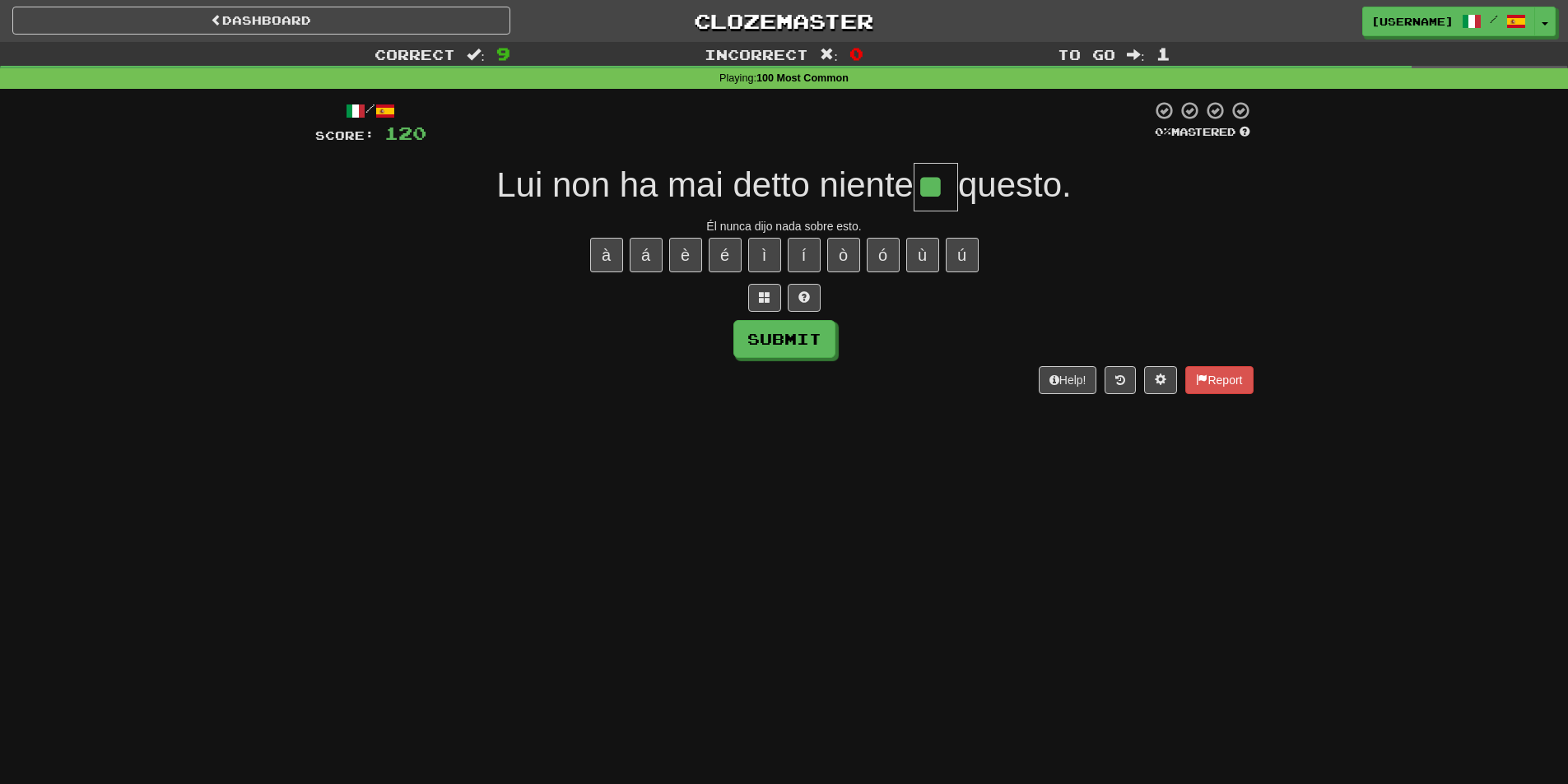 type on "**" 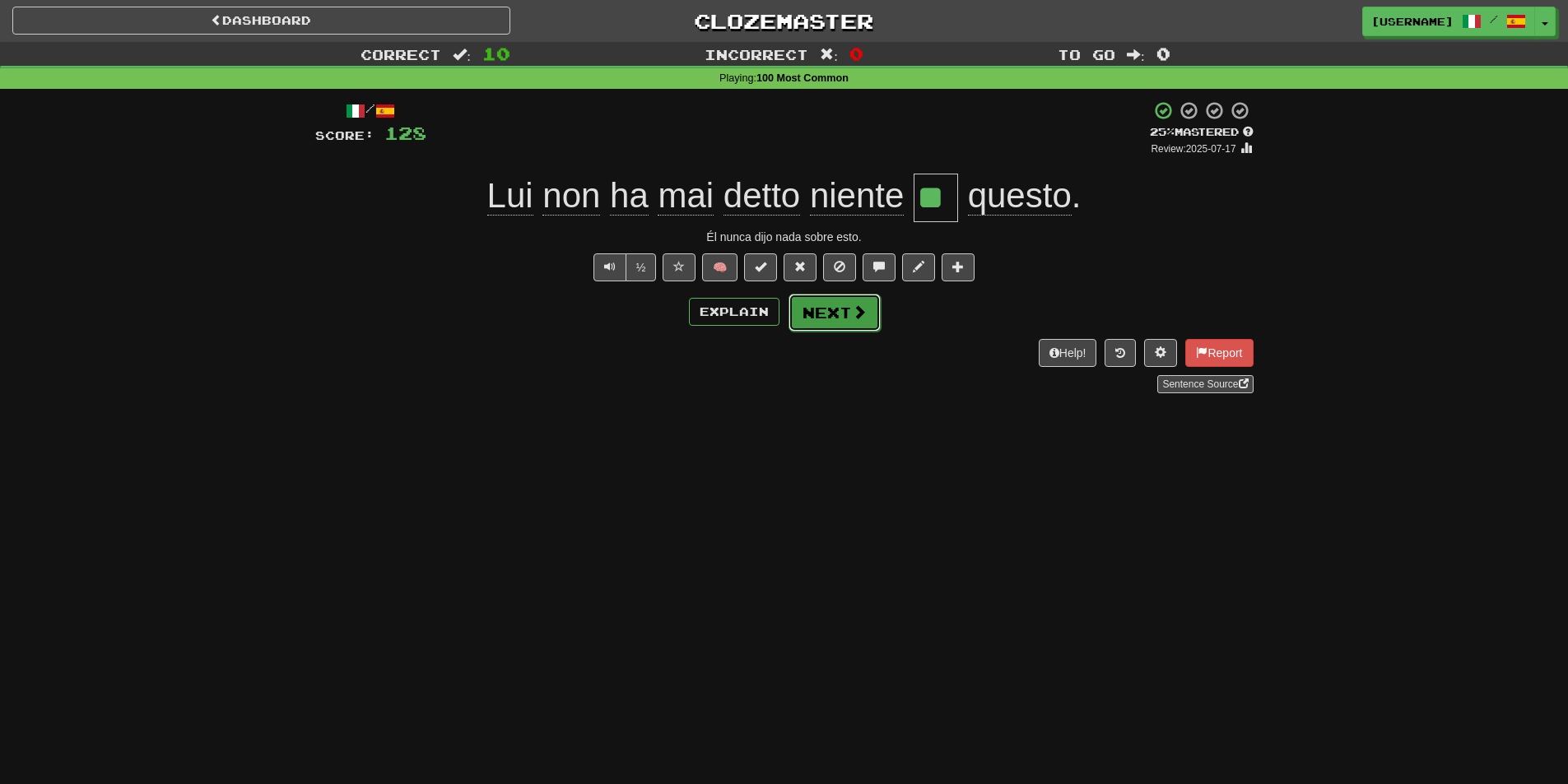 click on "Next" at bounding box center [835, 313] 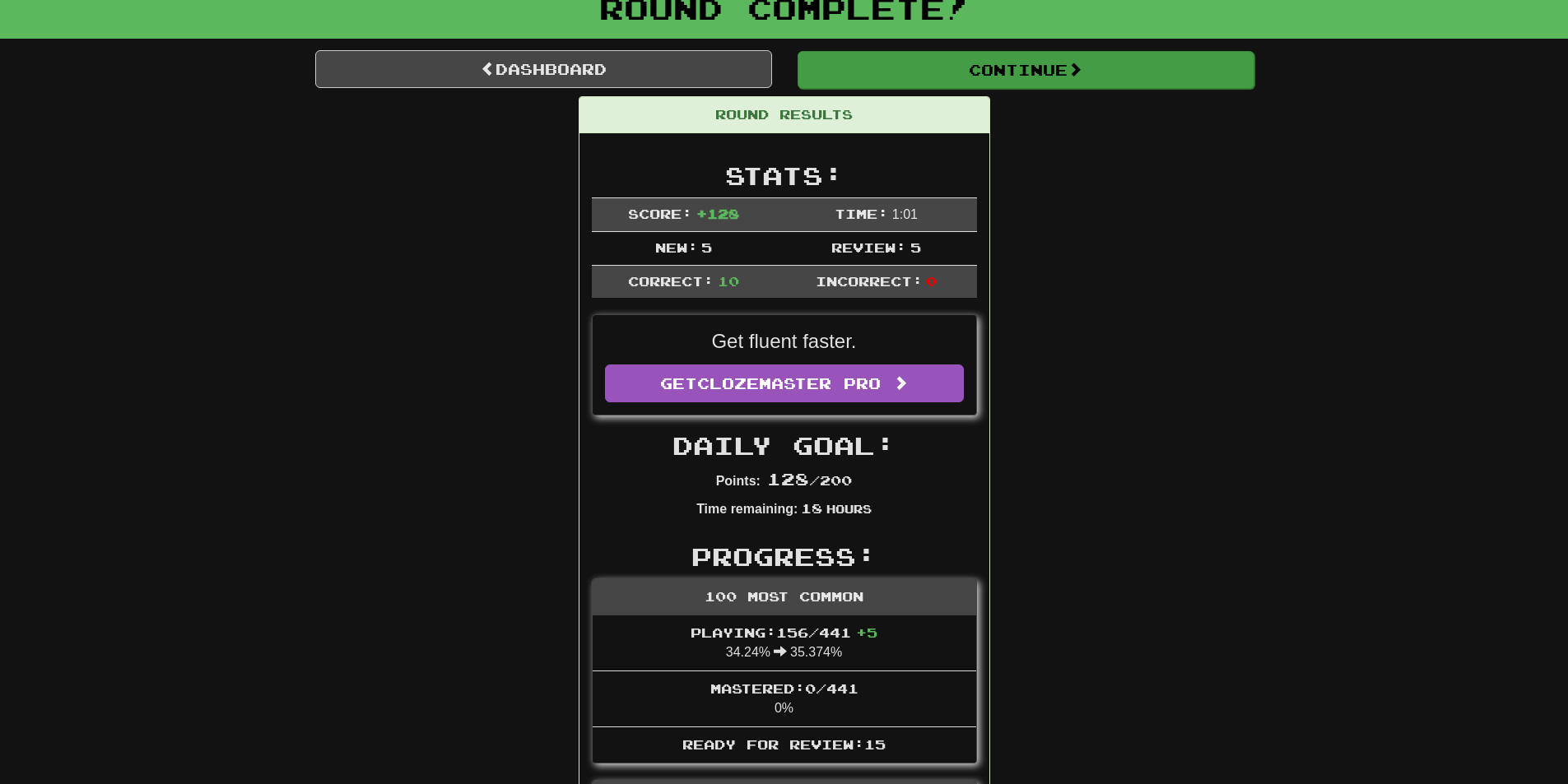 scroll, scrollTop: 82, scrollLeft: 0, axis: vertical 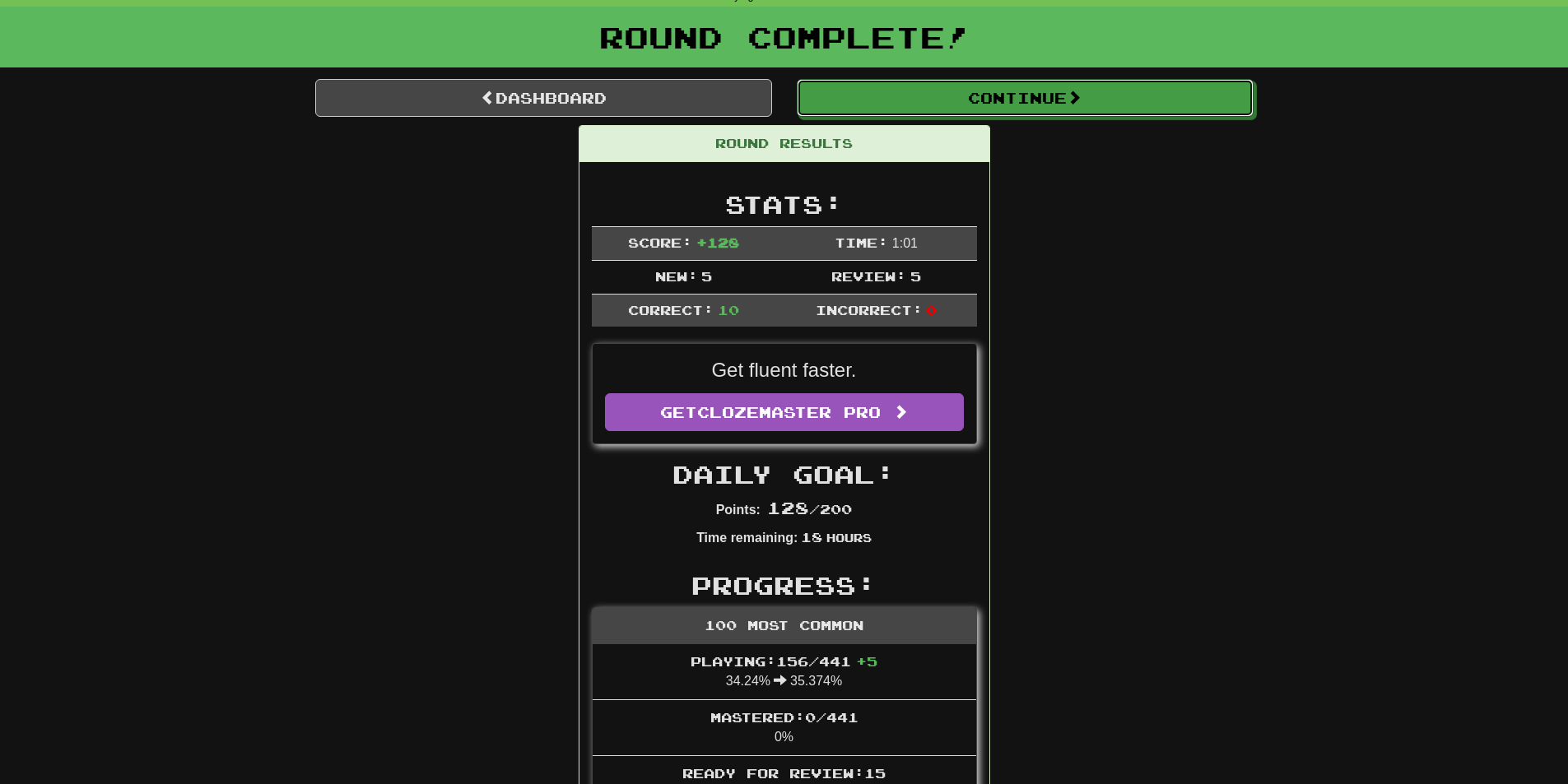 click on "Continue" at bounding box center [1025, 98] 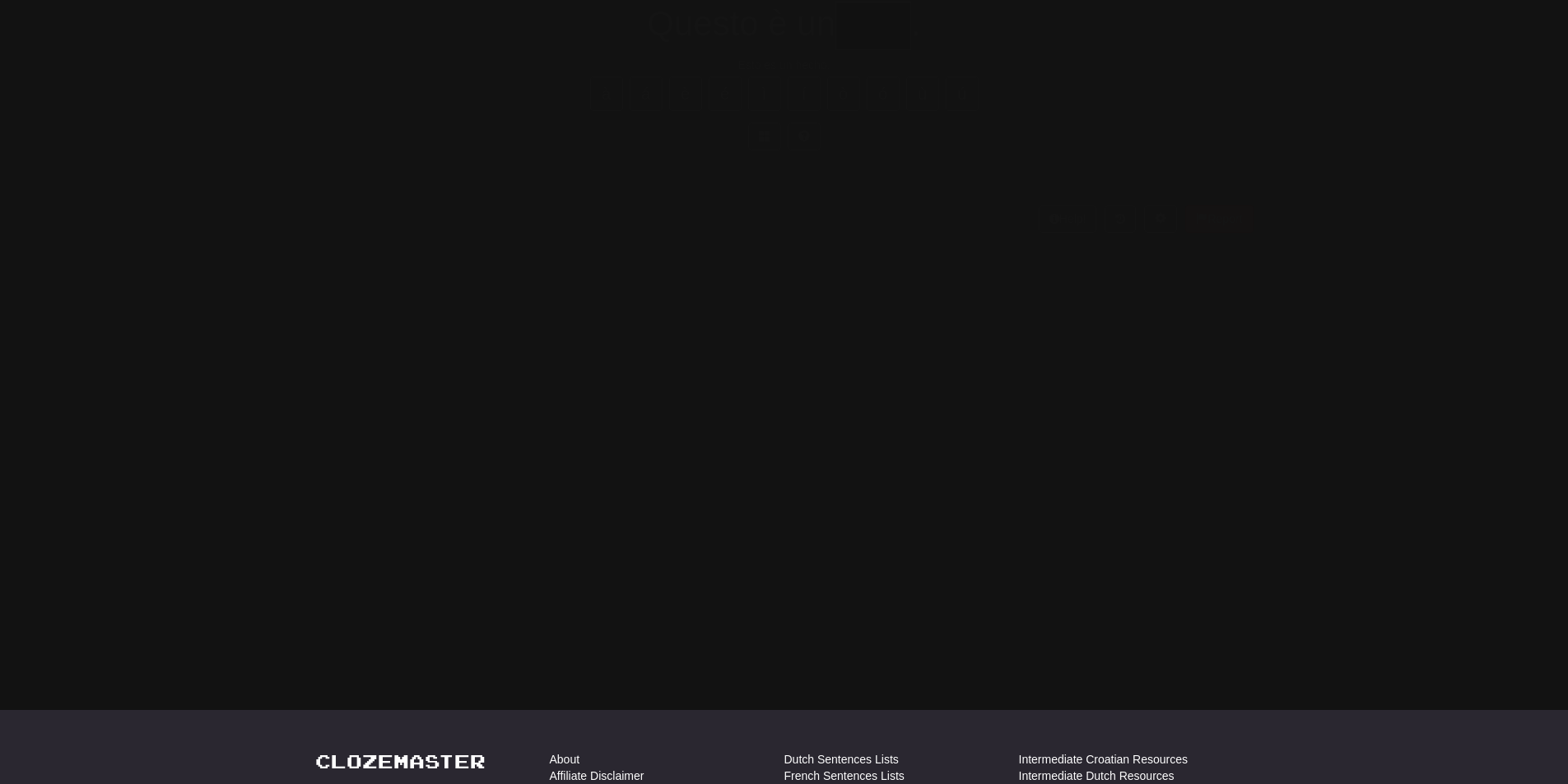 scroll, scrollTop: 82, scrollLeft: 0, axis: vertical 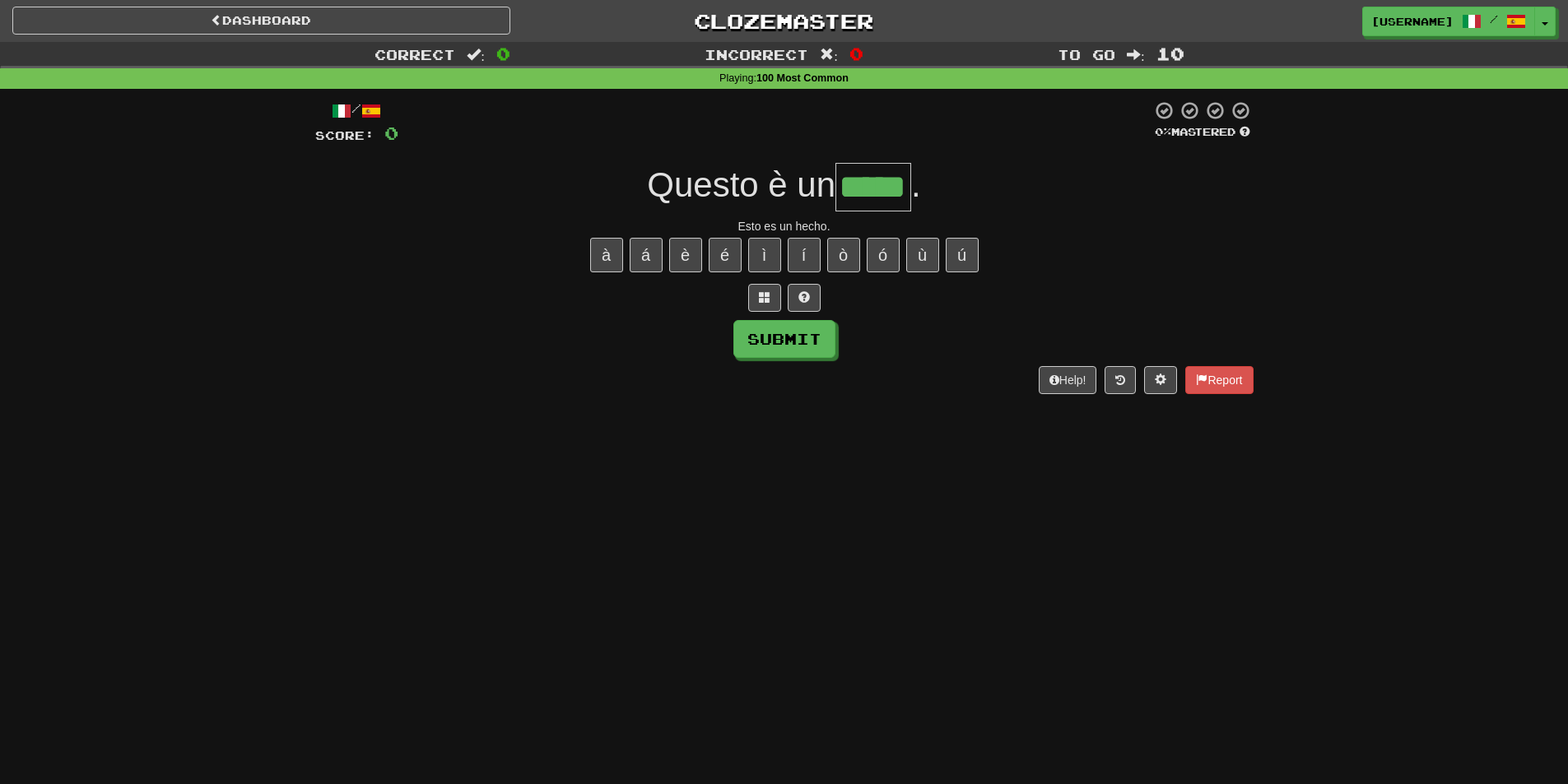 type on "*****" 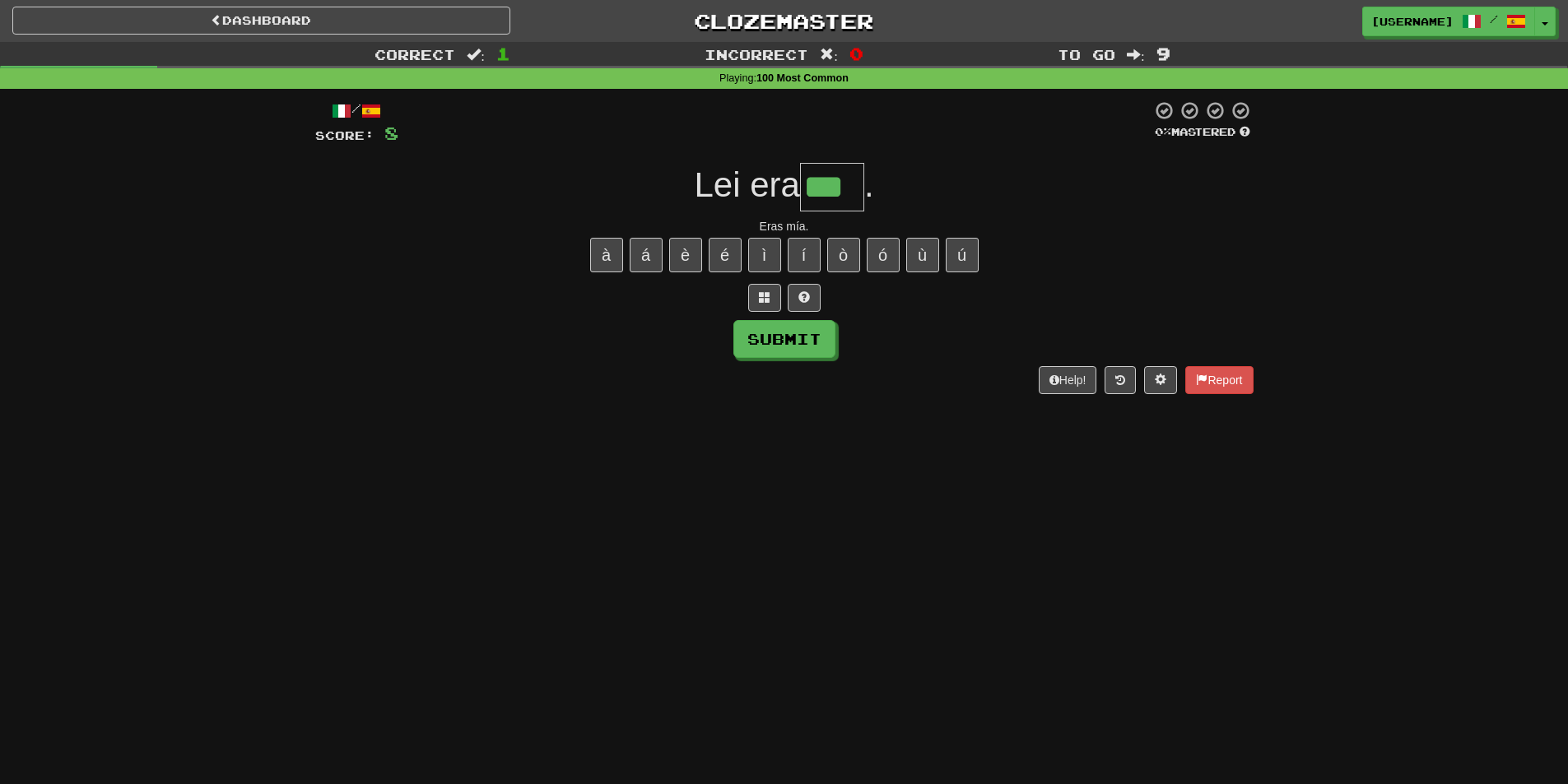 type on "***" 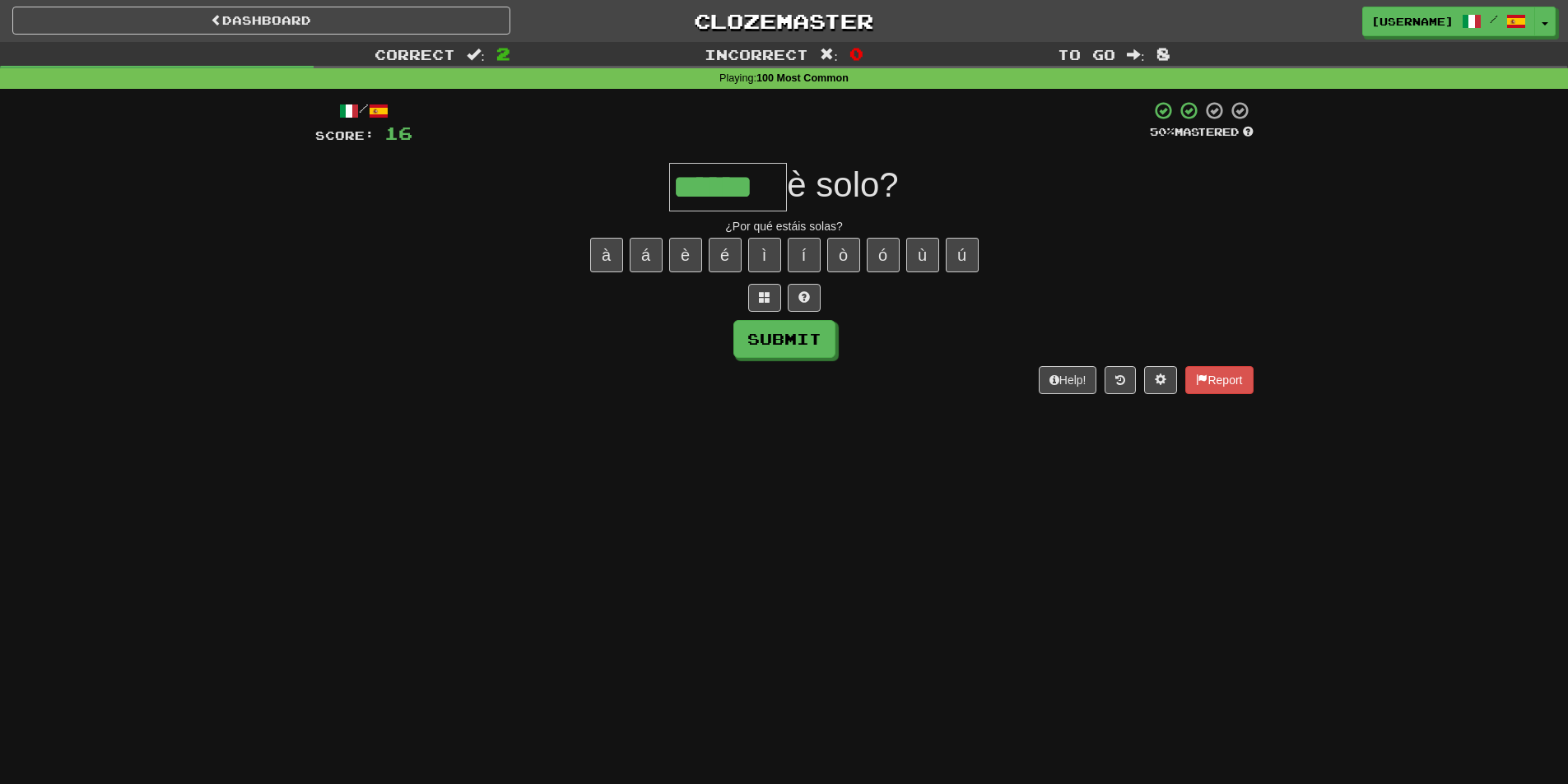 type on "******" 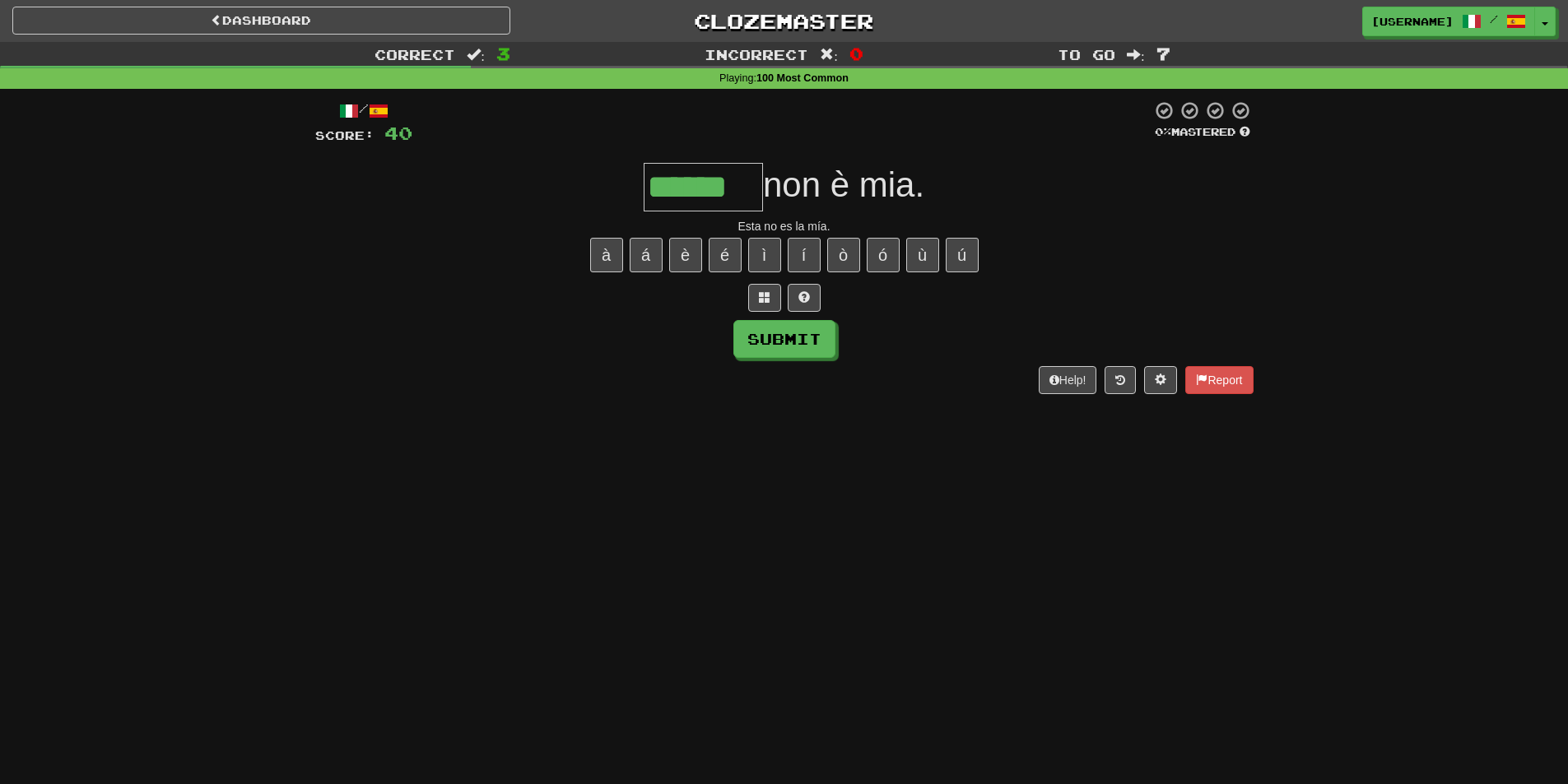 type on "******" 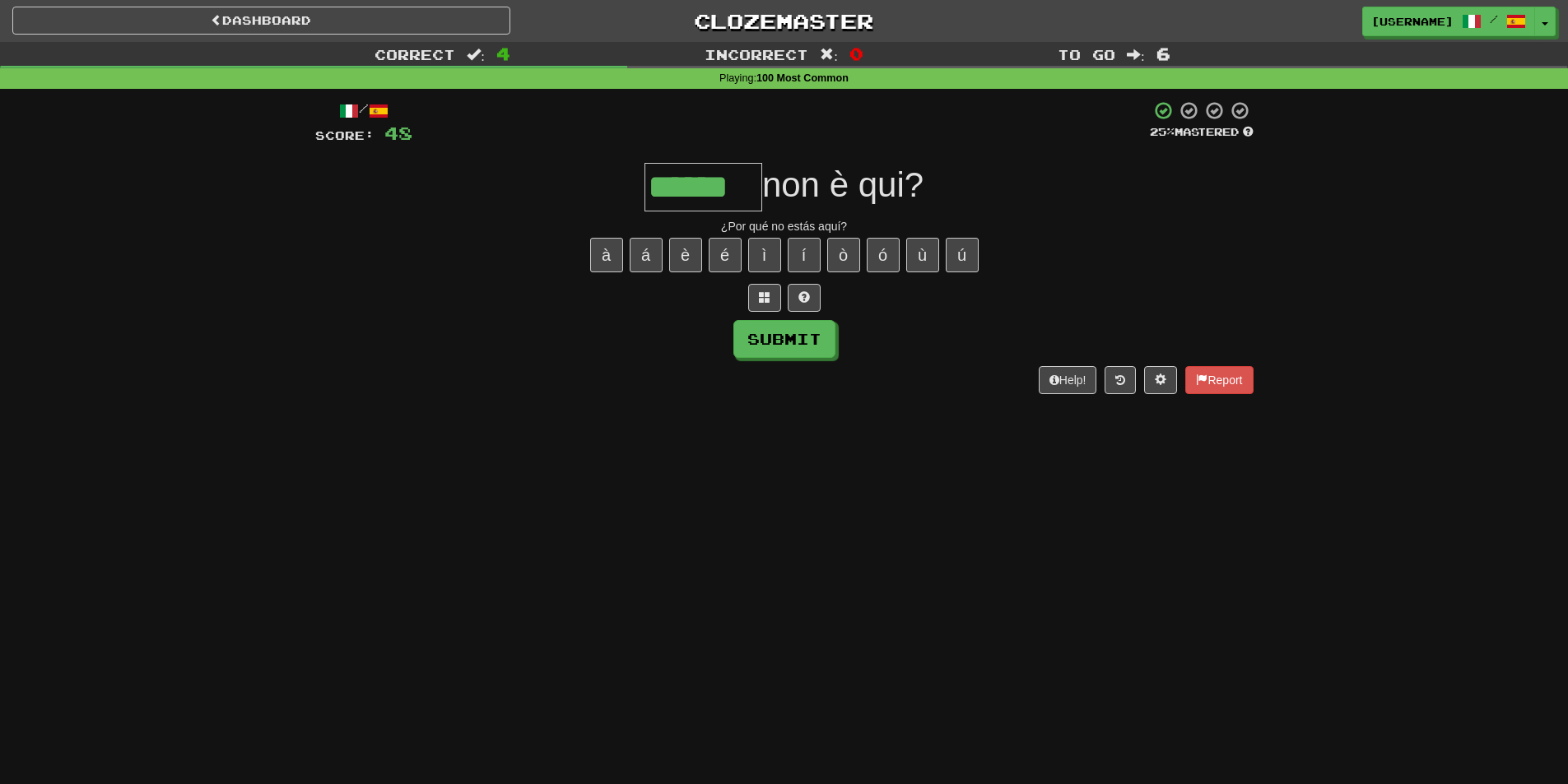 type on "******" 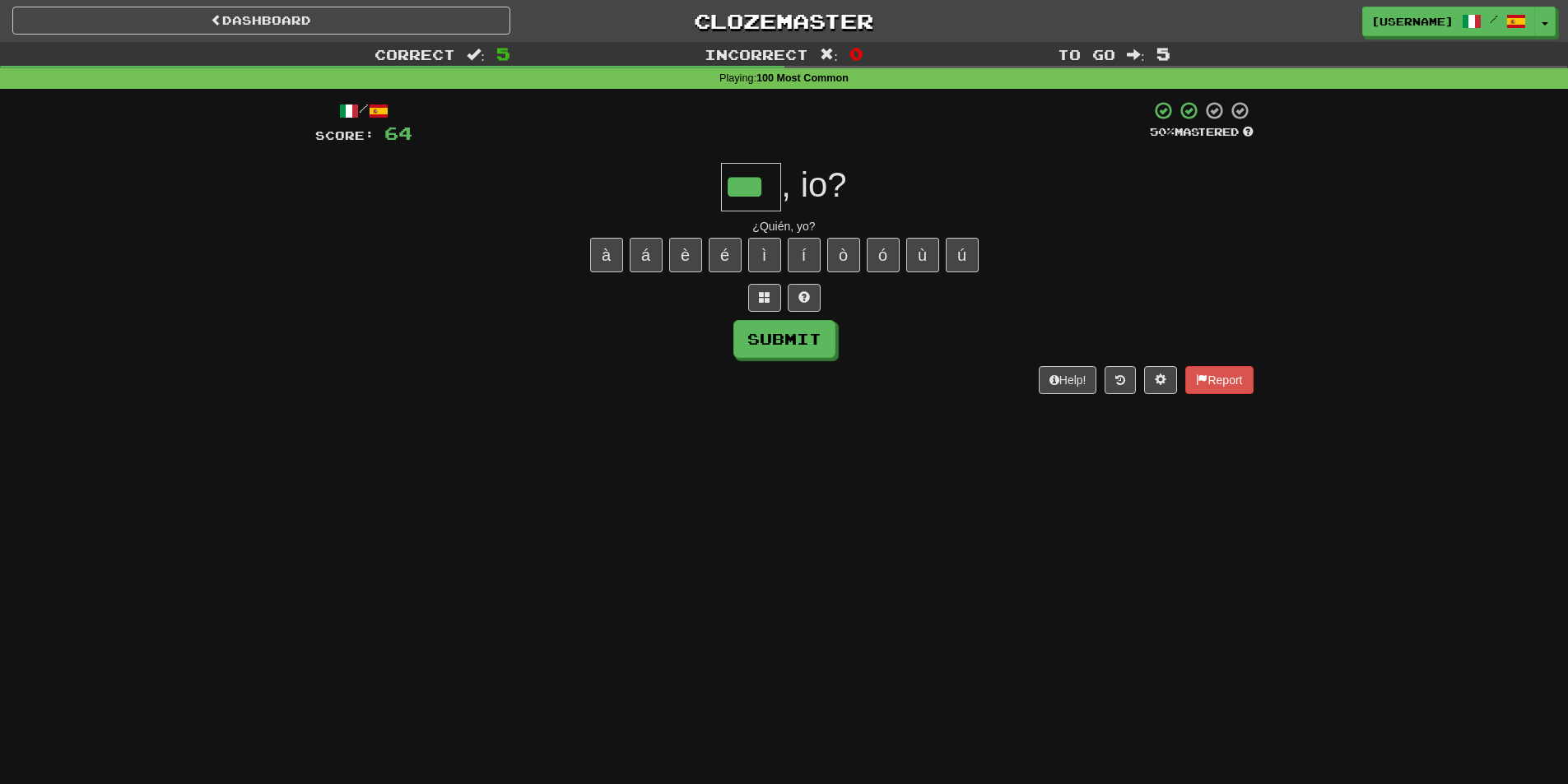 type on "***" 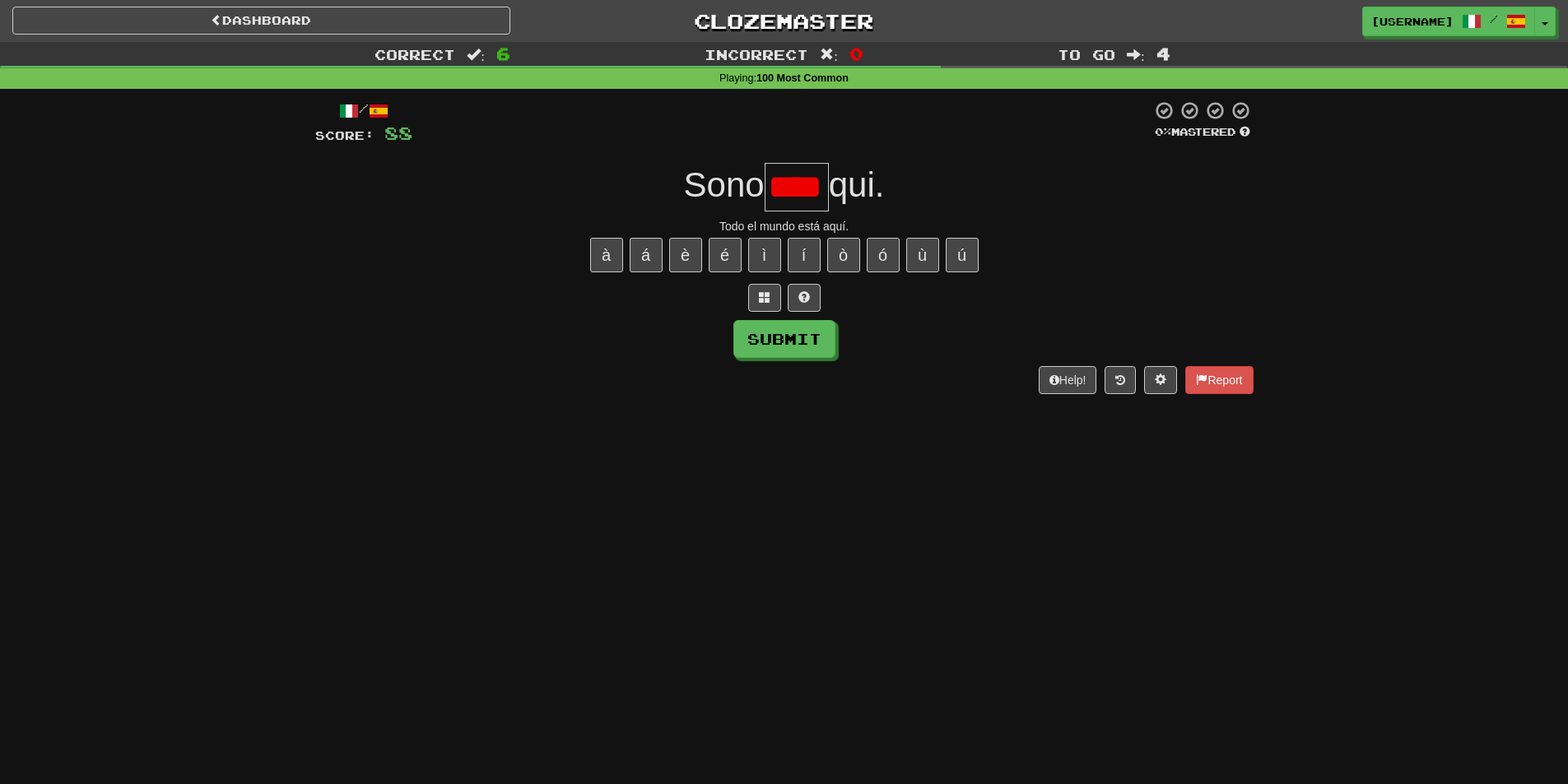 scroll, scrollTop: 0, scrollLeft: 0, axis: both 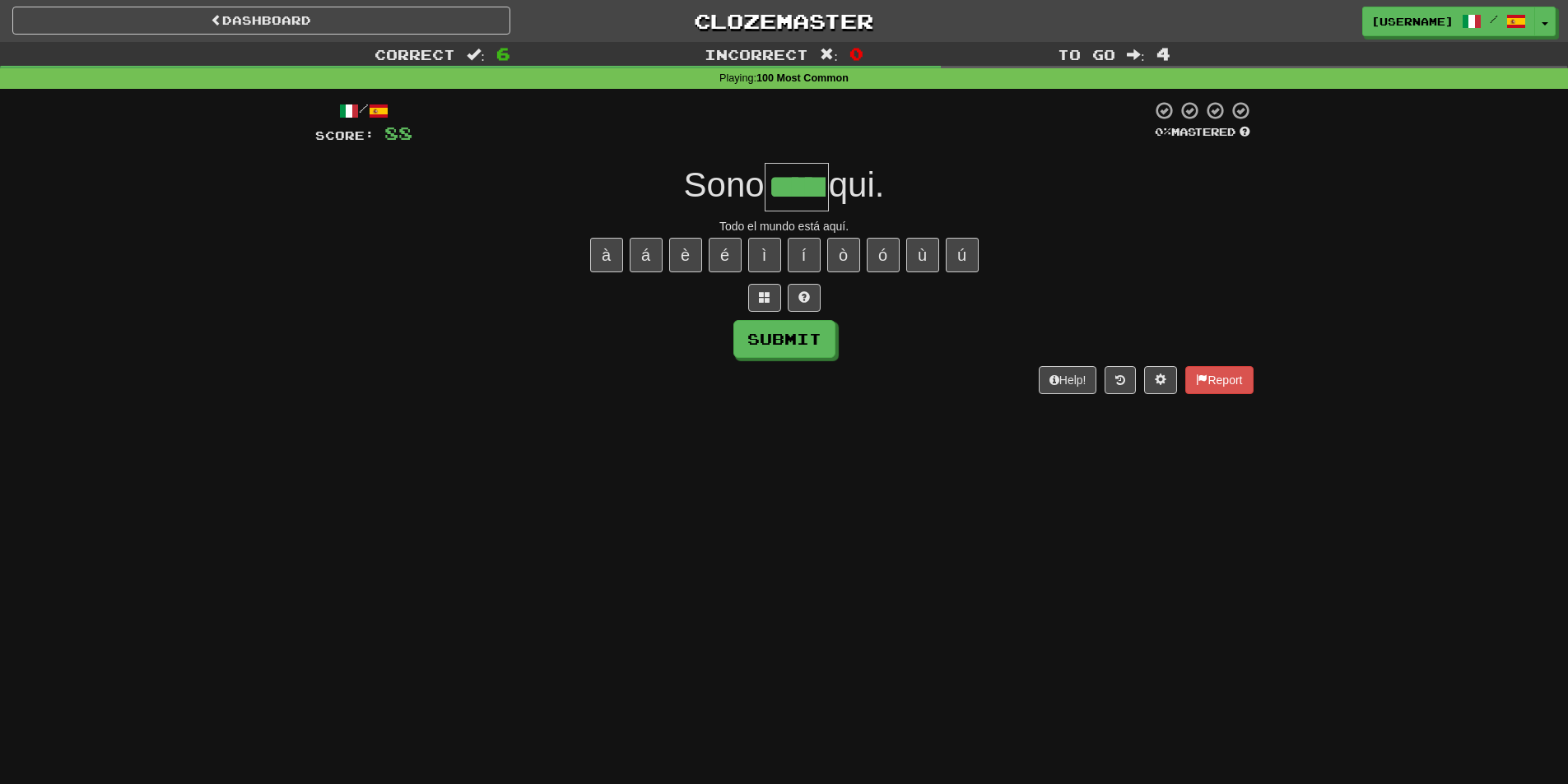 type on "*****" 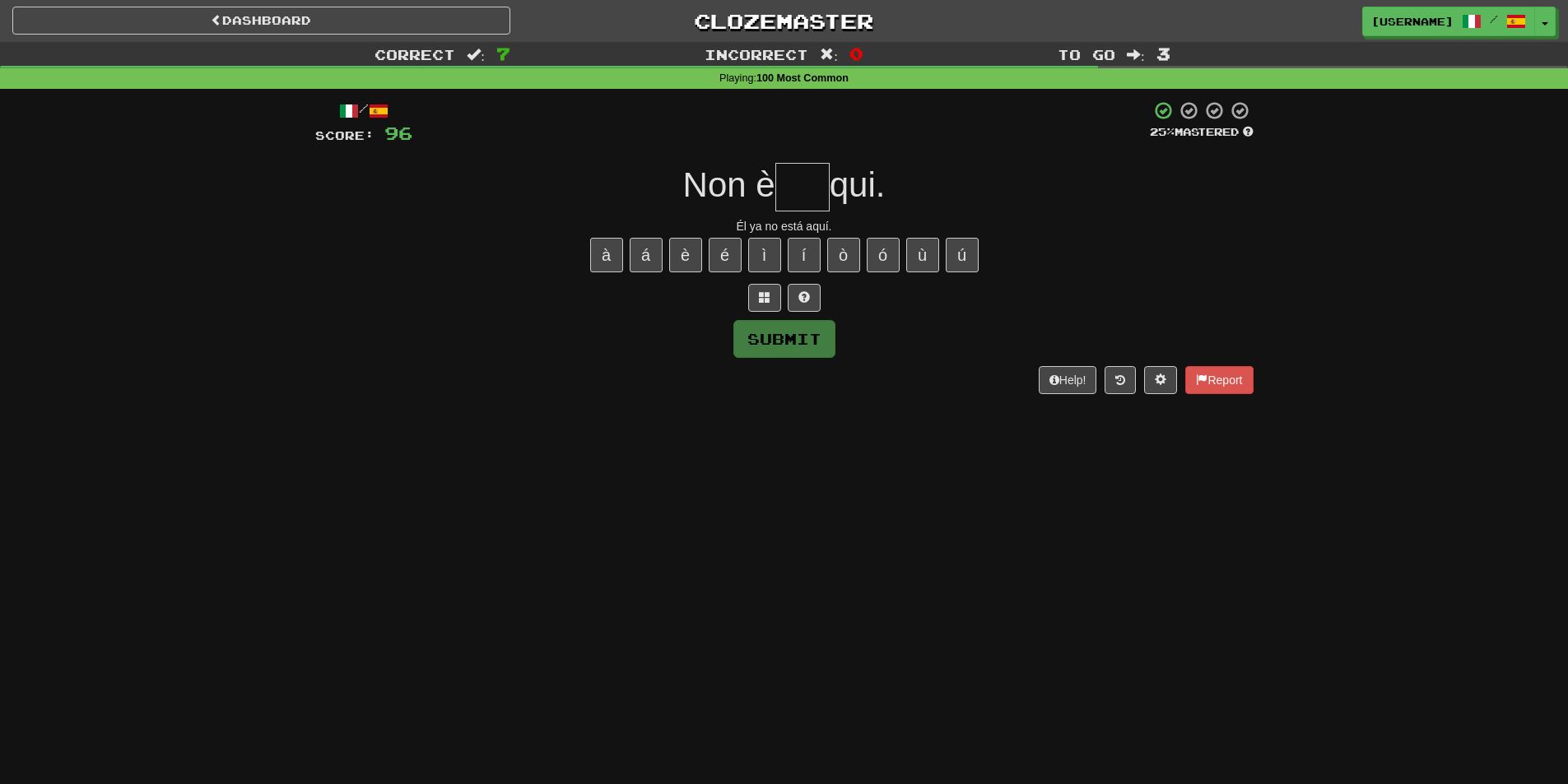 type on "*" 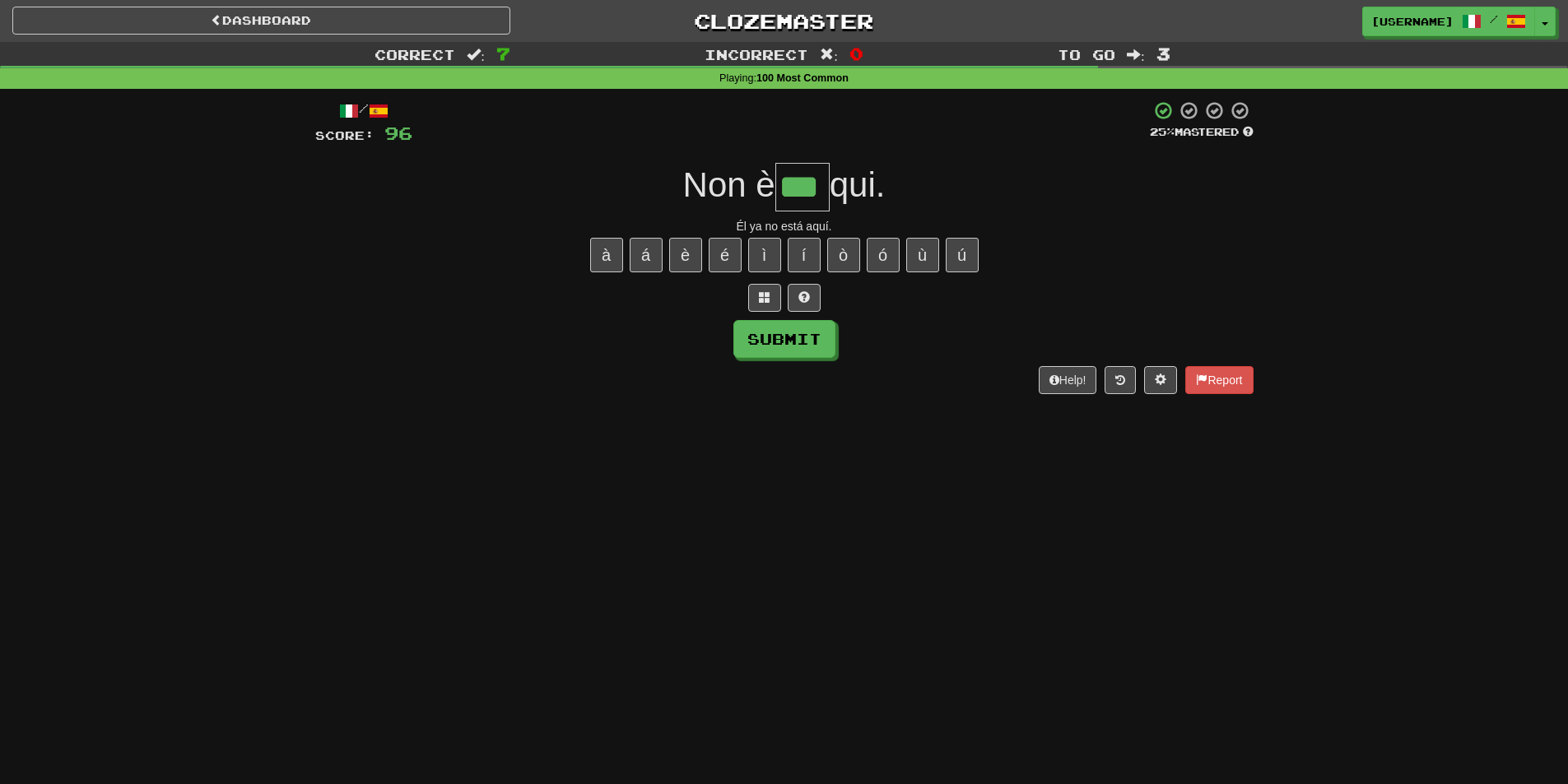 type on "***" 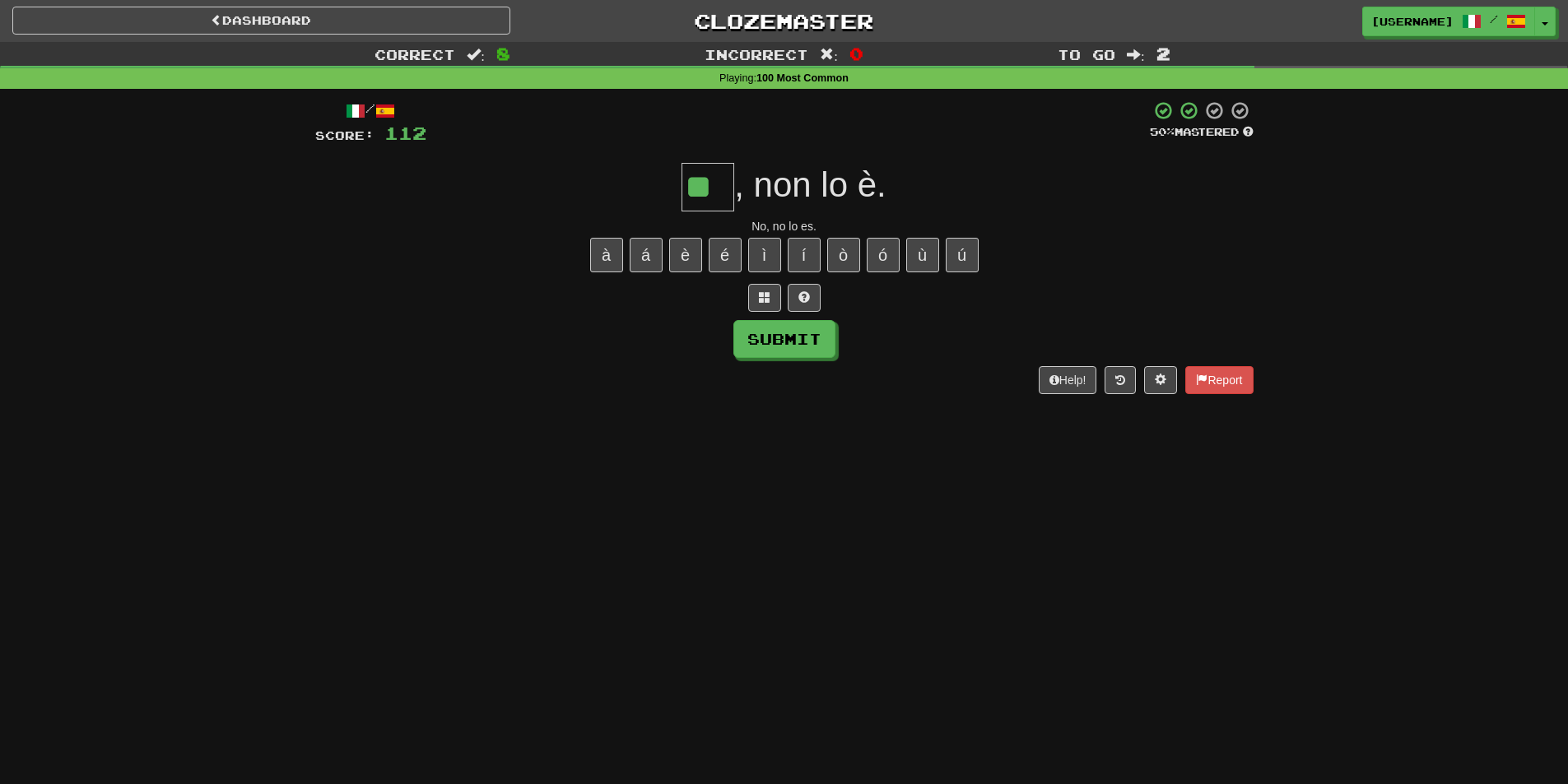 type on "**" 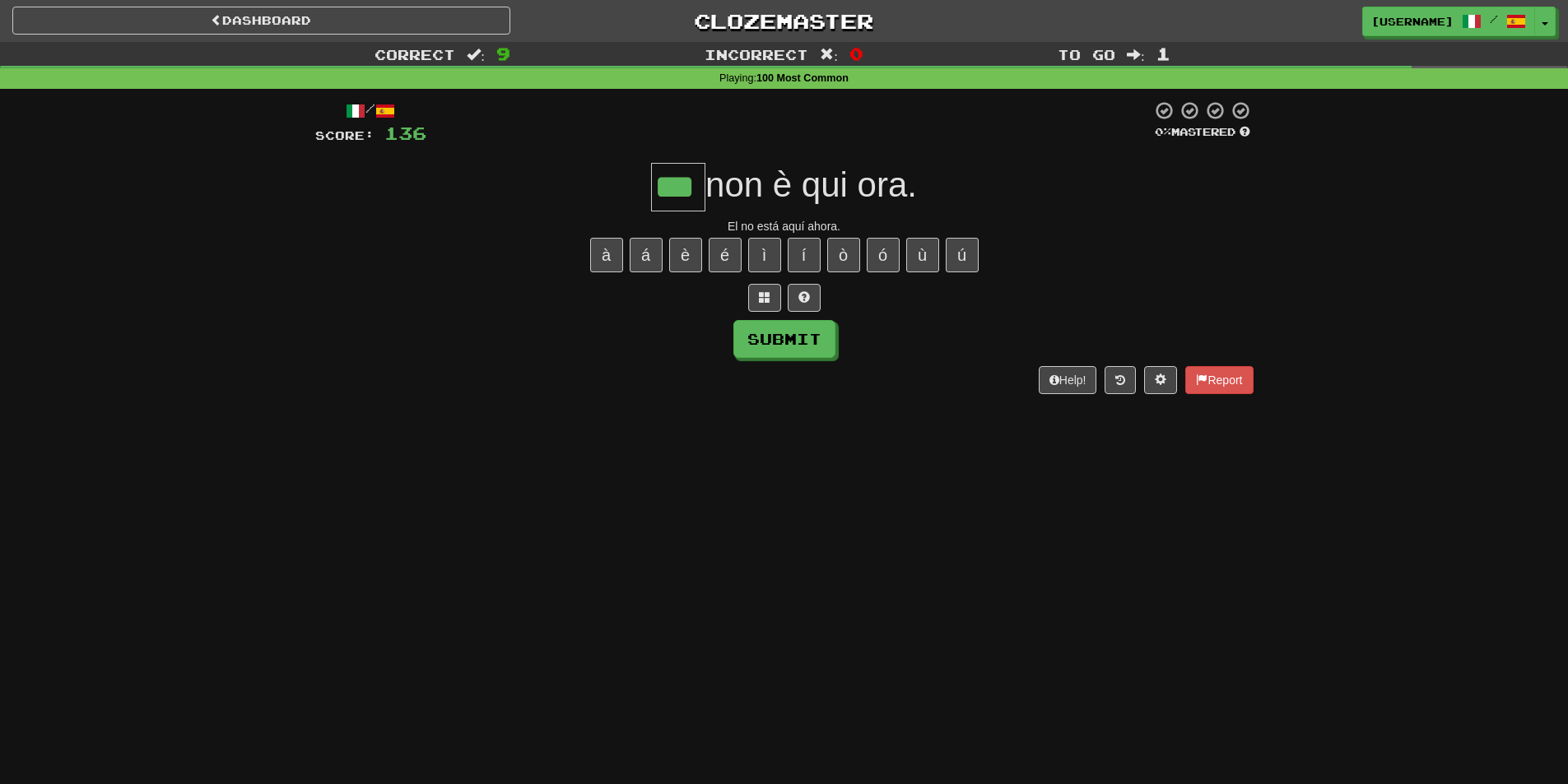 type on "***" 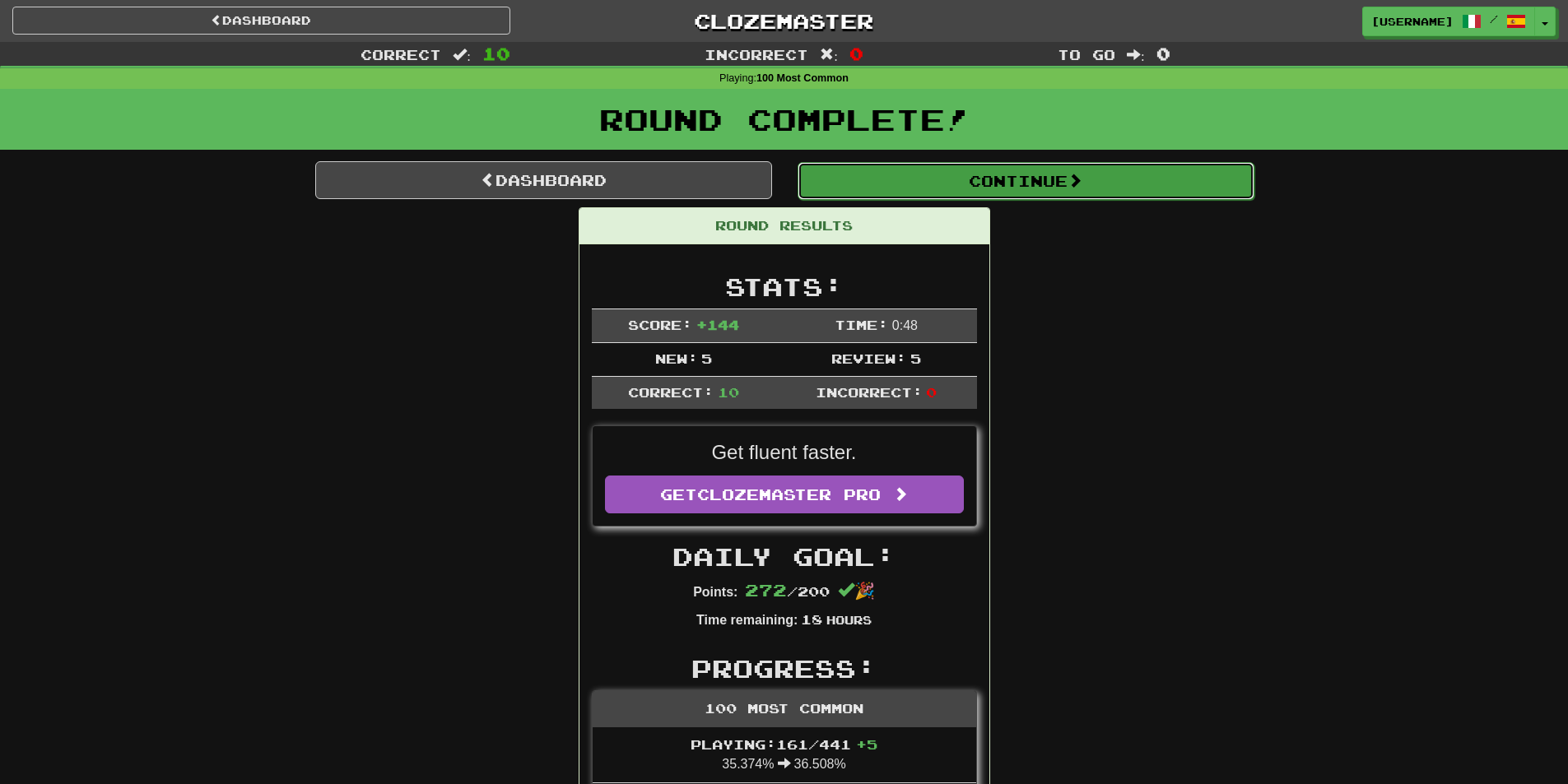 click on "Continue" at bounding box center (1026, 181) 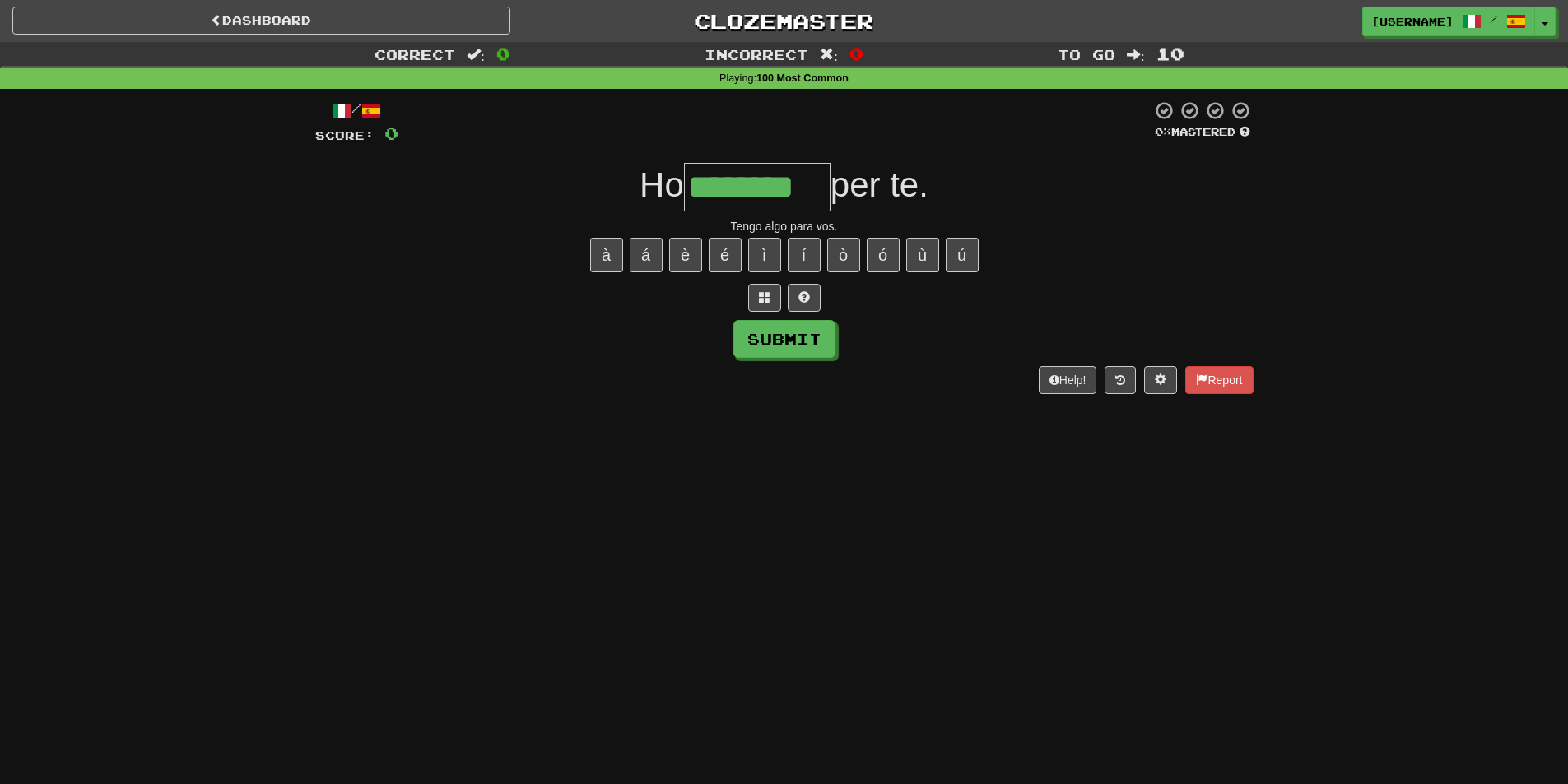 type on "********" 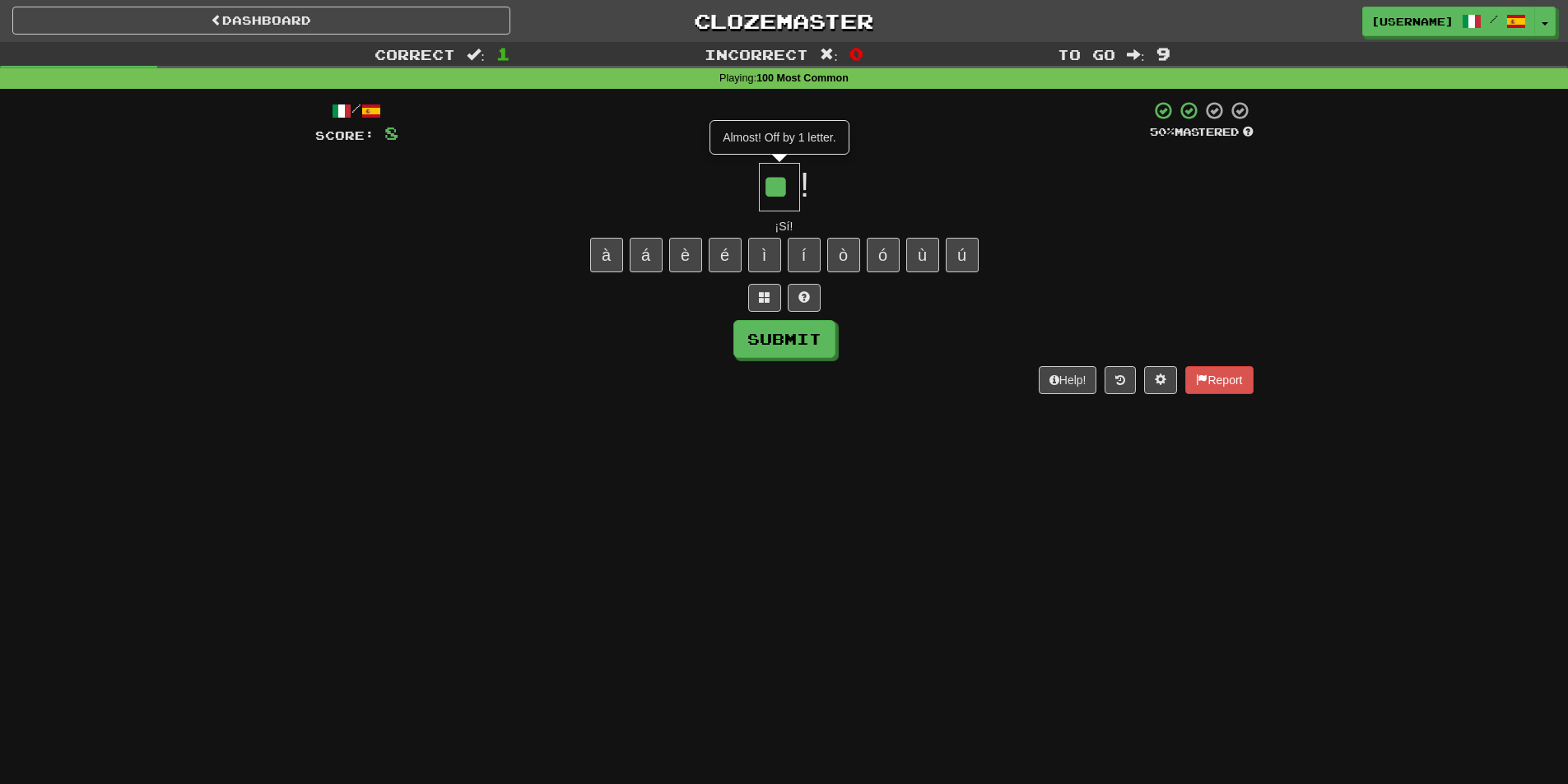type on "**" 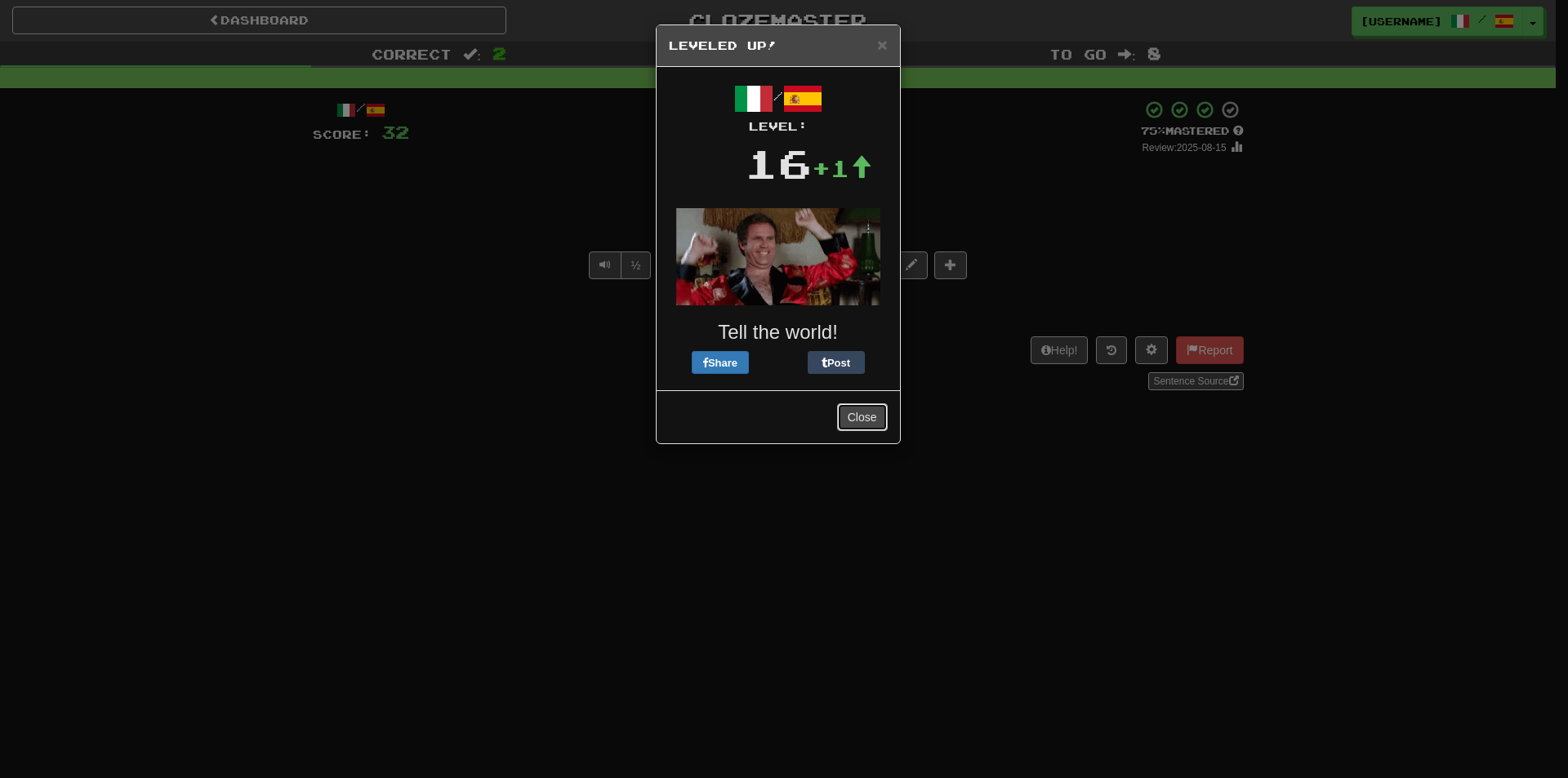 click on "Close" at bounding box center (862, 417) 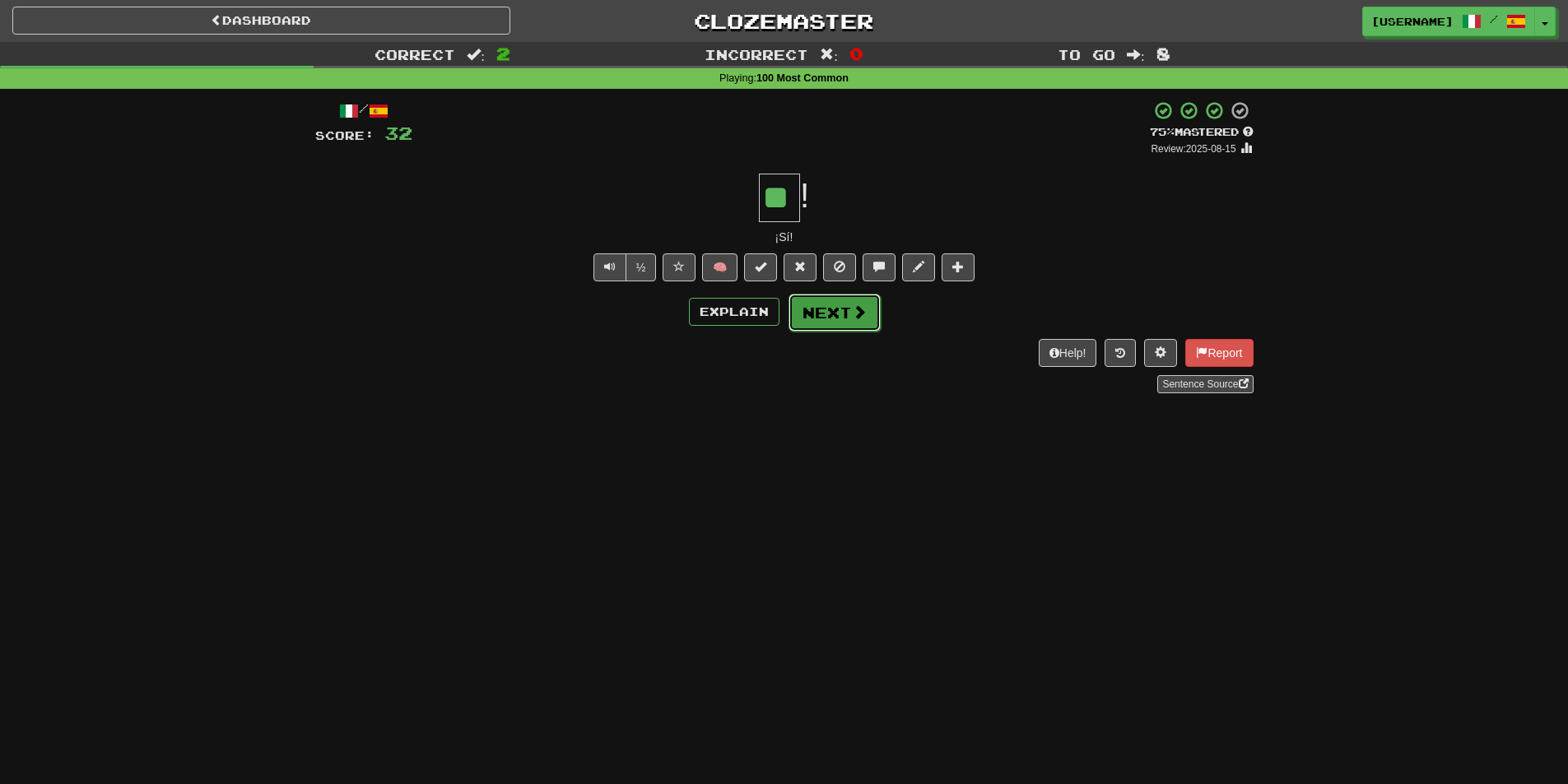 click on "Next" at bounding box center [835, 313] 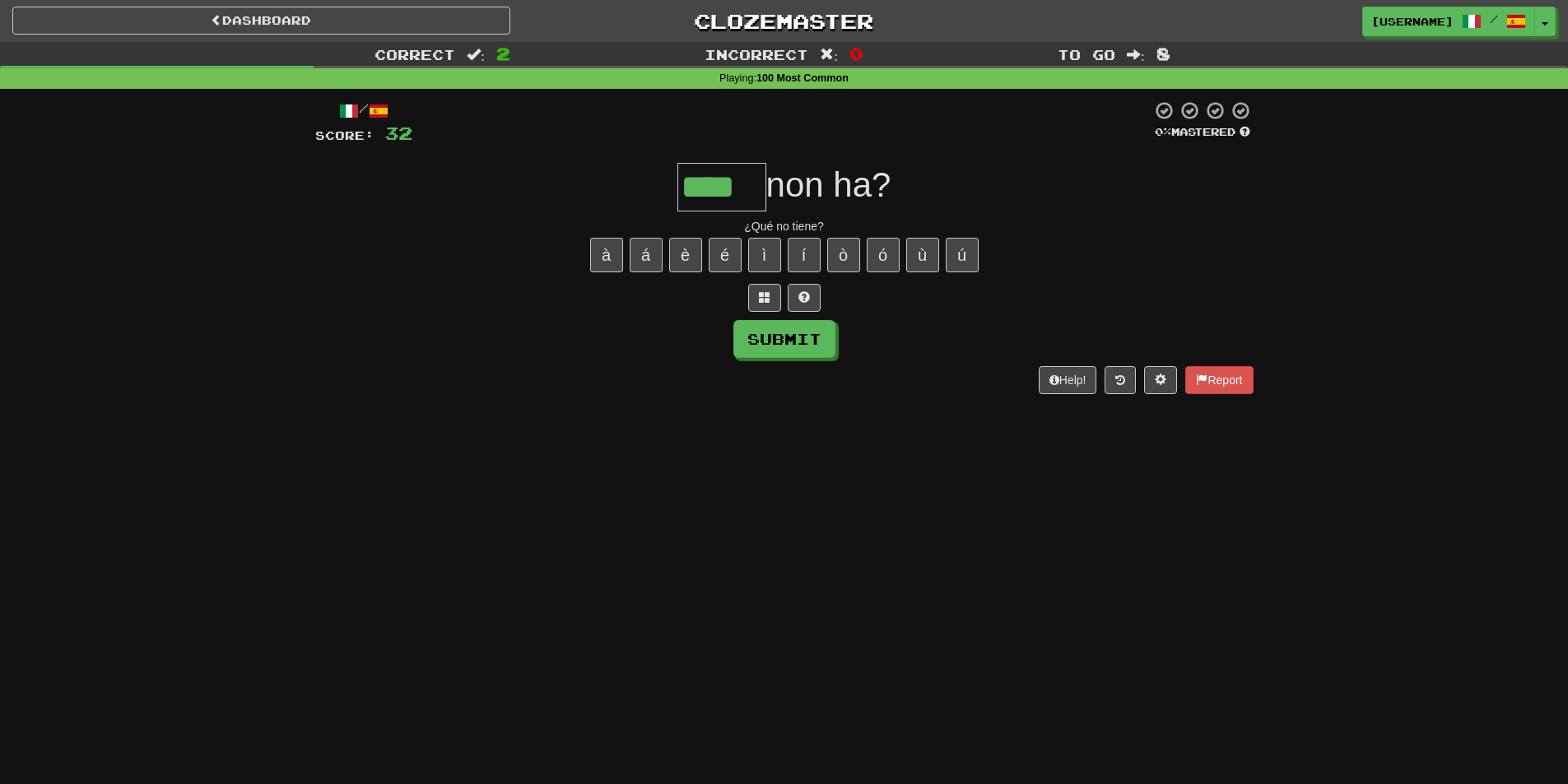 type on "****" 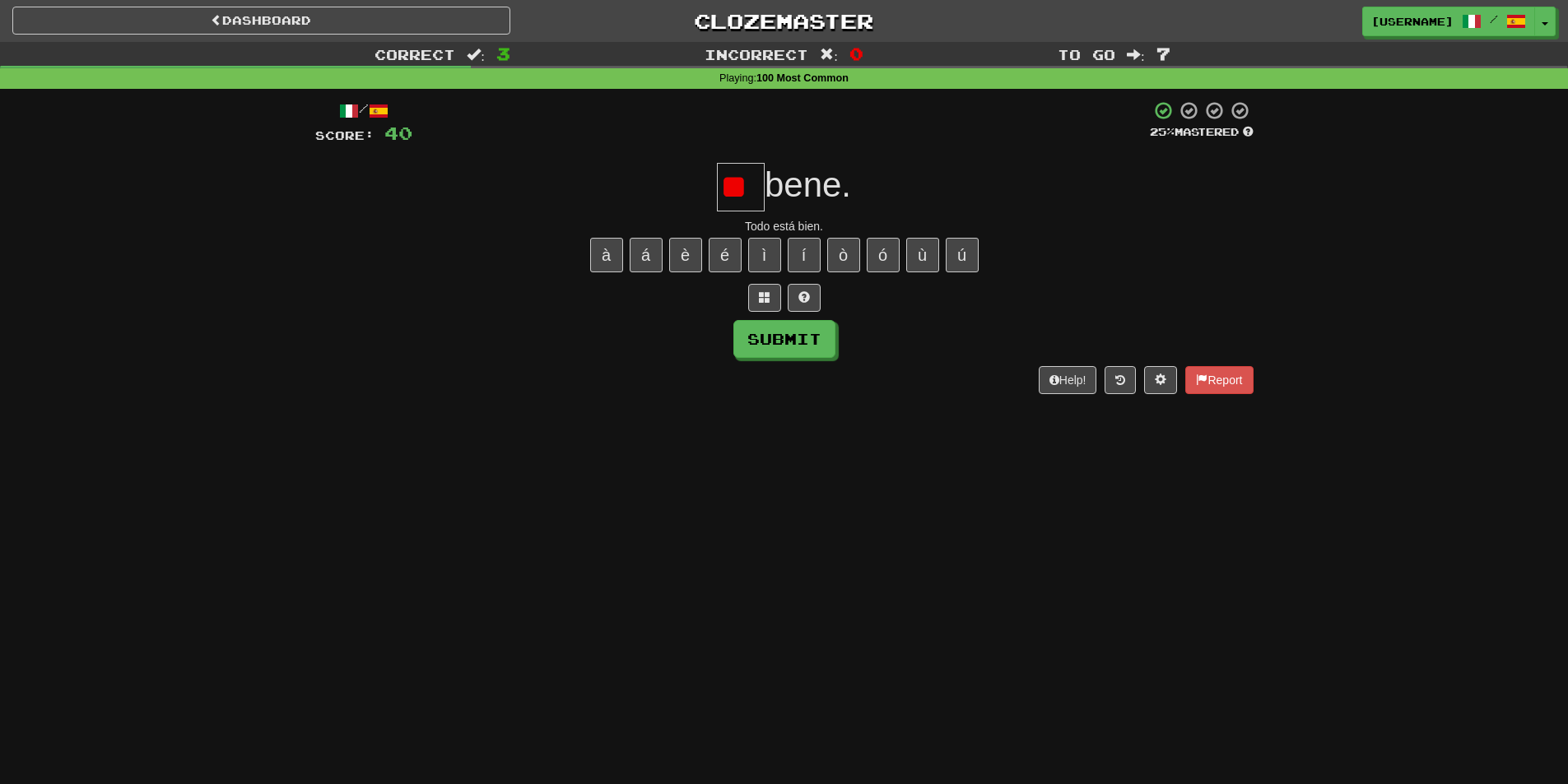 type on "*" 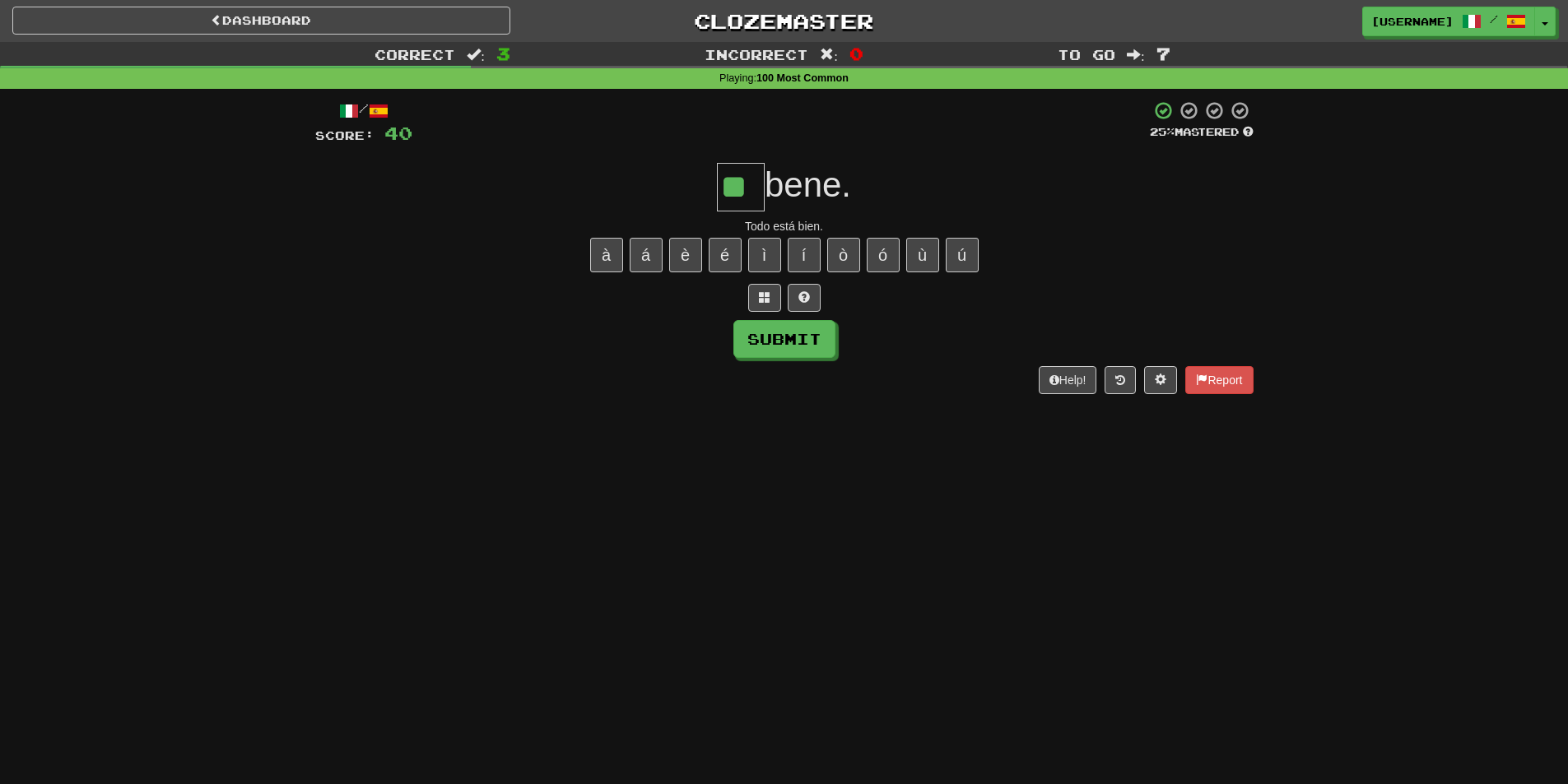 type on "**" 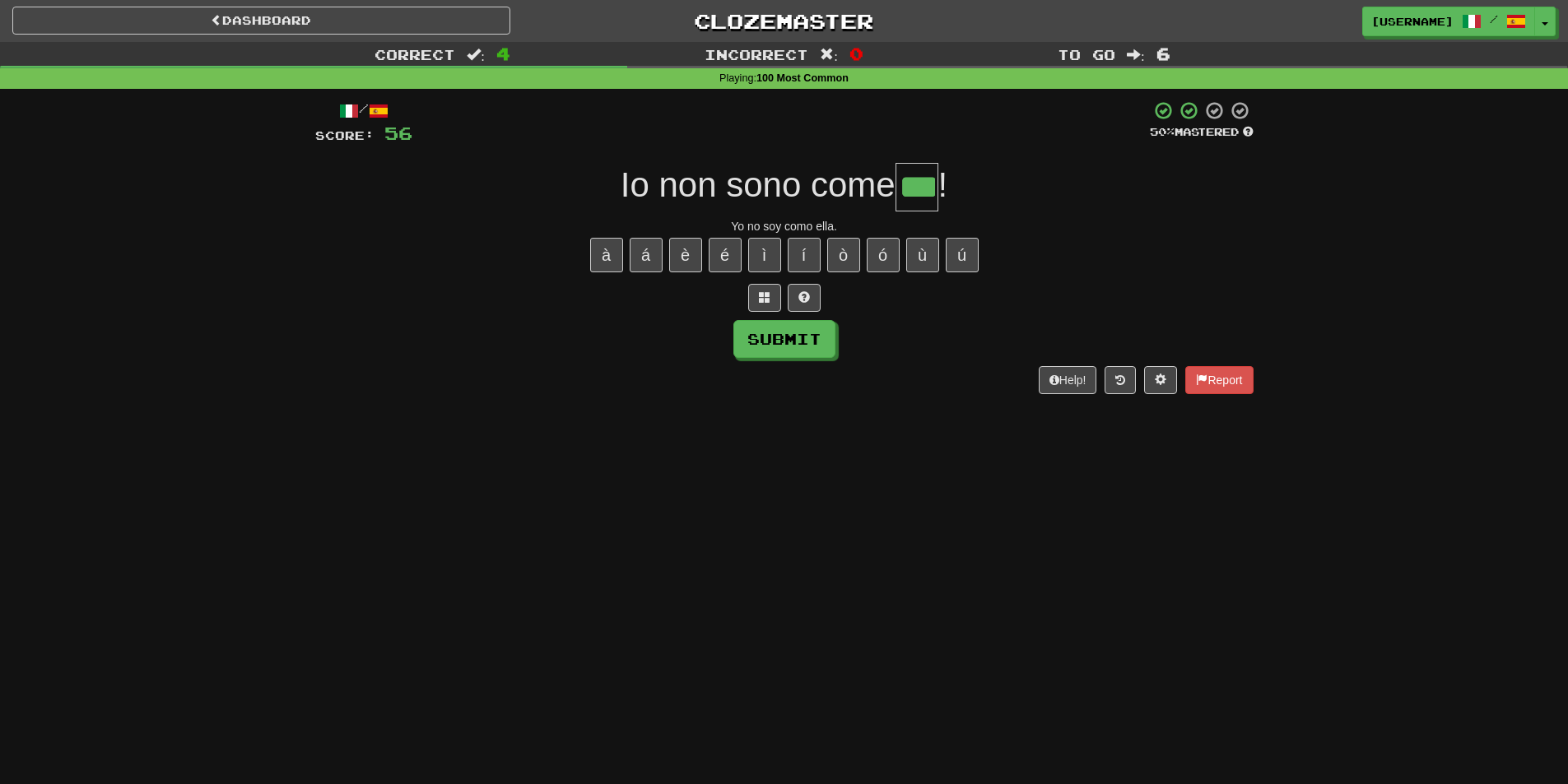 type on "***" 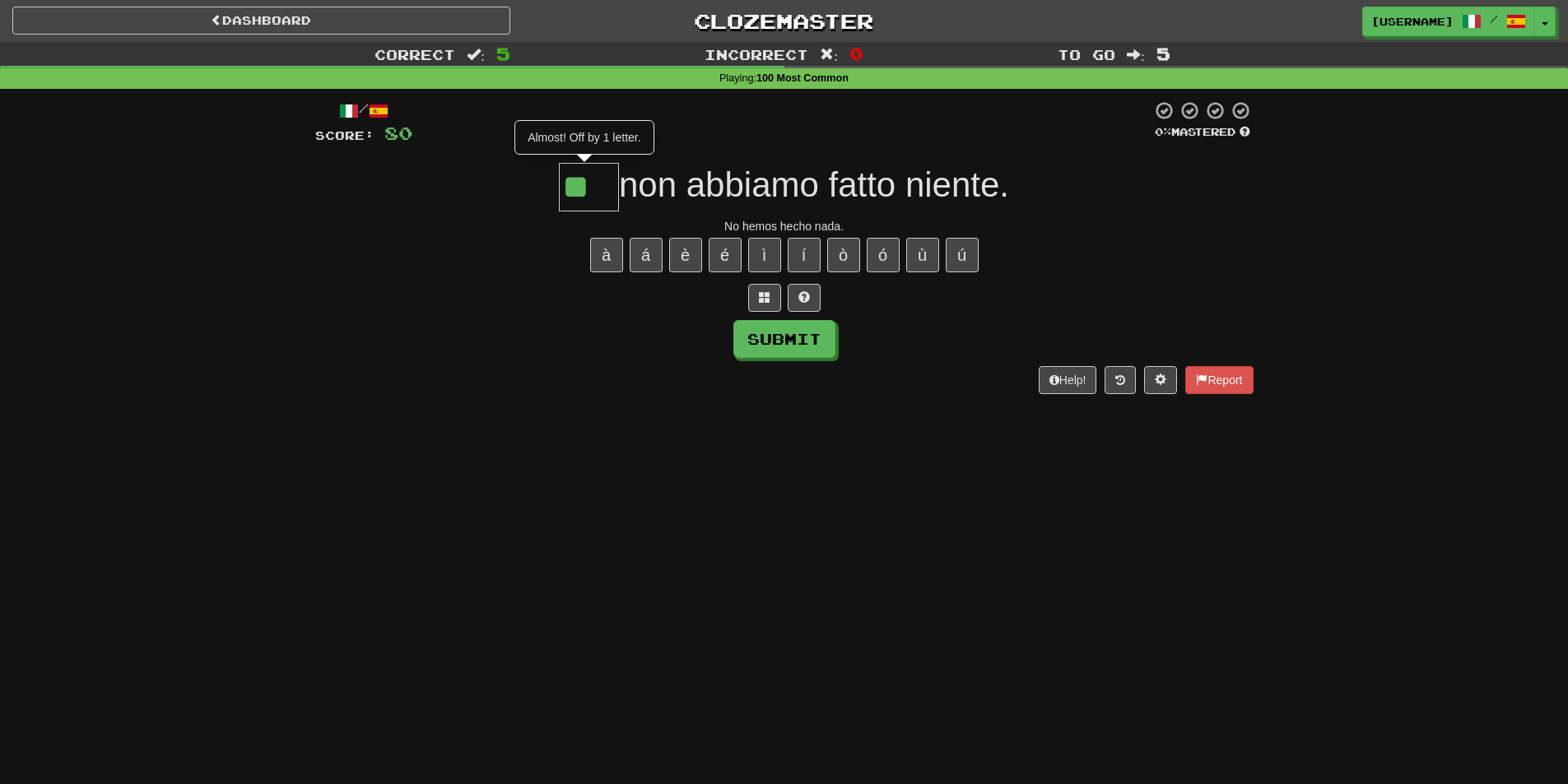 scroll, scrollTop: 0, scrollLeft: 0, axis: both 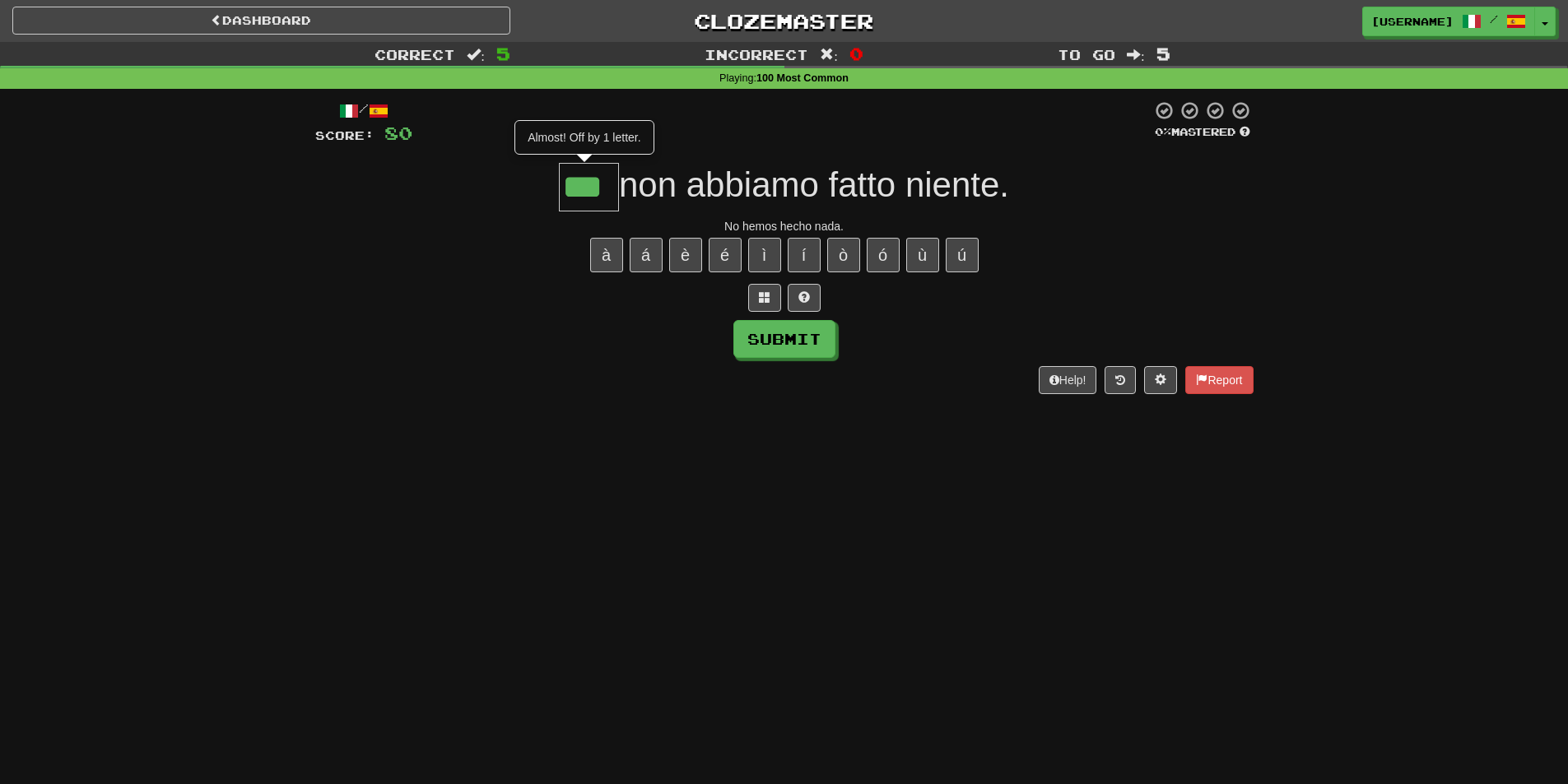 type on "***" 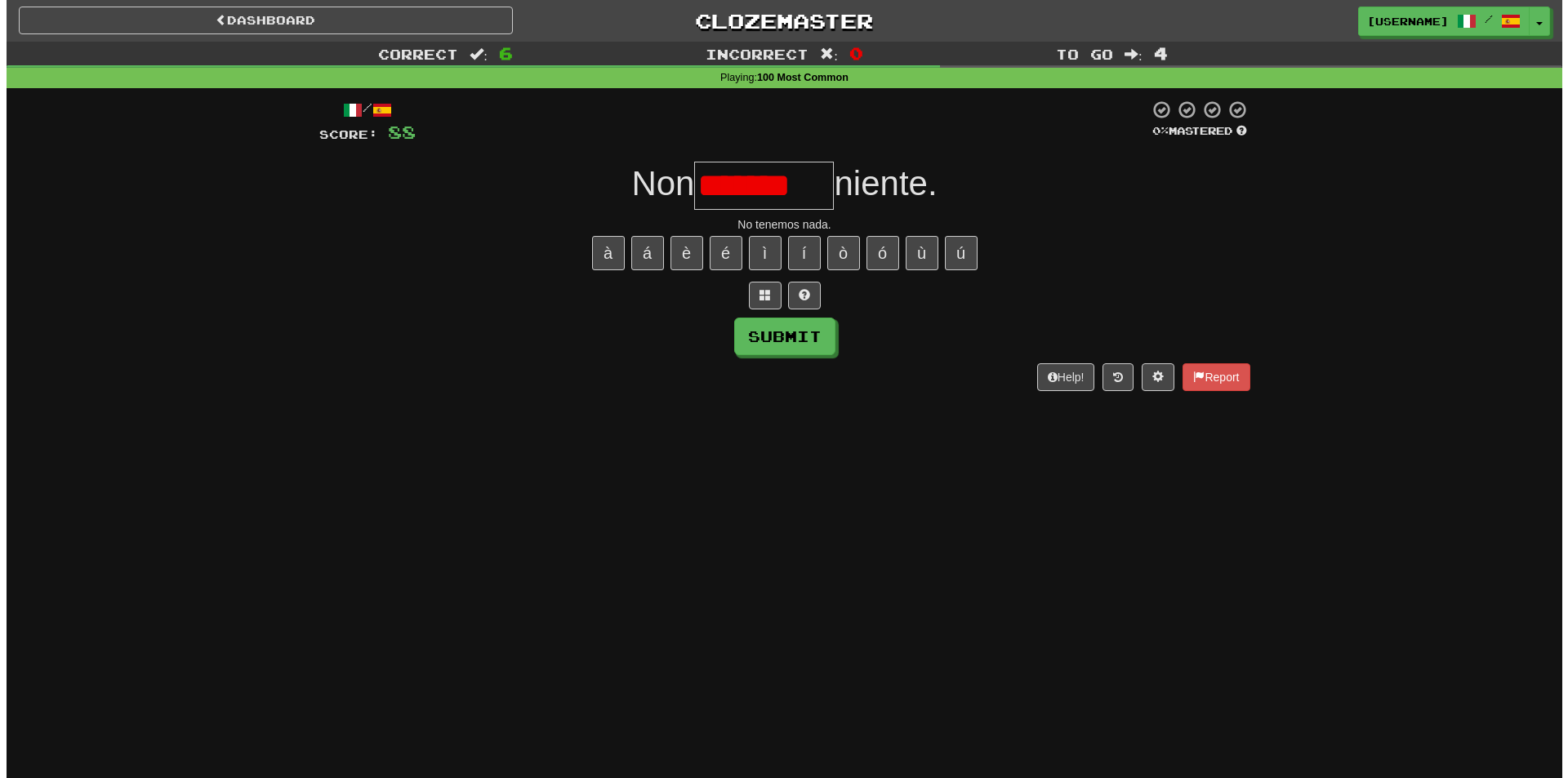 scroll, scrollTop: 0, scrollLeft: 0, axis: both 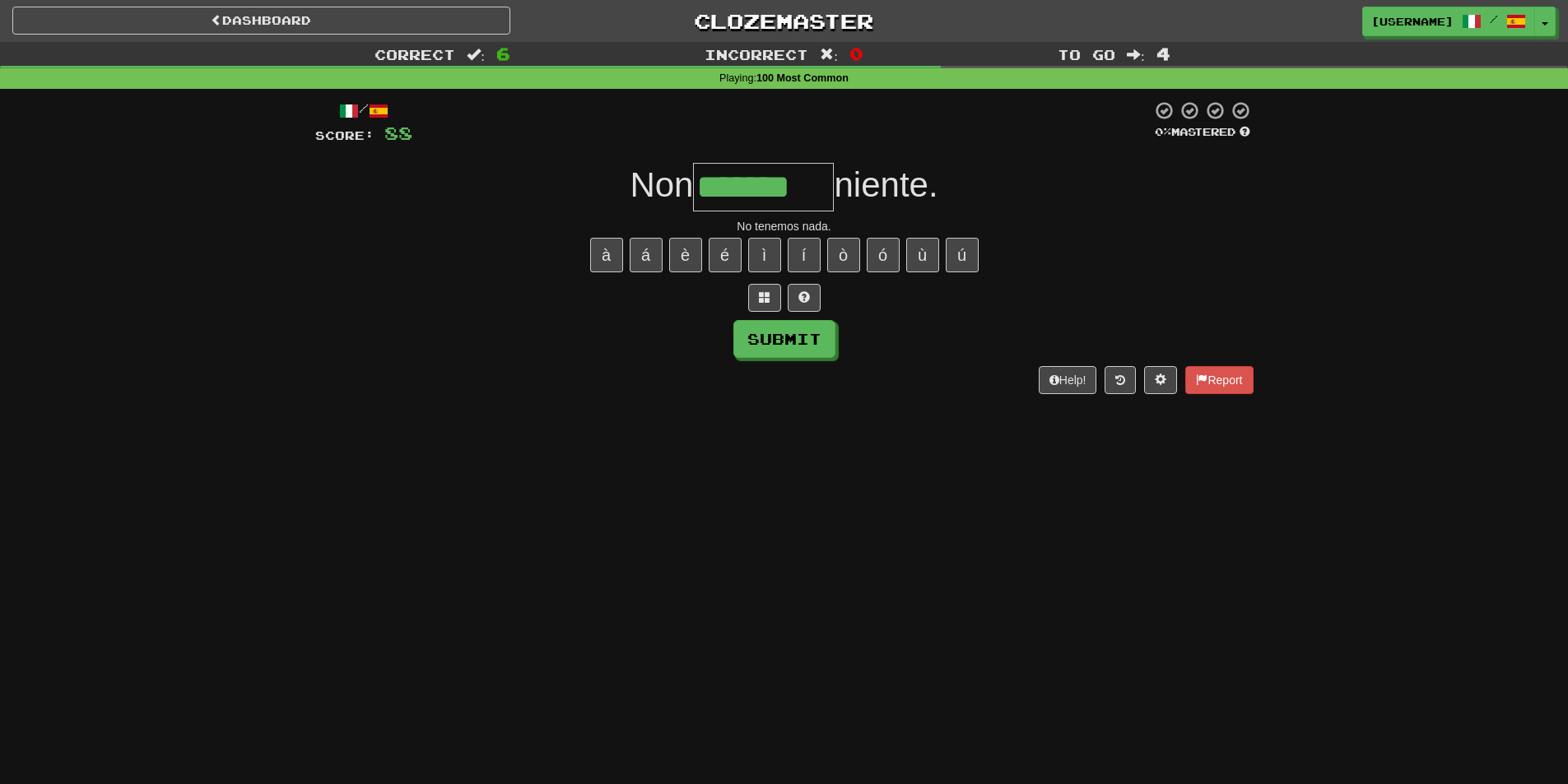 type on "*******" 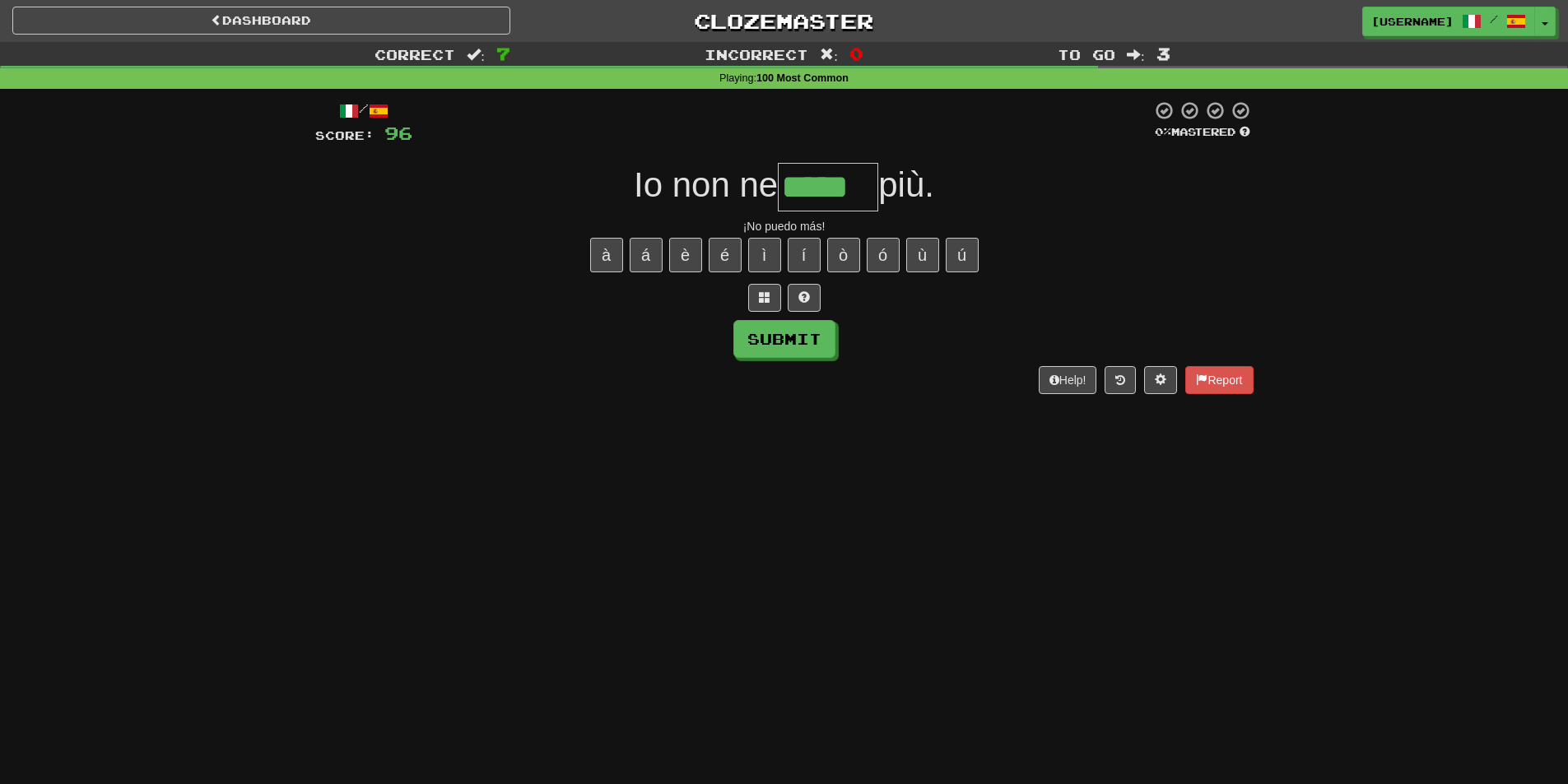 type on "*****" 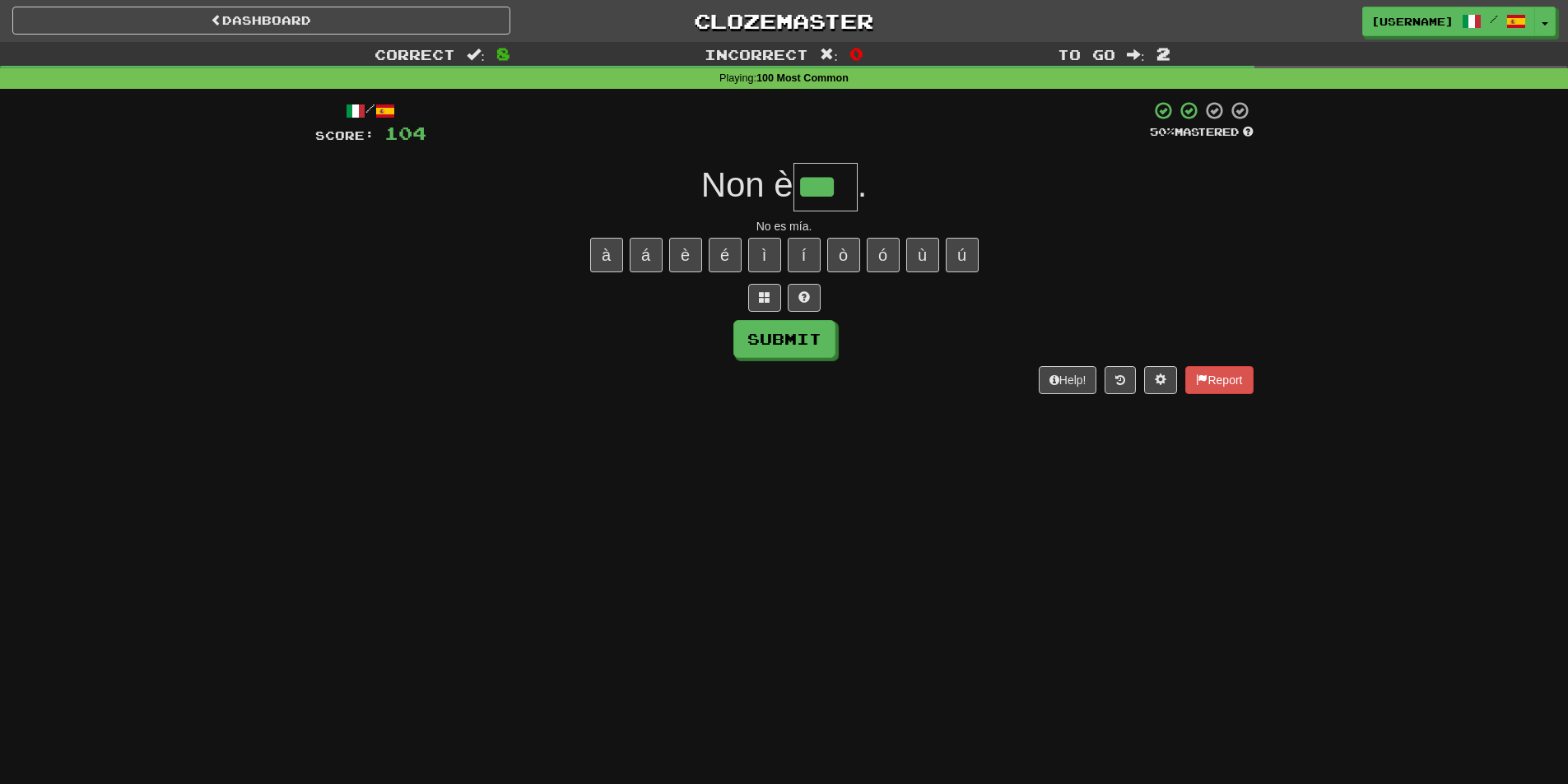 type on "***" 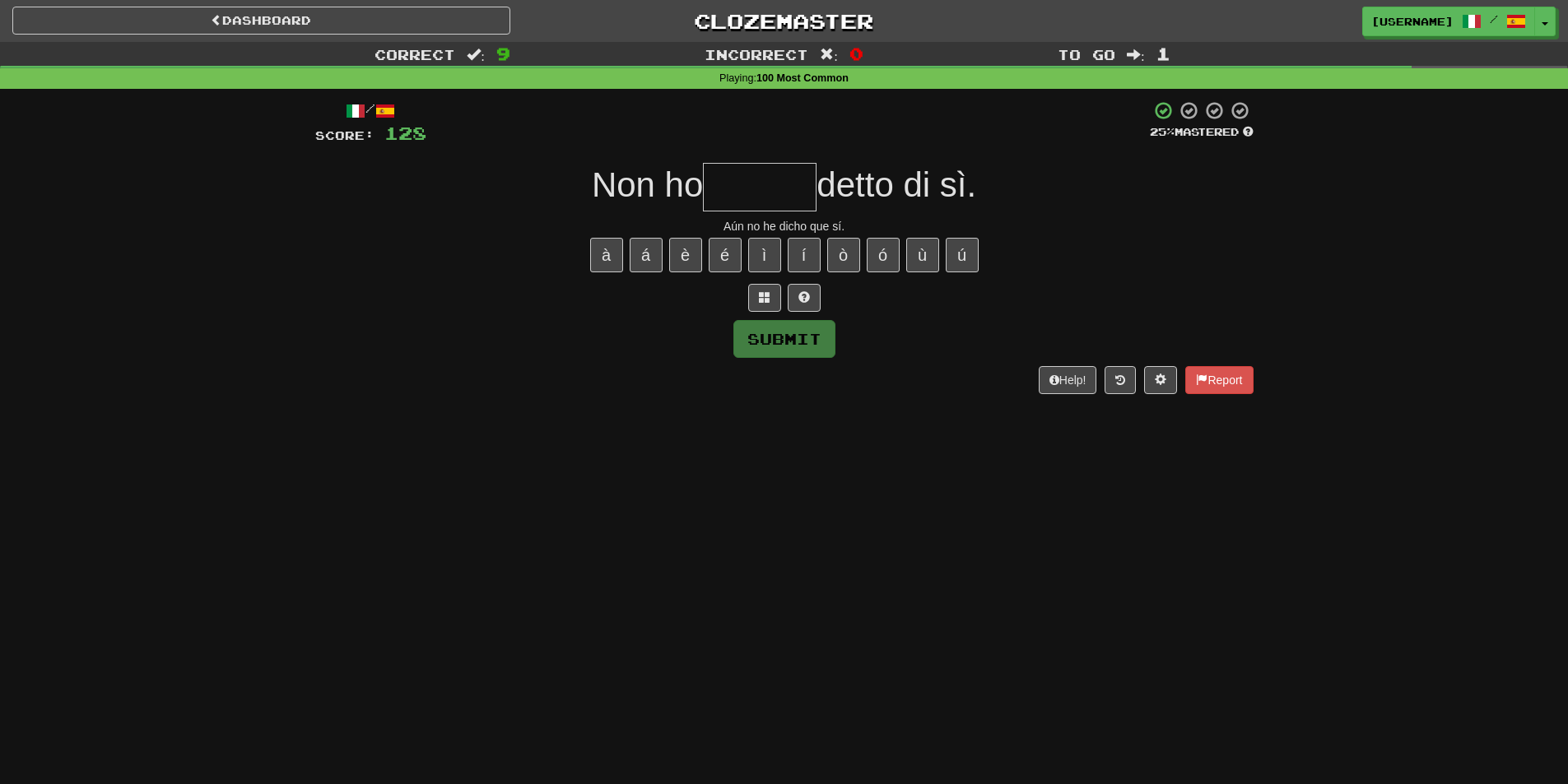 type on "*" 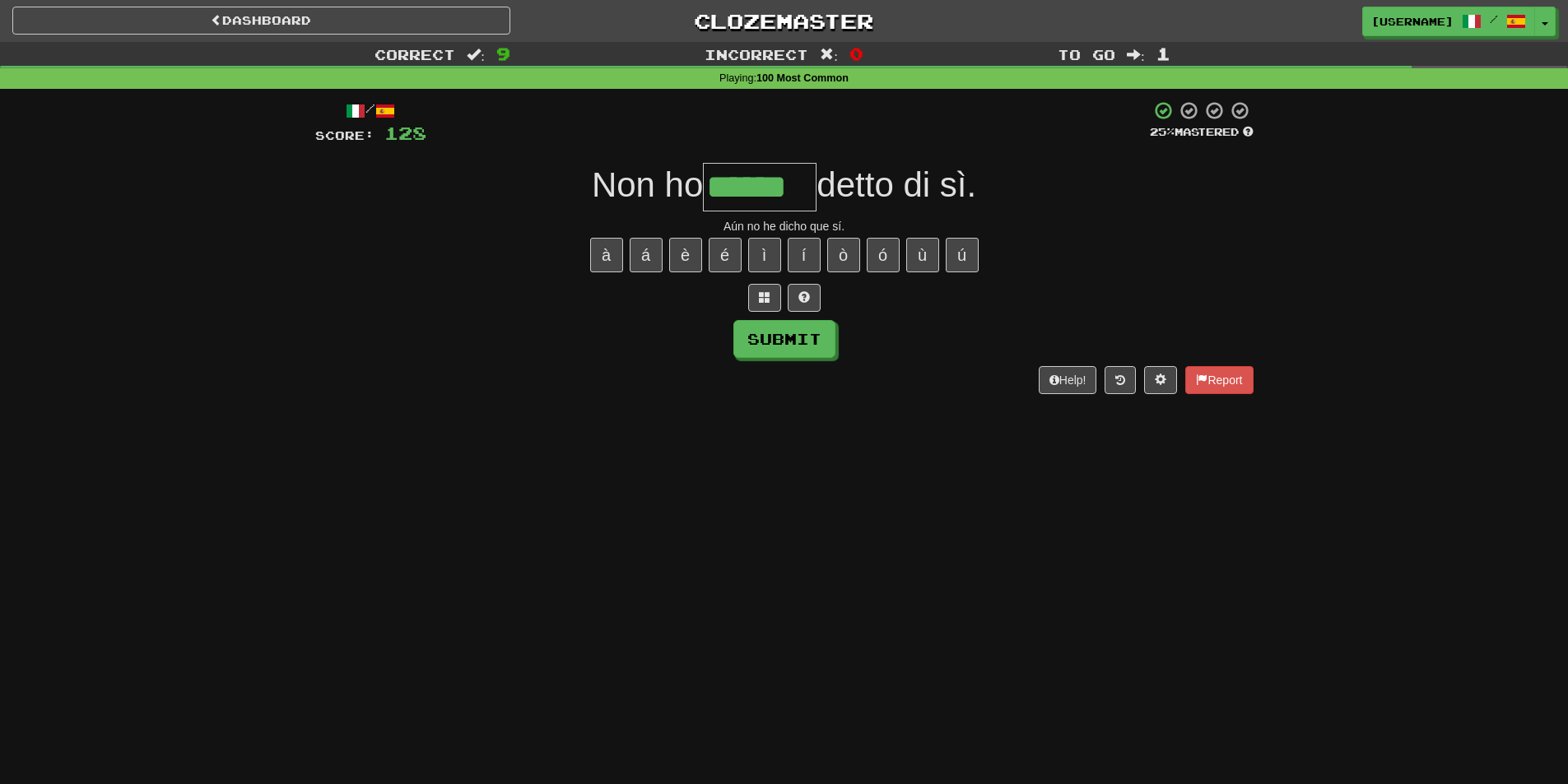 type on "******" 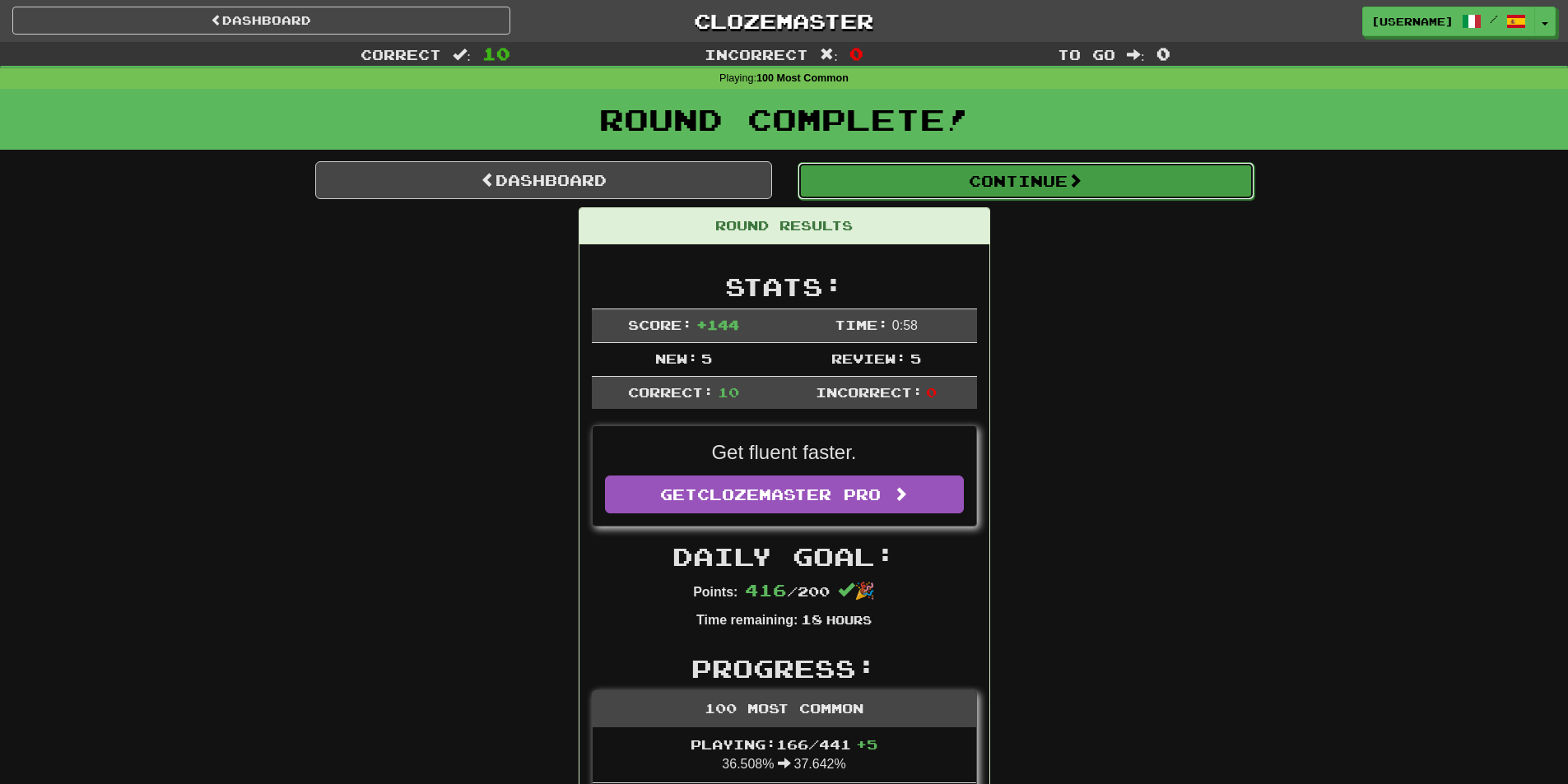 click on "Continue" at bounding box center (1026, 181) 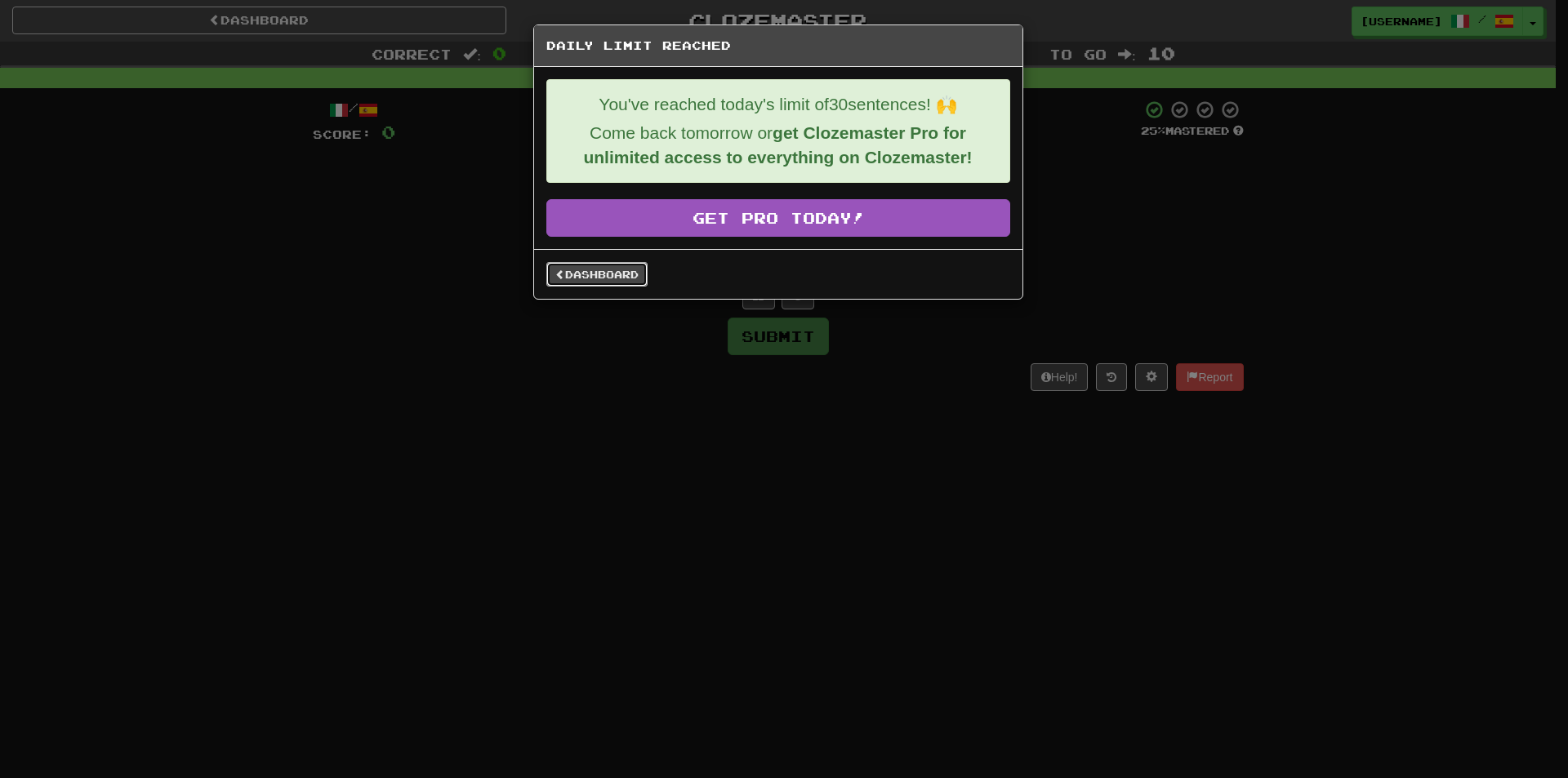 click on "Dashboard" at bounding box center [597, 274] 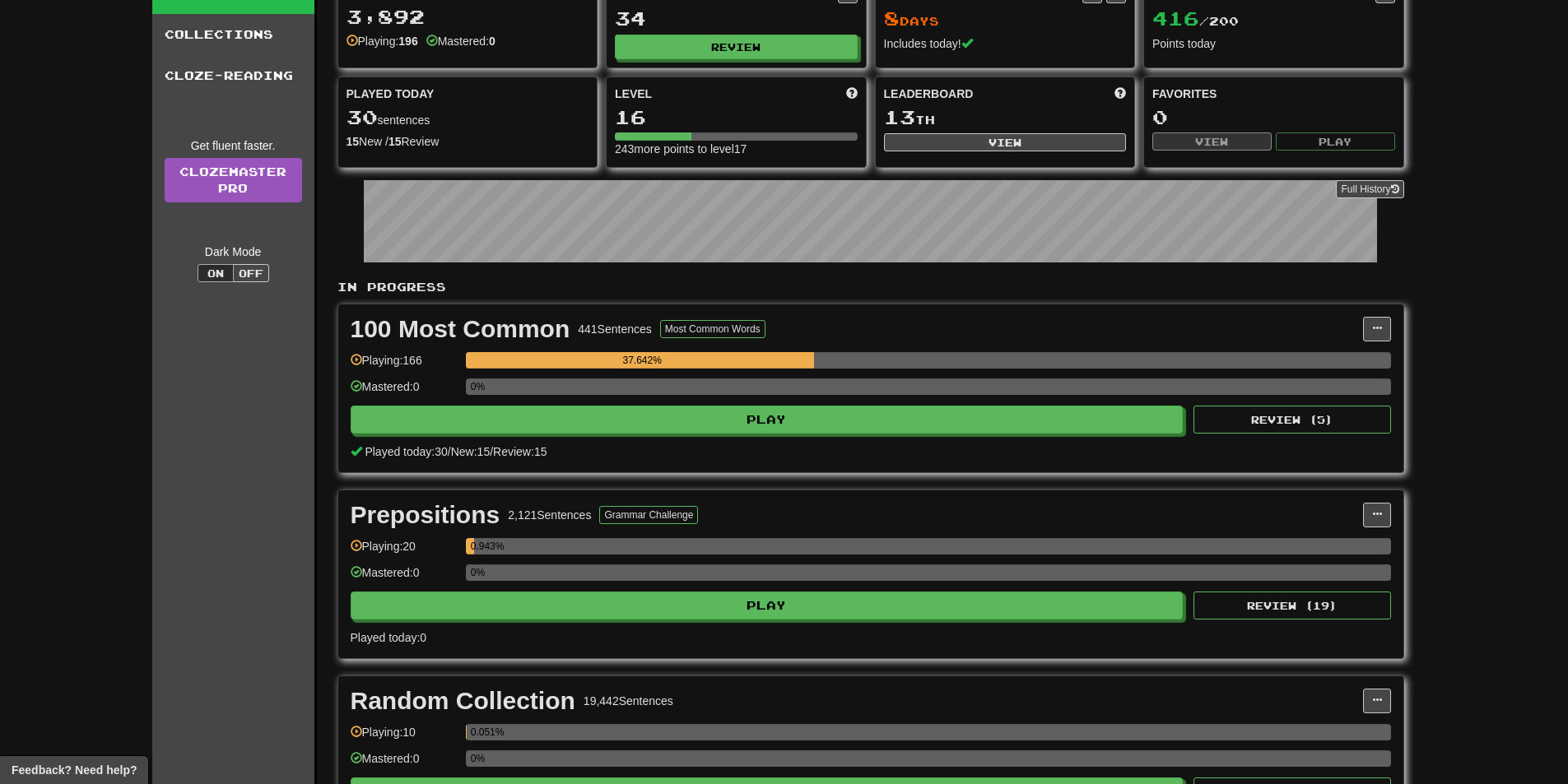 scroll, scrollTop: 0, scrollLeft: 0, axis: both 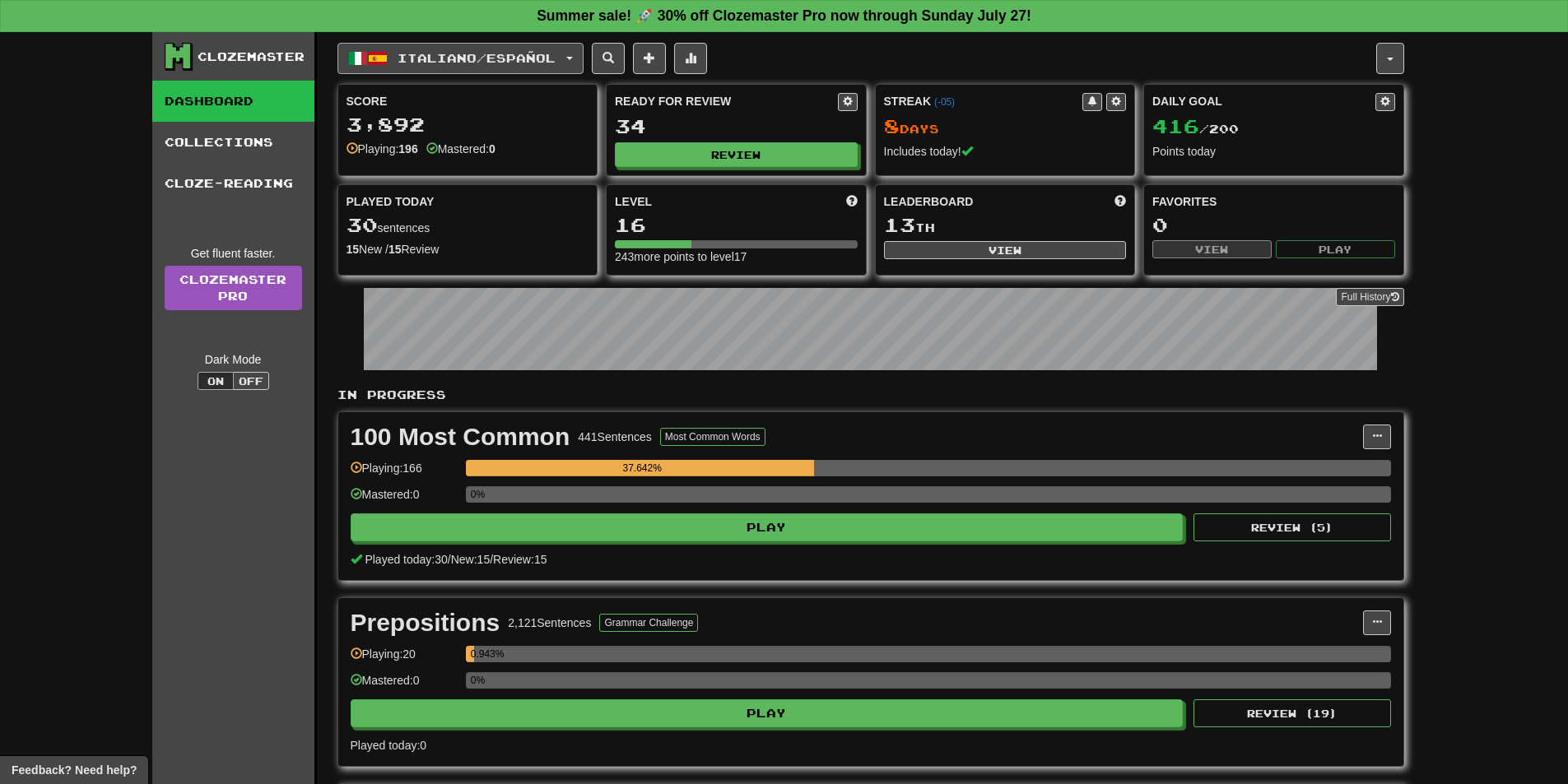 click on "Italiano  /  Español" at bounding box center (477, 58) 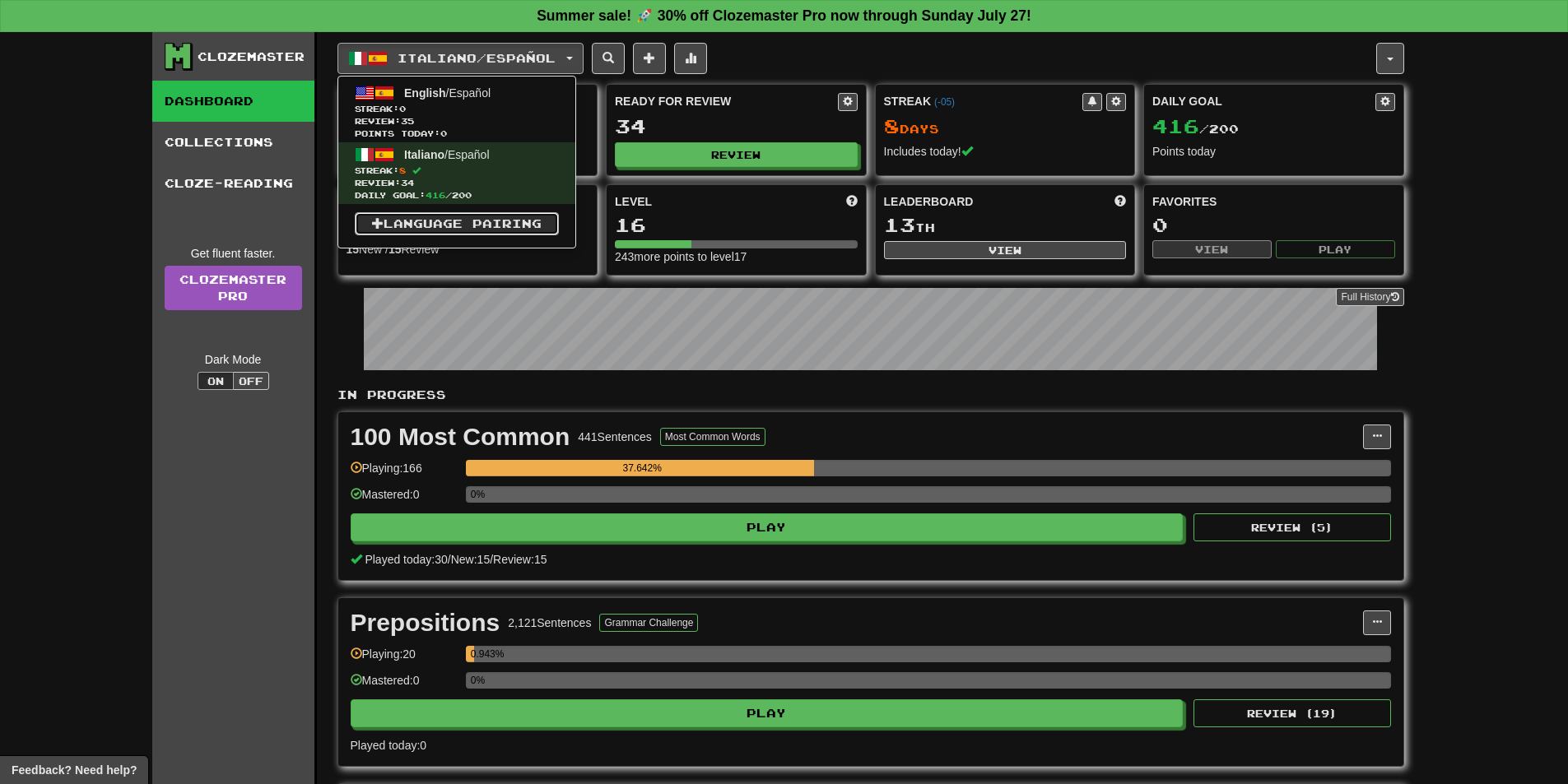 click on "Language Pairing" at bounding box center (457, 224) 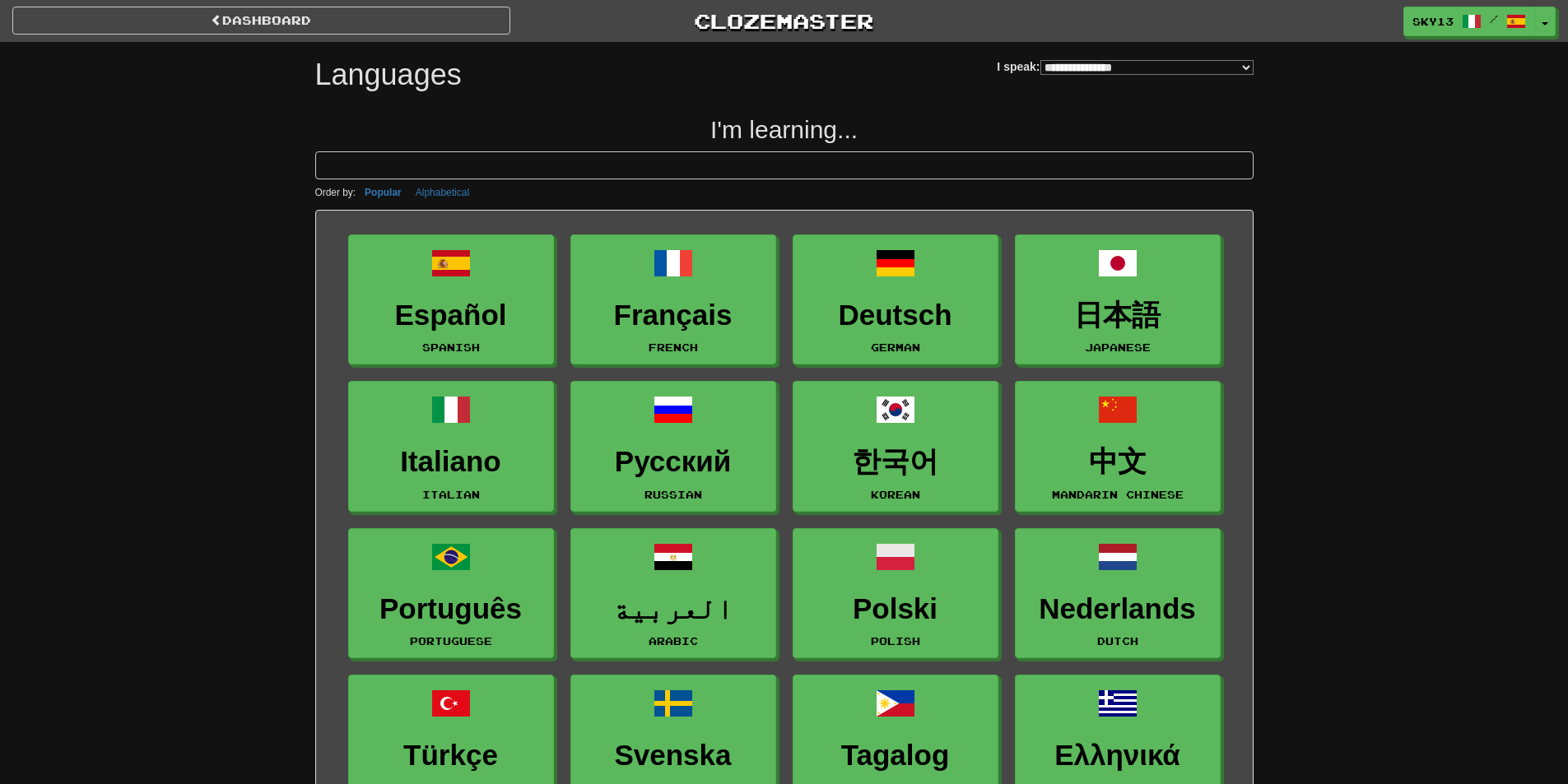 select on "*******" 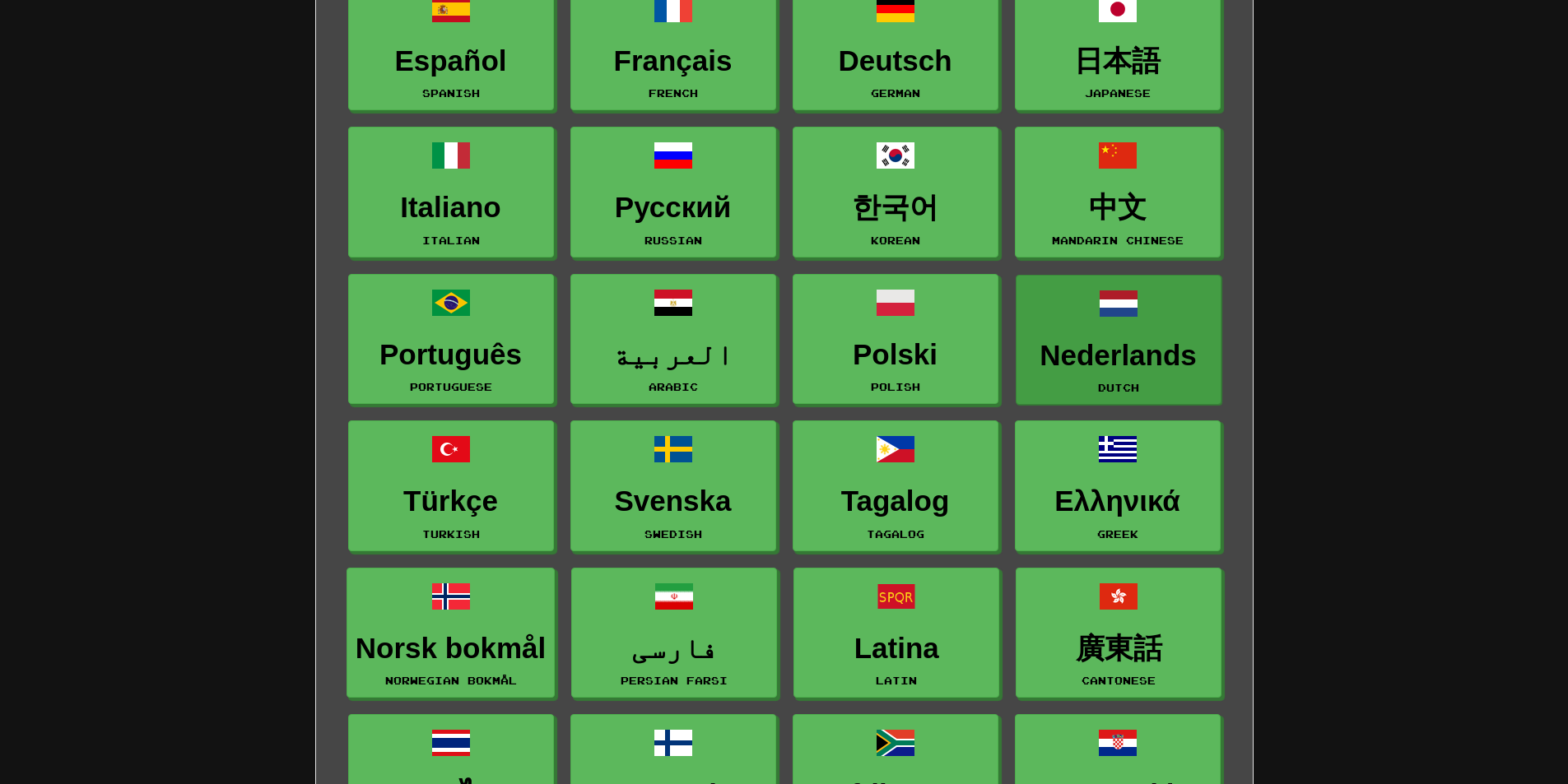 scroll, scrollTop: 247, scrollLeft: 0, axis: vertical 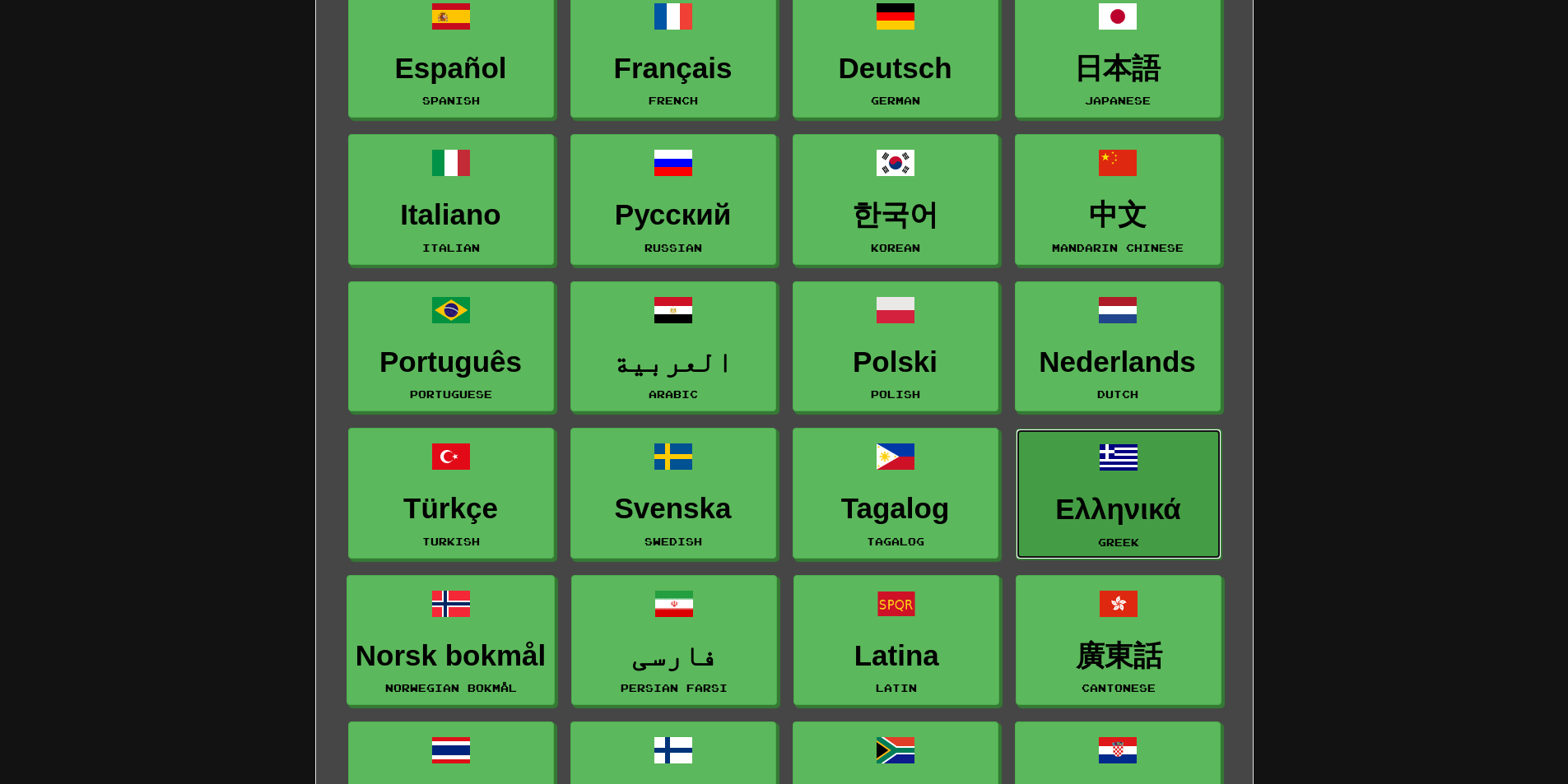 click on "Ελληνικά Greek" at bounding box center [1119, 494] 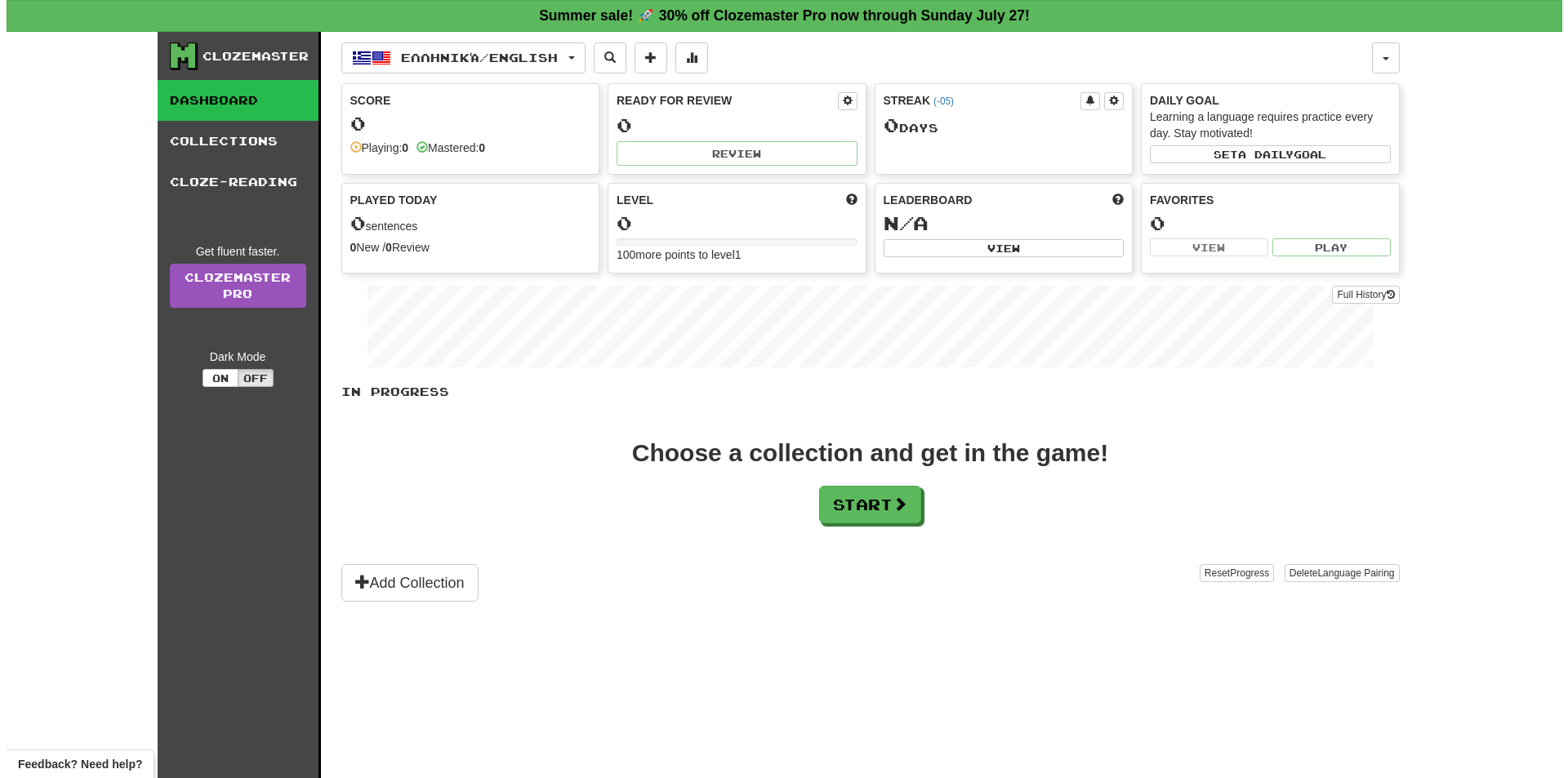 scroll, scrollTop: 0, scrollLeft: 0, axis: both 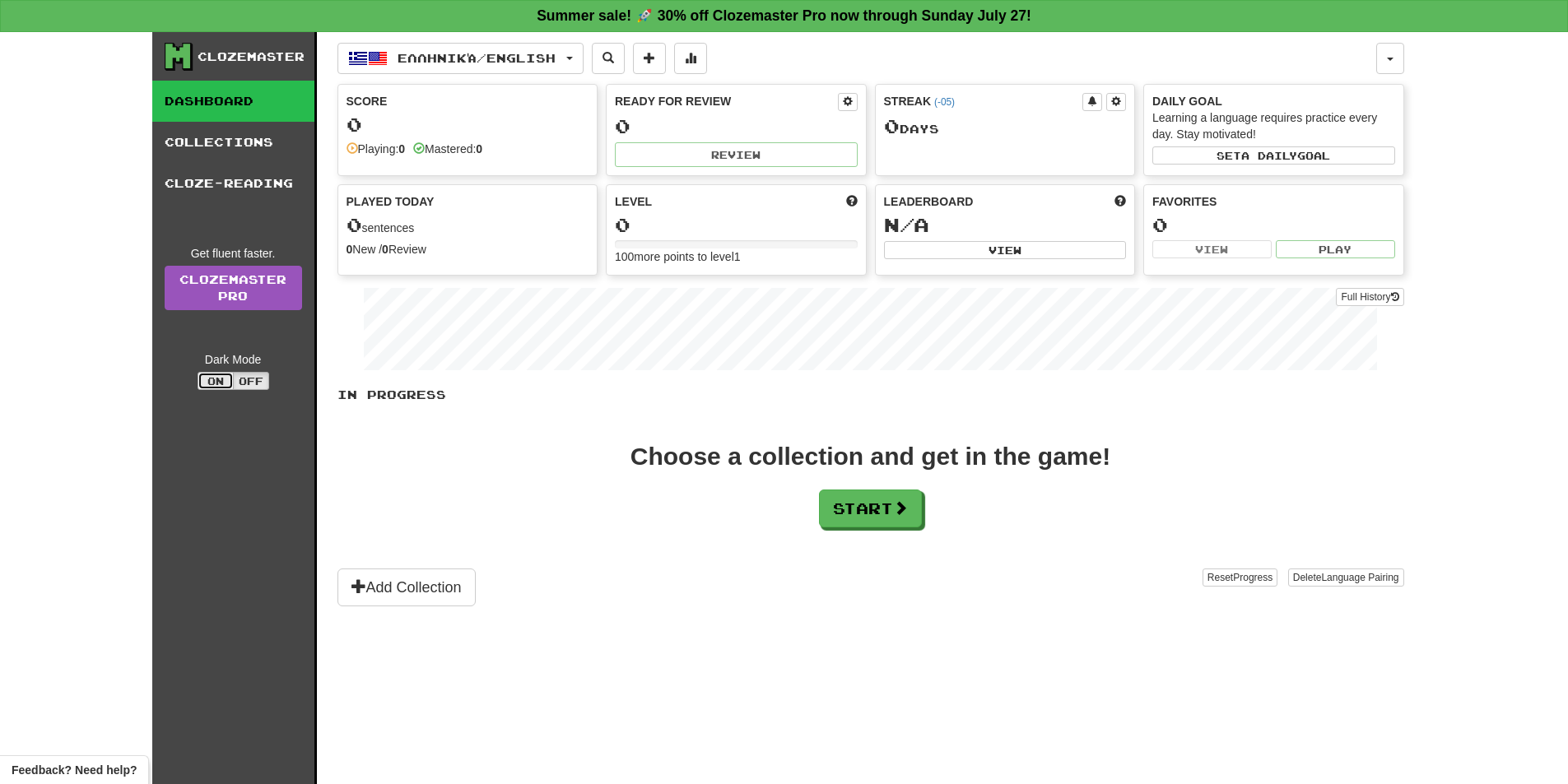 click on "On" at bounding box center (216, 381) 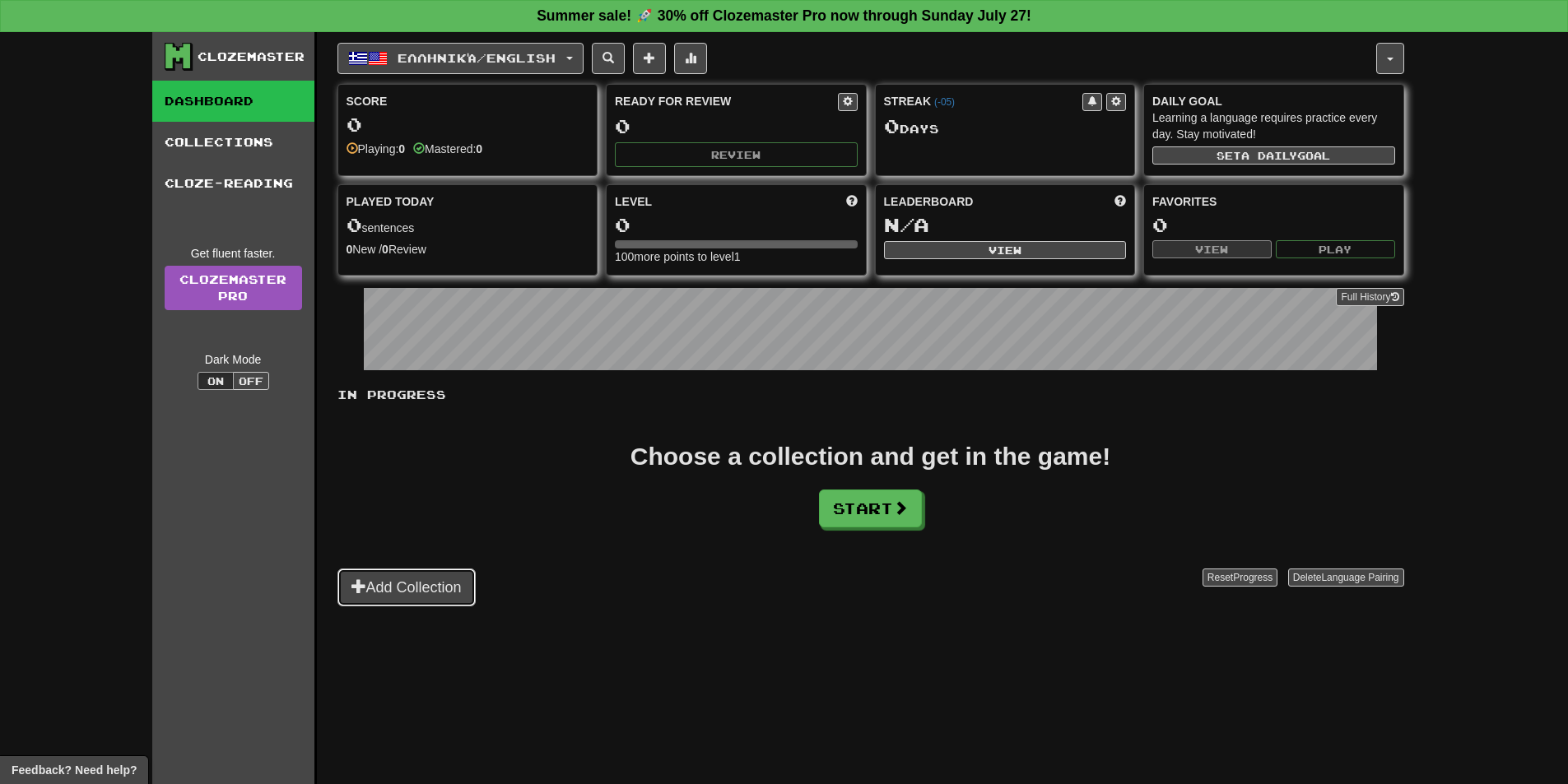 click on "Add Collection" at bounding box center [407, 587] 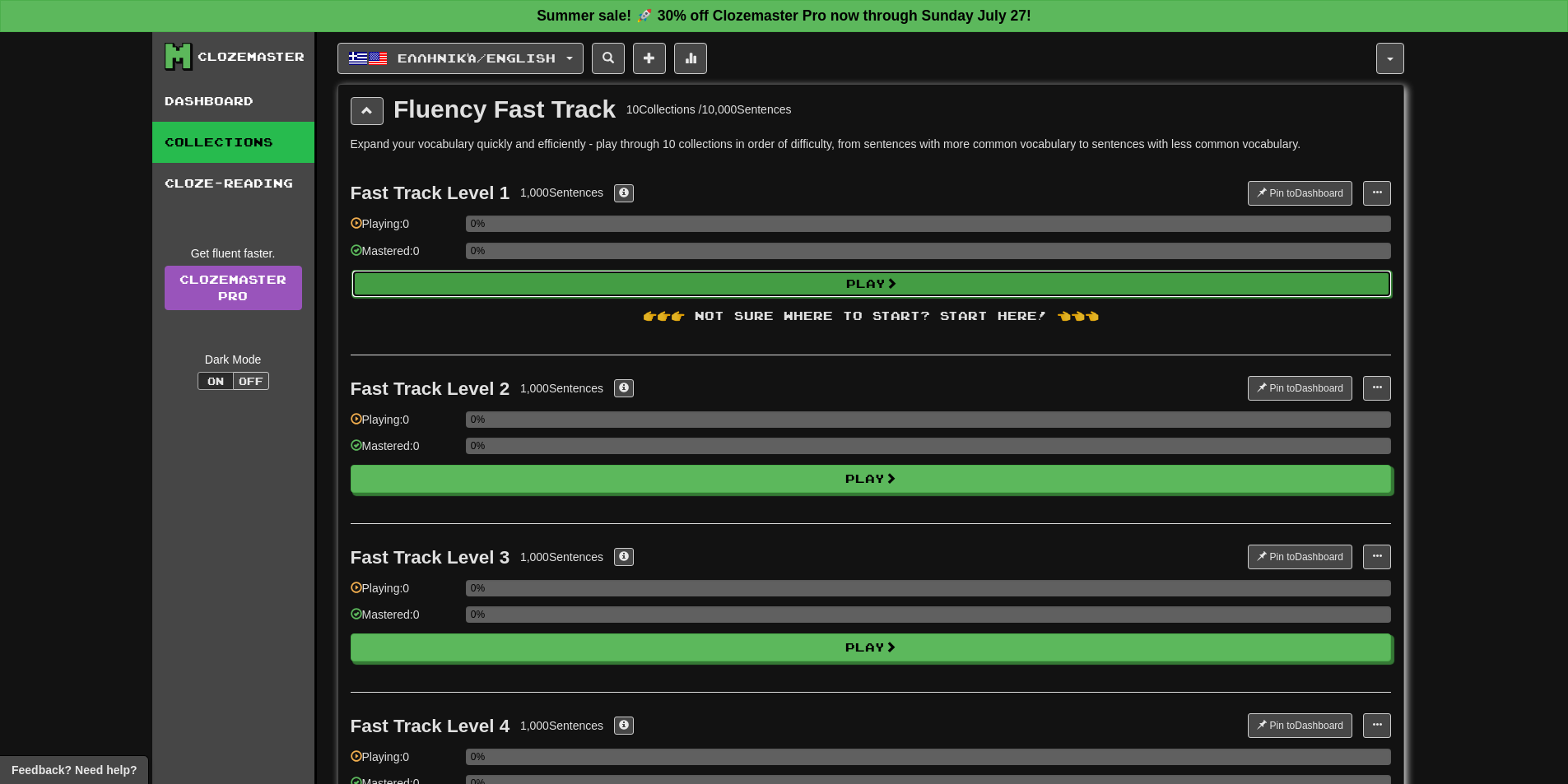 click on "Play" at bounding box center (872, 284) 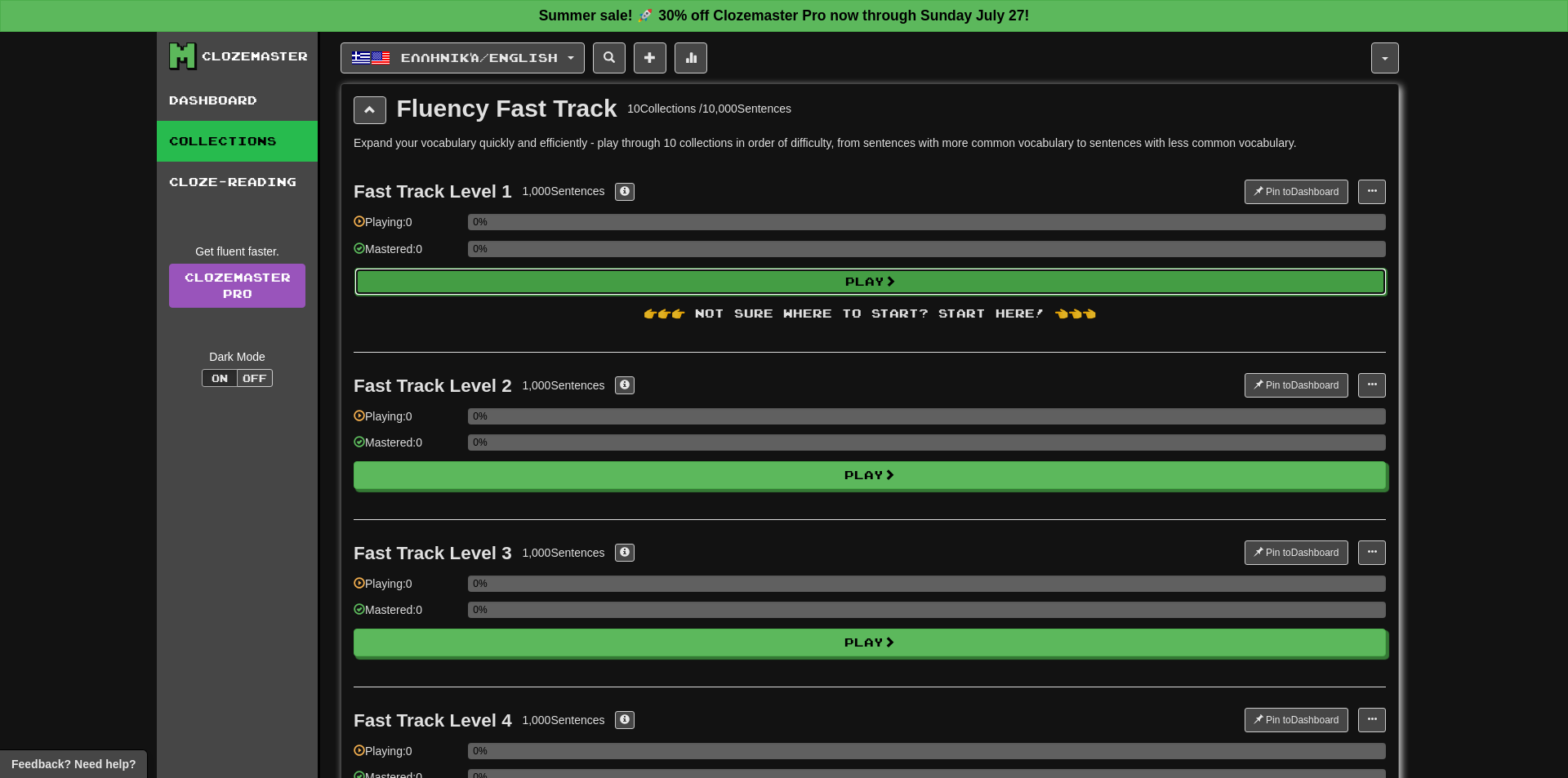 select on "**" 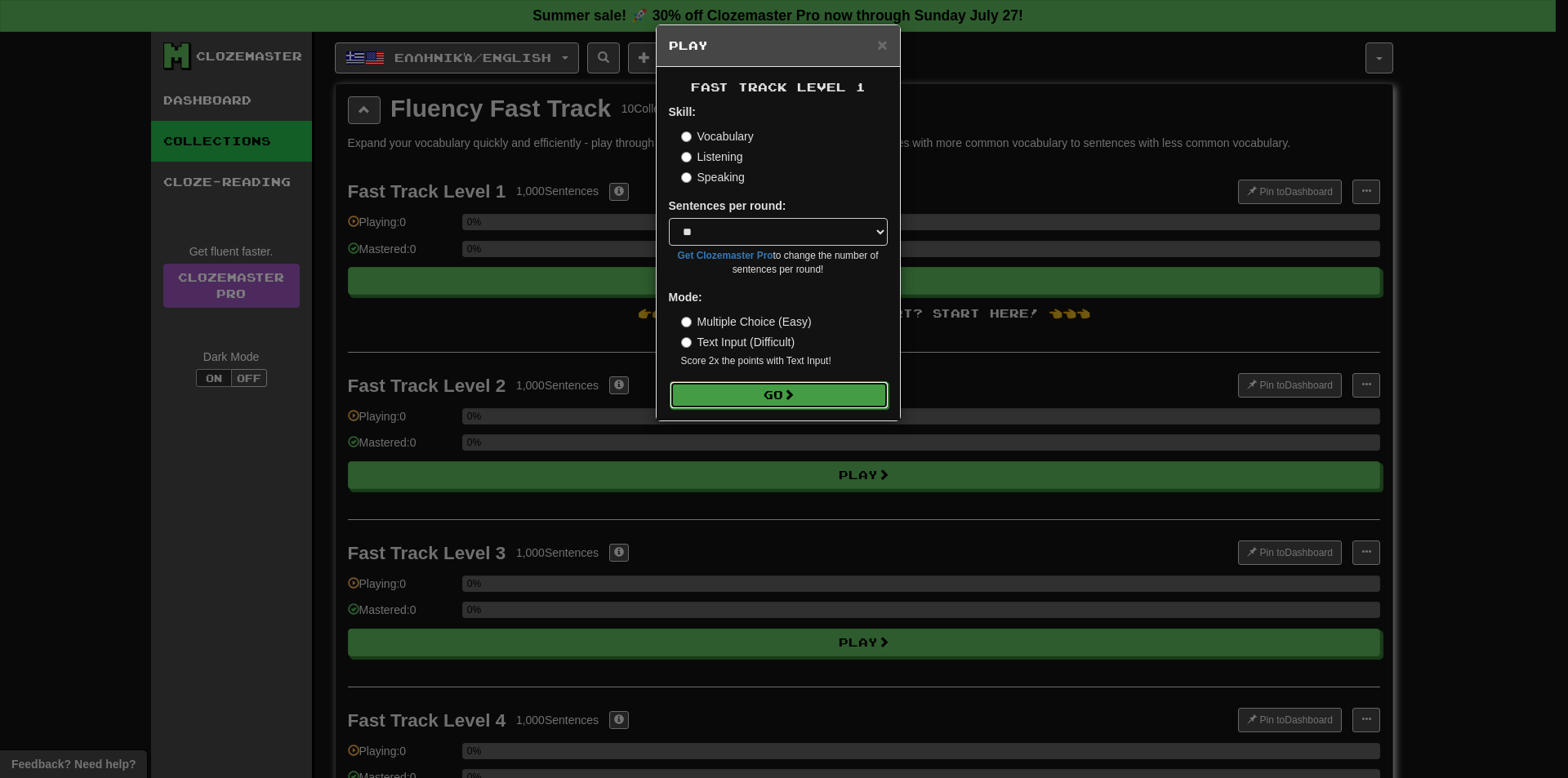 click on "Go" at bounding box center (779, 395) 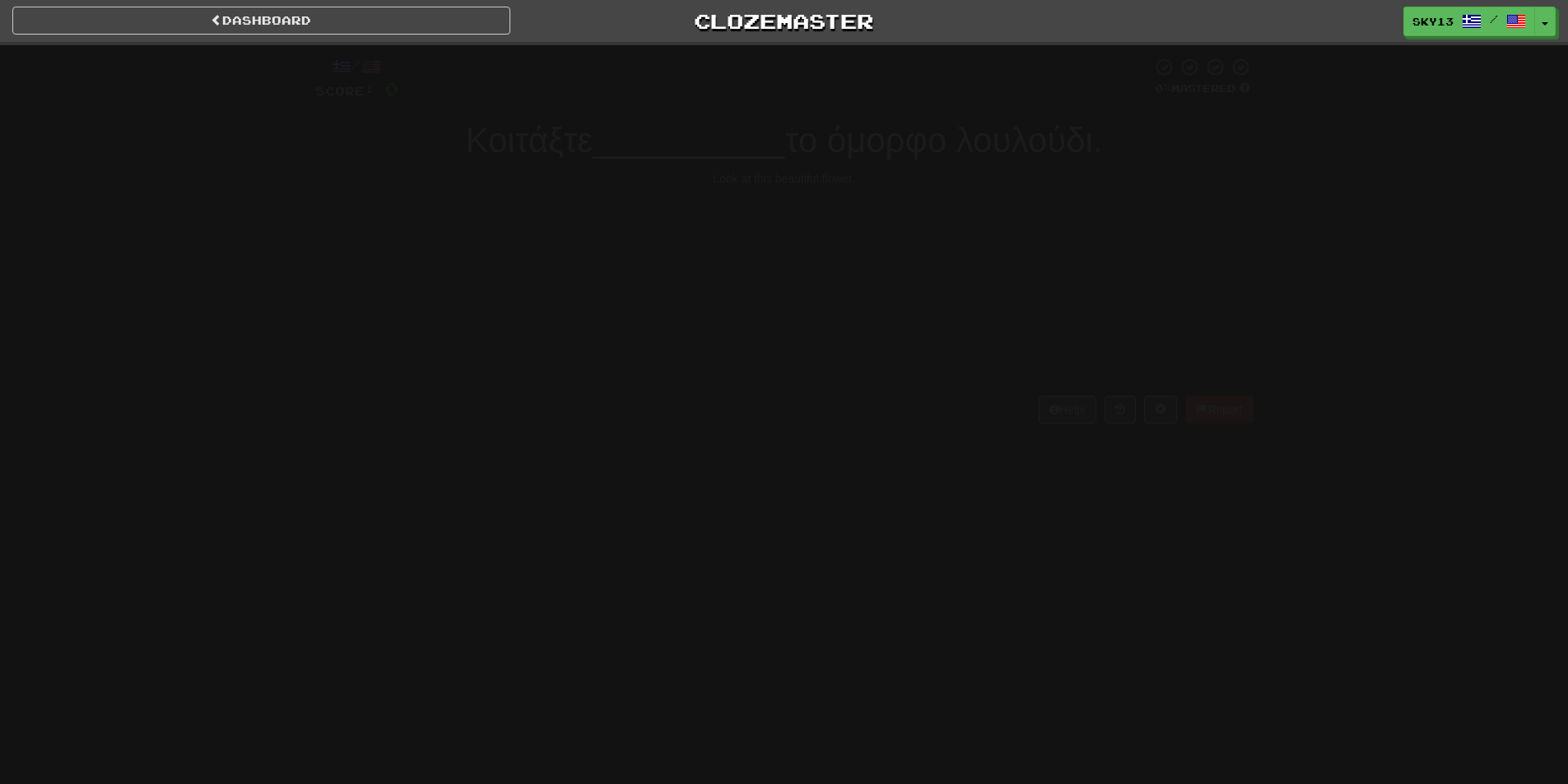 scroll, scrollTop: 0, scrollLeft: 0, axis: both 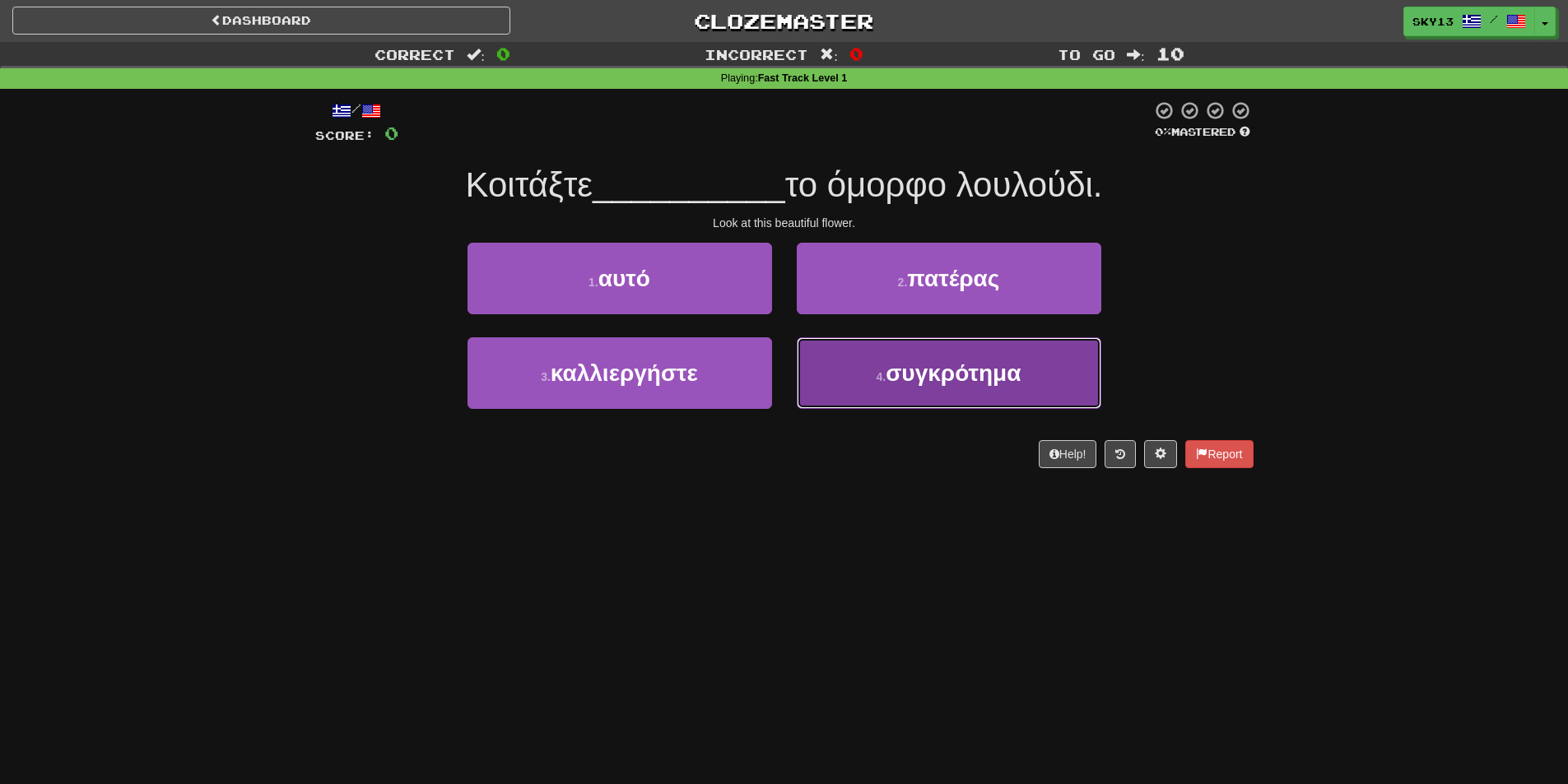 click on "4 .  συγκρότημα" at bounding box center [949, 373] 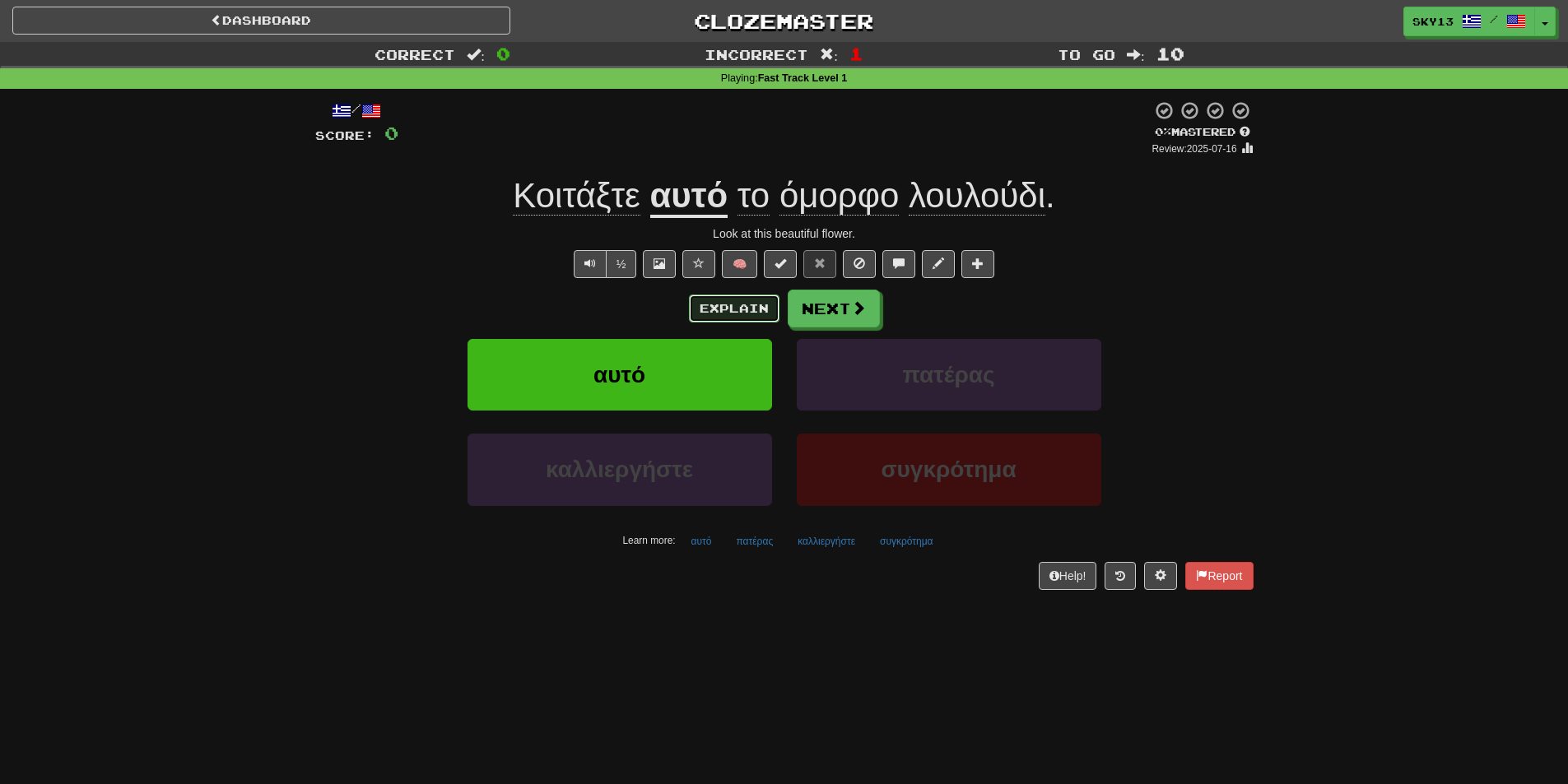 click on "Explain" at bounding box center [734, 308] 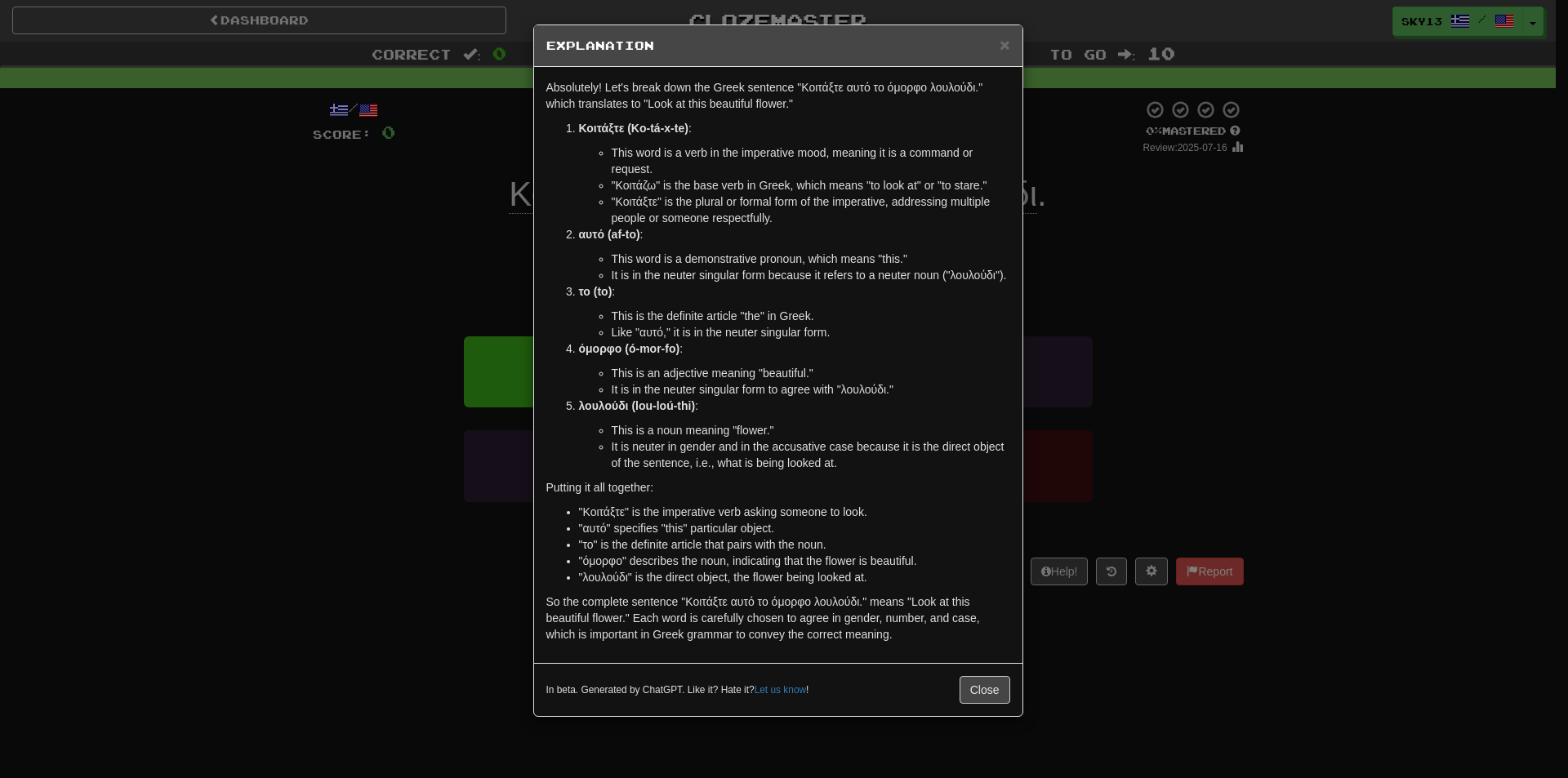 click on "× Explanation Absolutely! Let's break down the Greek sentence "Κοιτάξτε αυτό το όμορφο λουλούδι." which translates to "Look at this beautiful flower."
Κοιτάξτε (Ko-tá-x-te) :
This word is a verb in the imperative mood, meaning it is a command or request.
"Κοιτάζω" is the base verb in Greek, which means "to look at" or "to stare."
"Κοιτάξτε" is the plural or formal form of the imperative, addressing multiple people or someone respectfully.
αυτό (af-to) :
This word is a demonstrative pronoun, which means "this."
It is in the neuter singular form because it refers to a neuter noun ("λουλούδι").
το (to) :
This is the definite article "the" in Greek.
Like "αυτό," it is in the neuter singular form.
όμορφο (ó-mor-fo) :
This is an adjective meaning "beautiful."
It is in the neuter singular form to agree with "λουλούδι."
λουλούδι (lou-loú-thi) :" at bounding box center (784, 389) 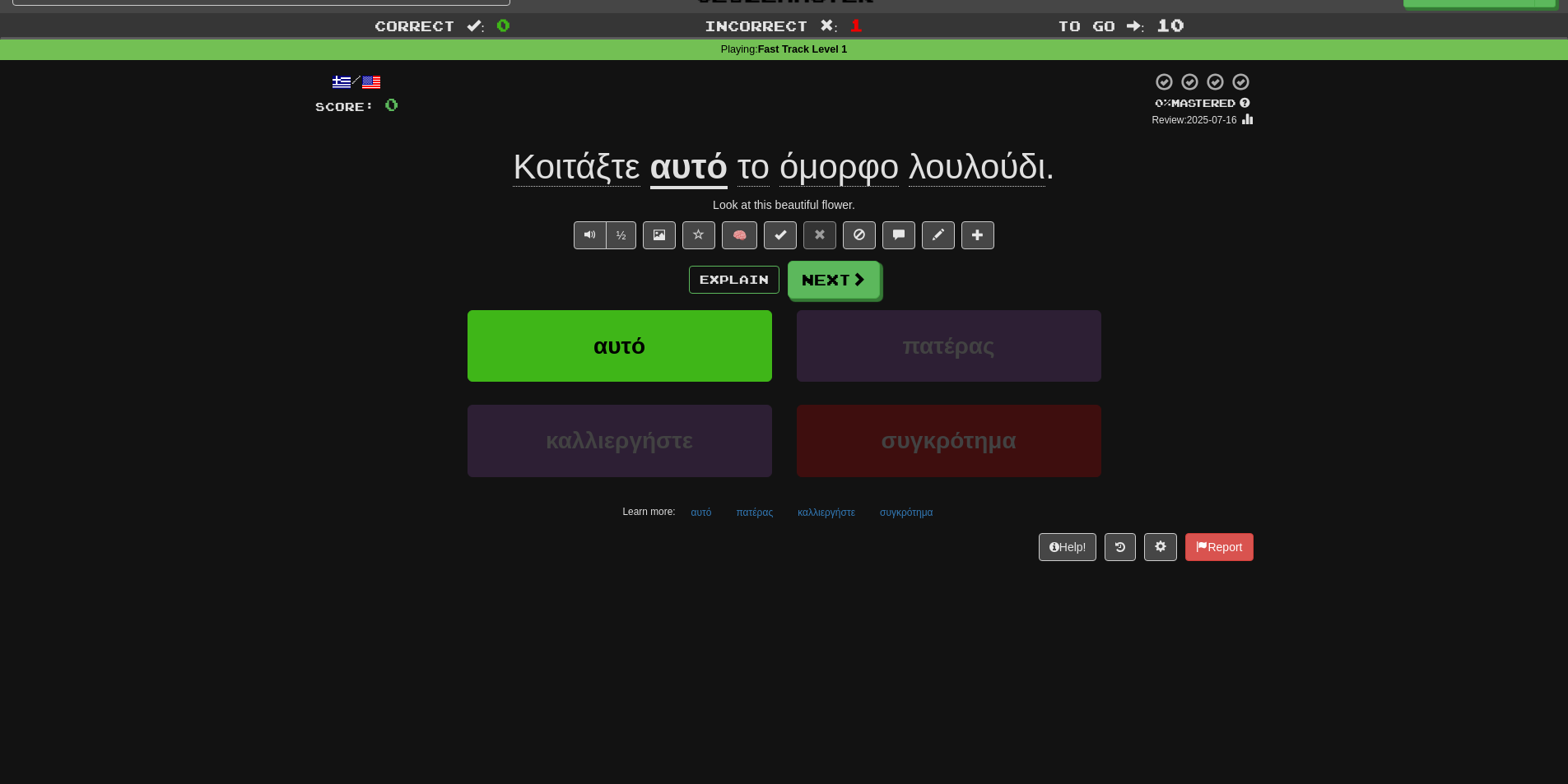 scroll, scrollTop: 0, scrollLeft: 0, axis: both 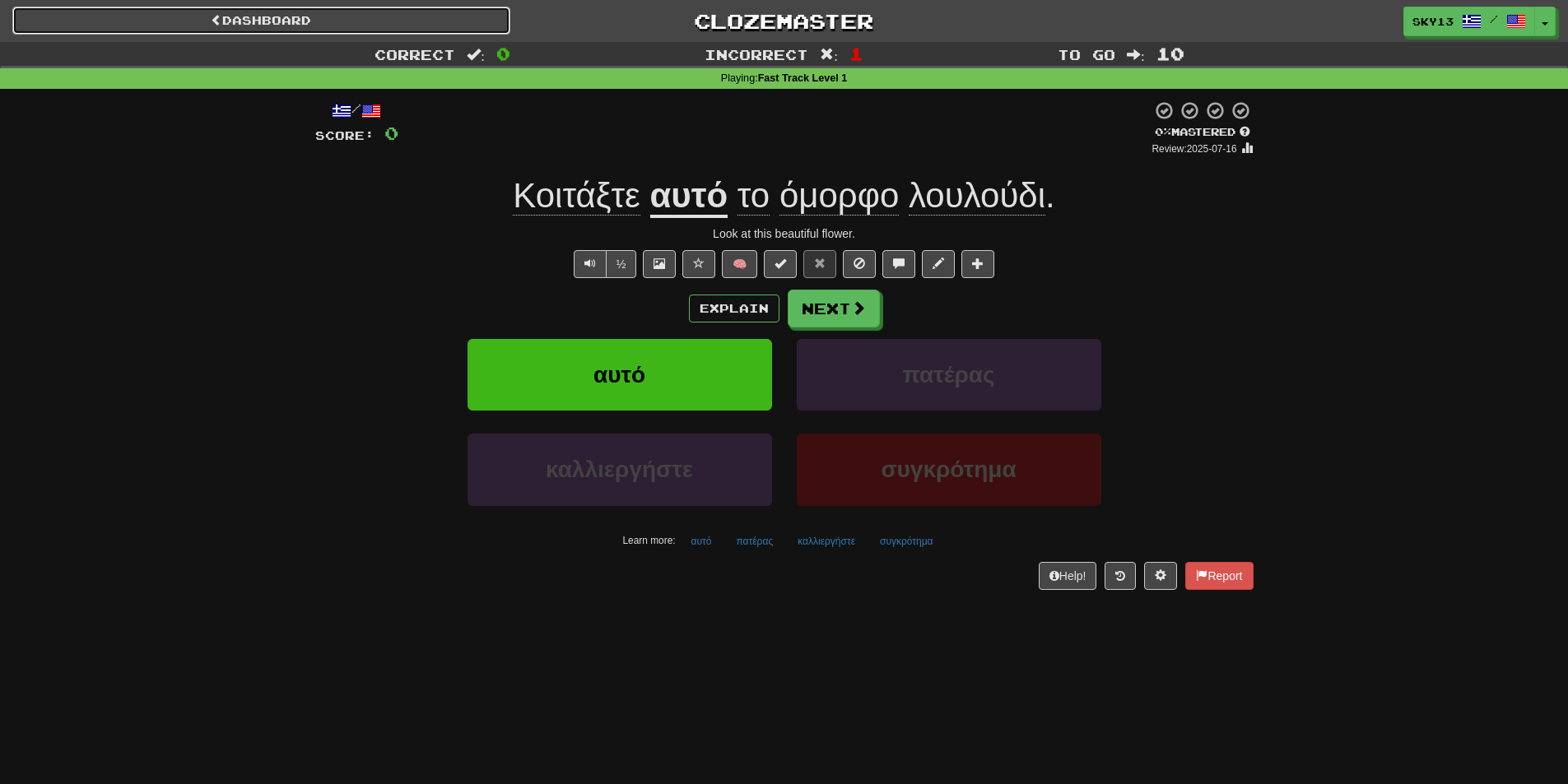 click on "Dashboard" at bounding box center [261, 21] 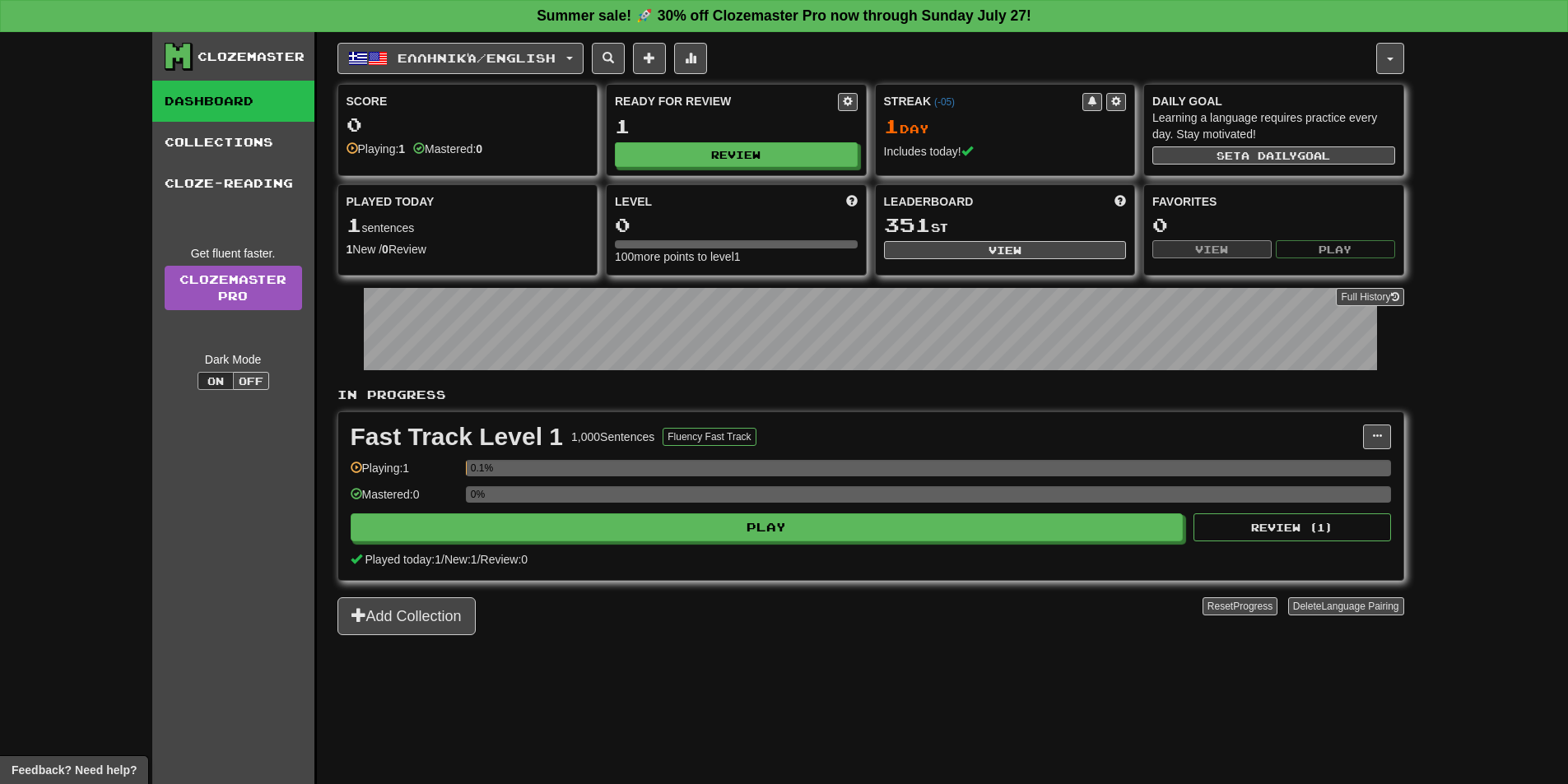 scroll, scrollTop: 0, scrollLeft: 0, axis: both 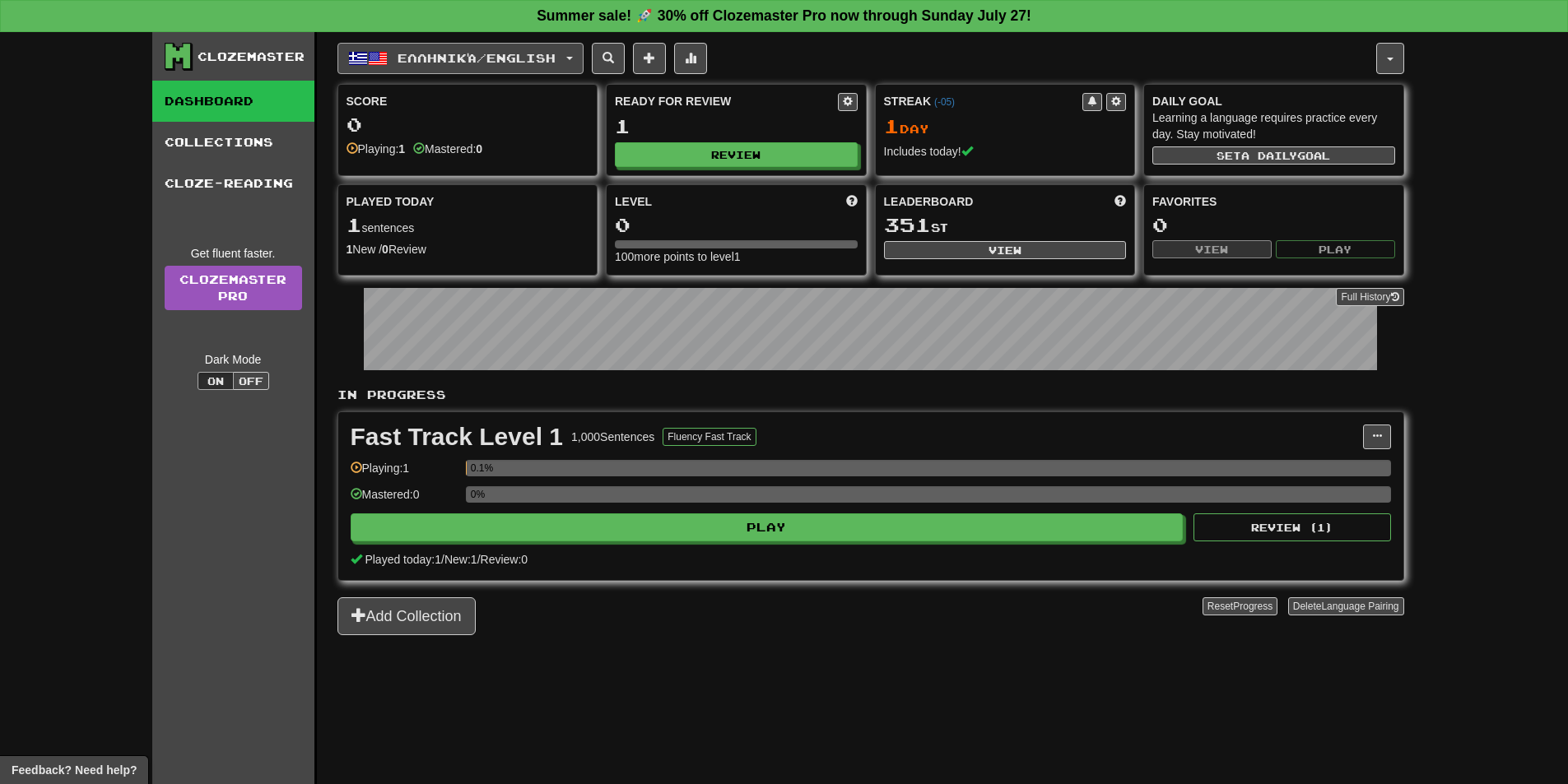 click on "Ελληνικά  /  English" at bounding box center [477, 58] 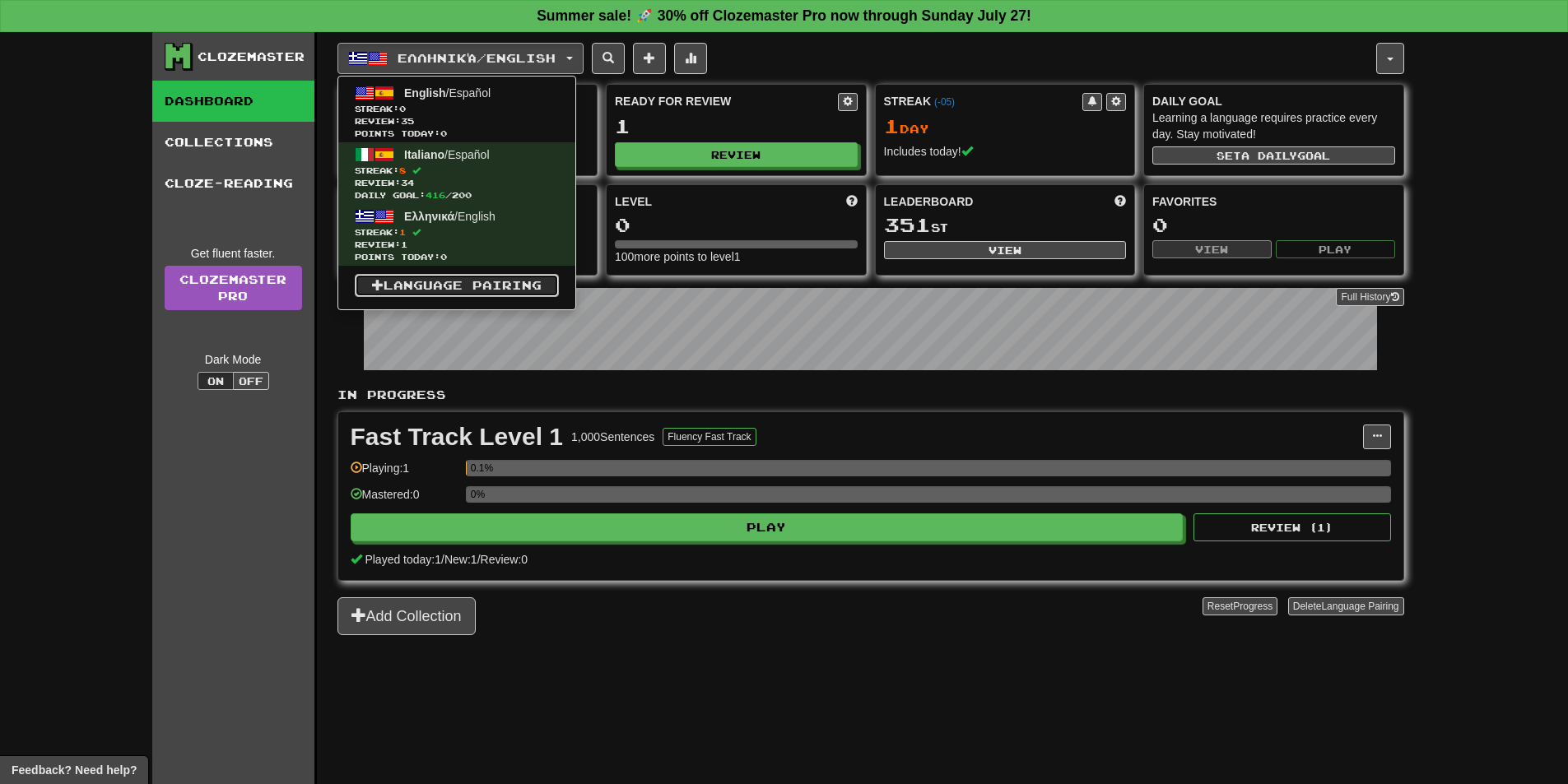 click on "Language Pairing" at bounding box center (457, 285) 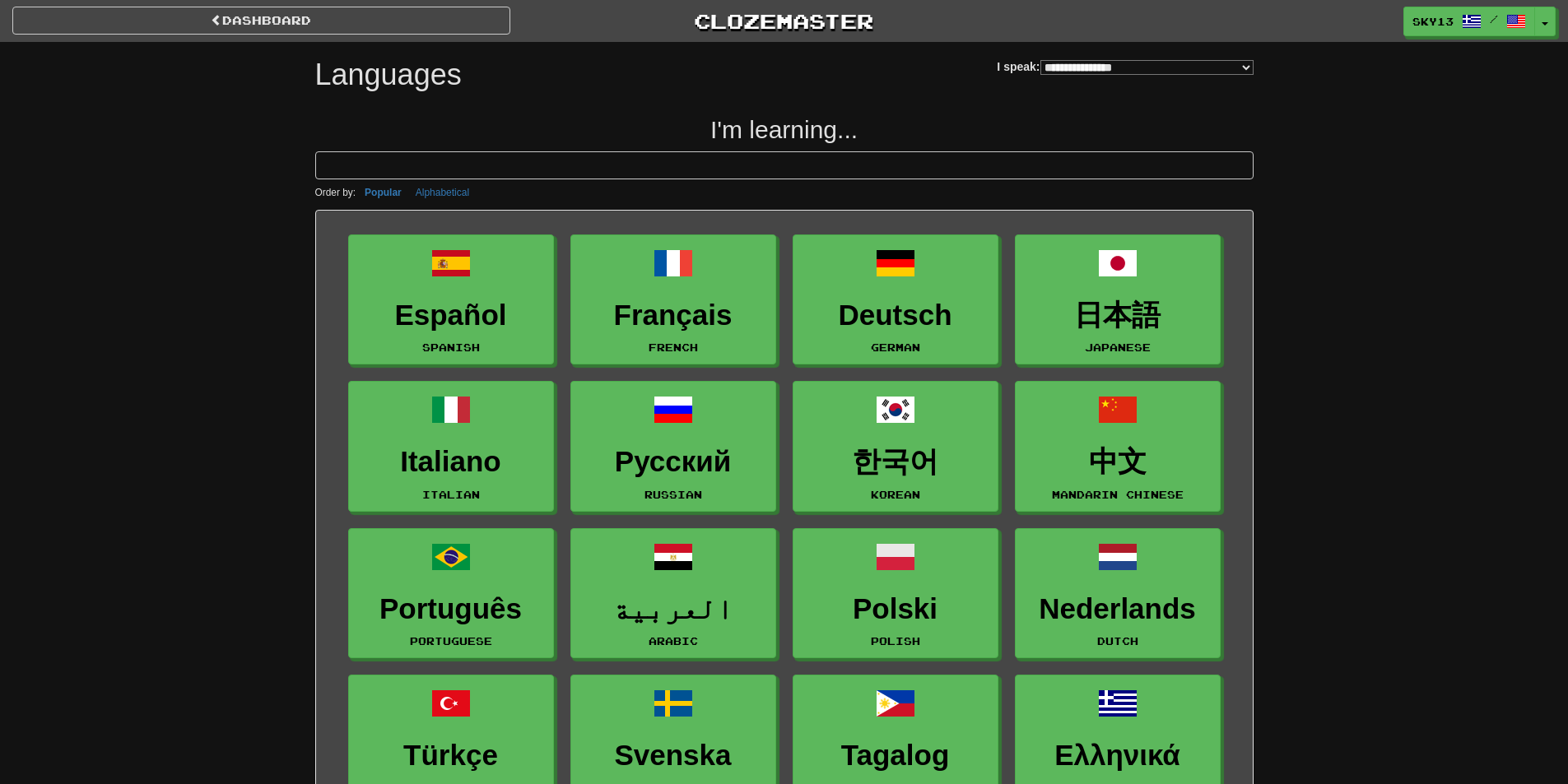 select on "*******" 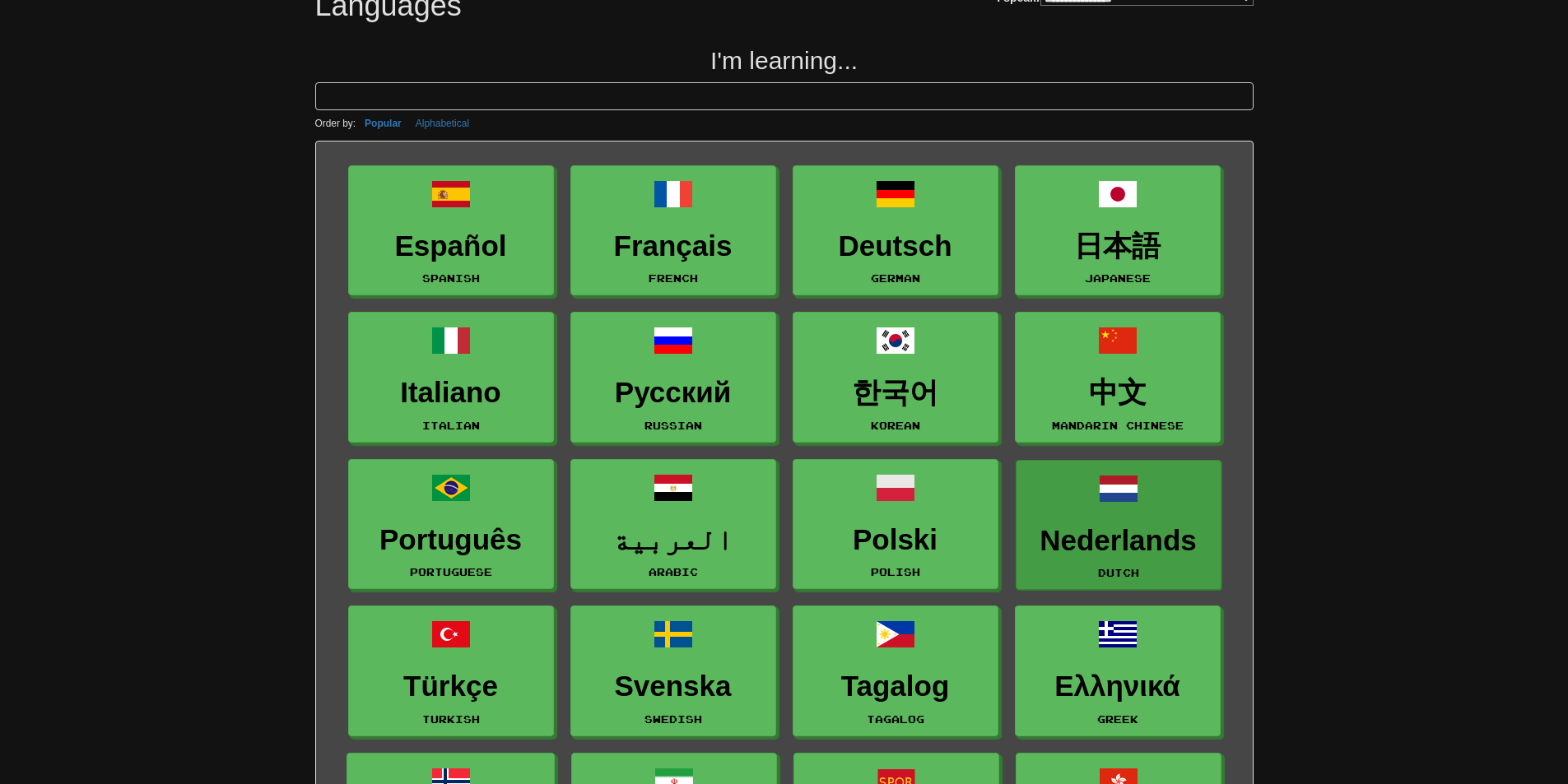 scroll, scrollTop: 0, scrollLeft: 0, axis: both 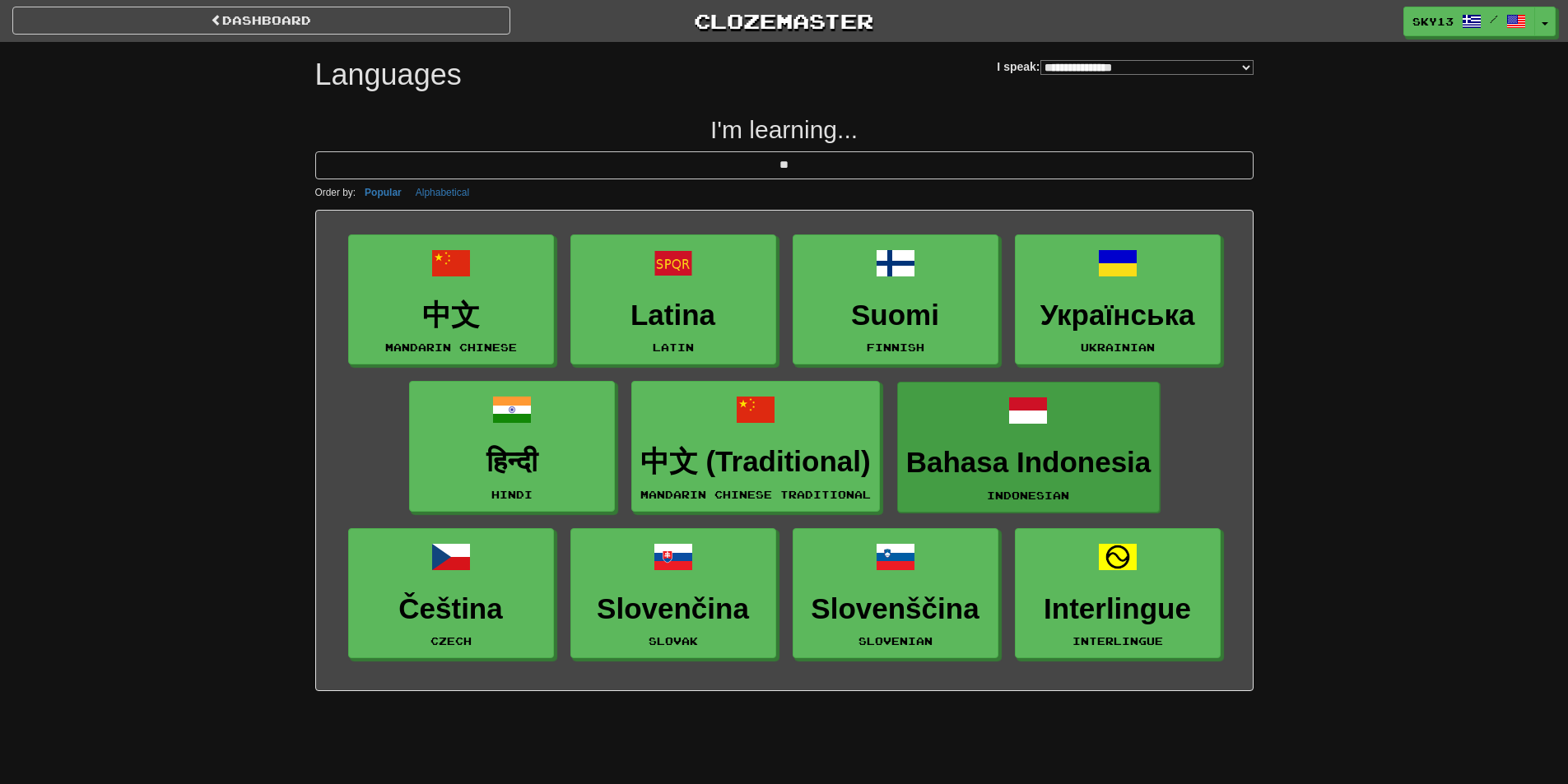 type on "**" 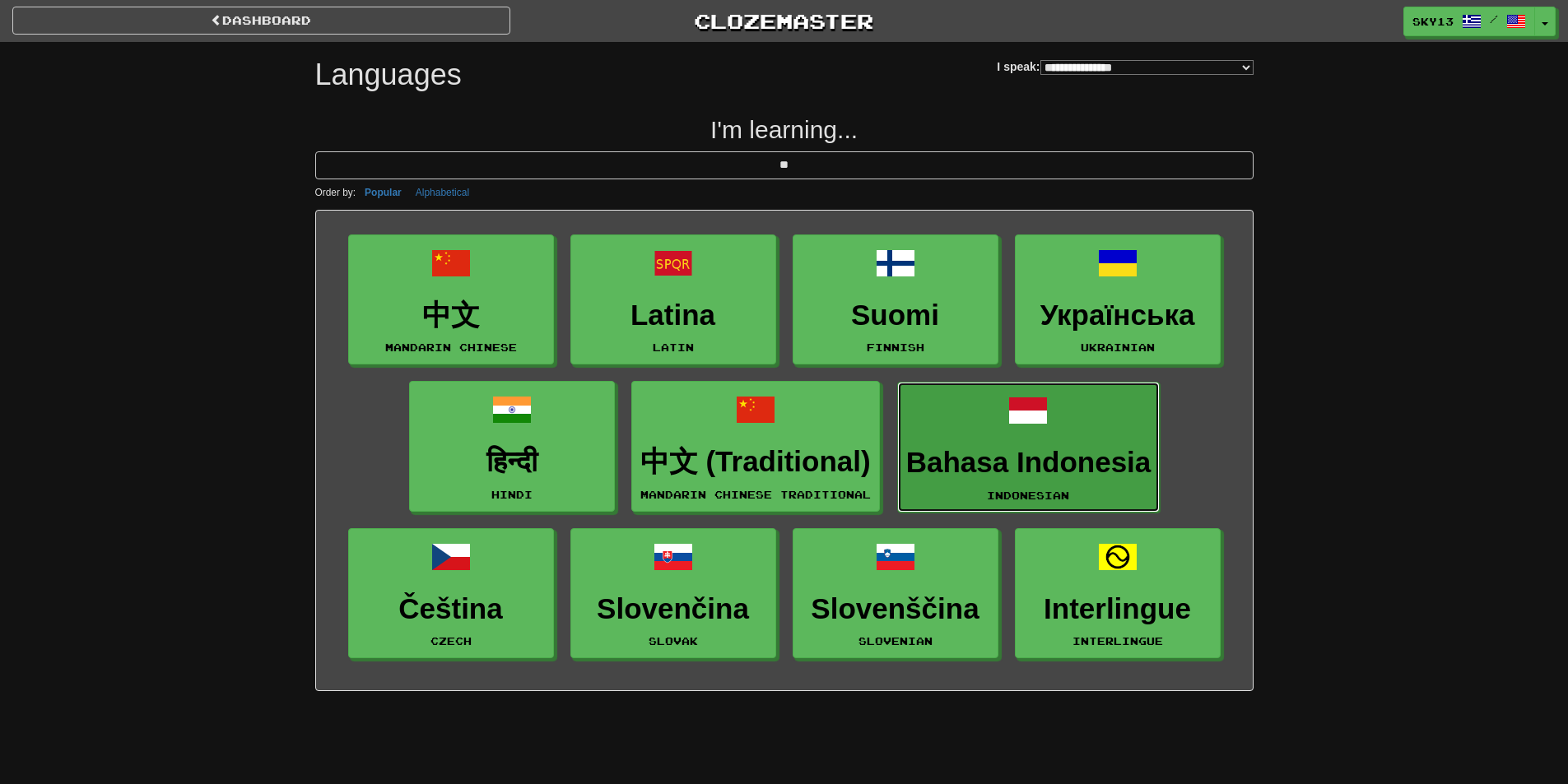 click on "Bahasa Indonesia Indonesian" at bounding box center [1029, 447] 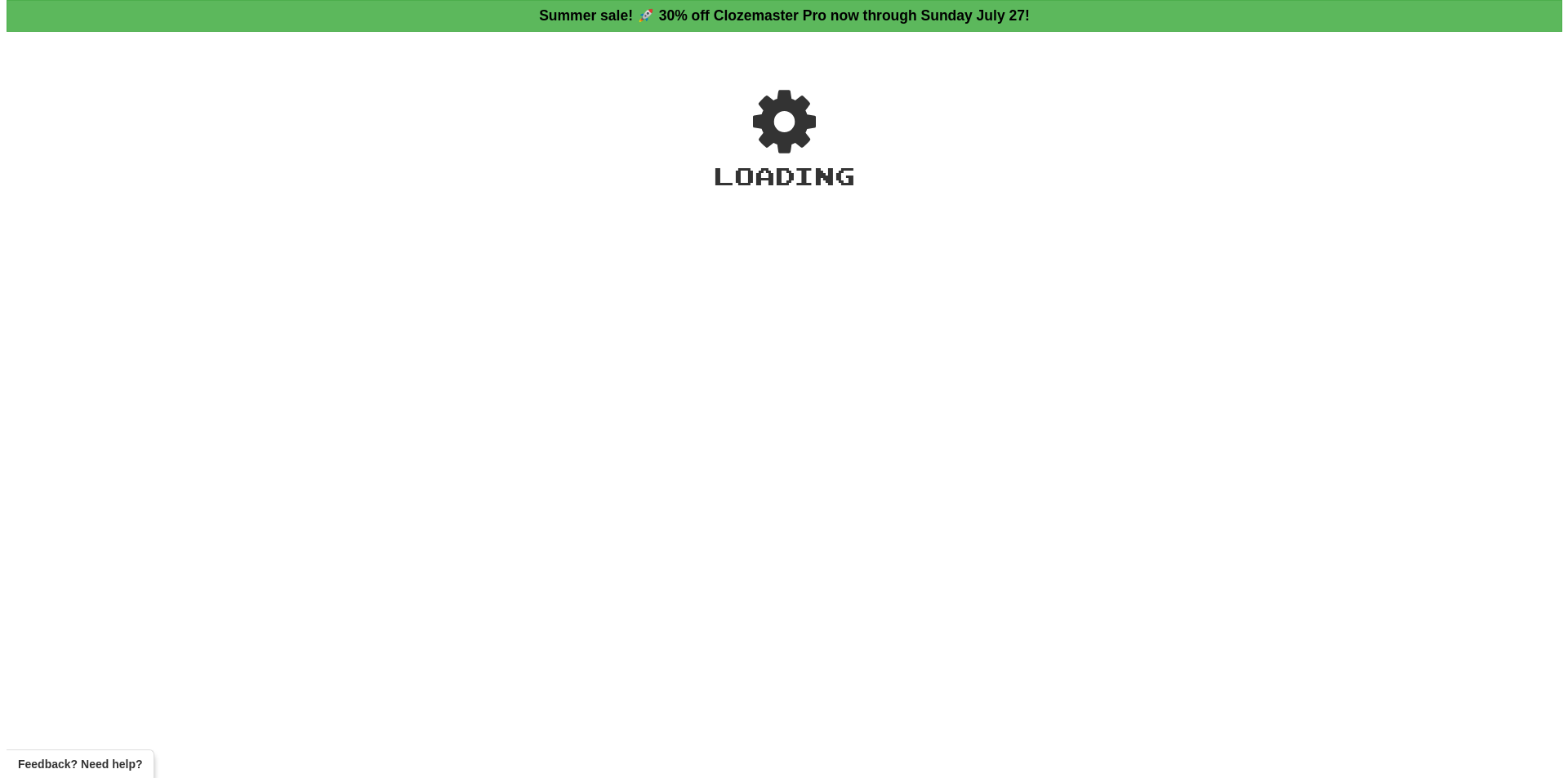 scroll, scrollTop: 0, scrollLeft: 0, axis: both 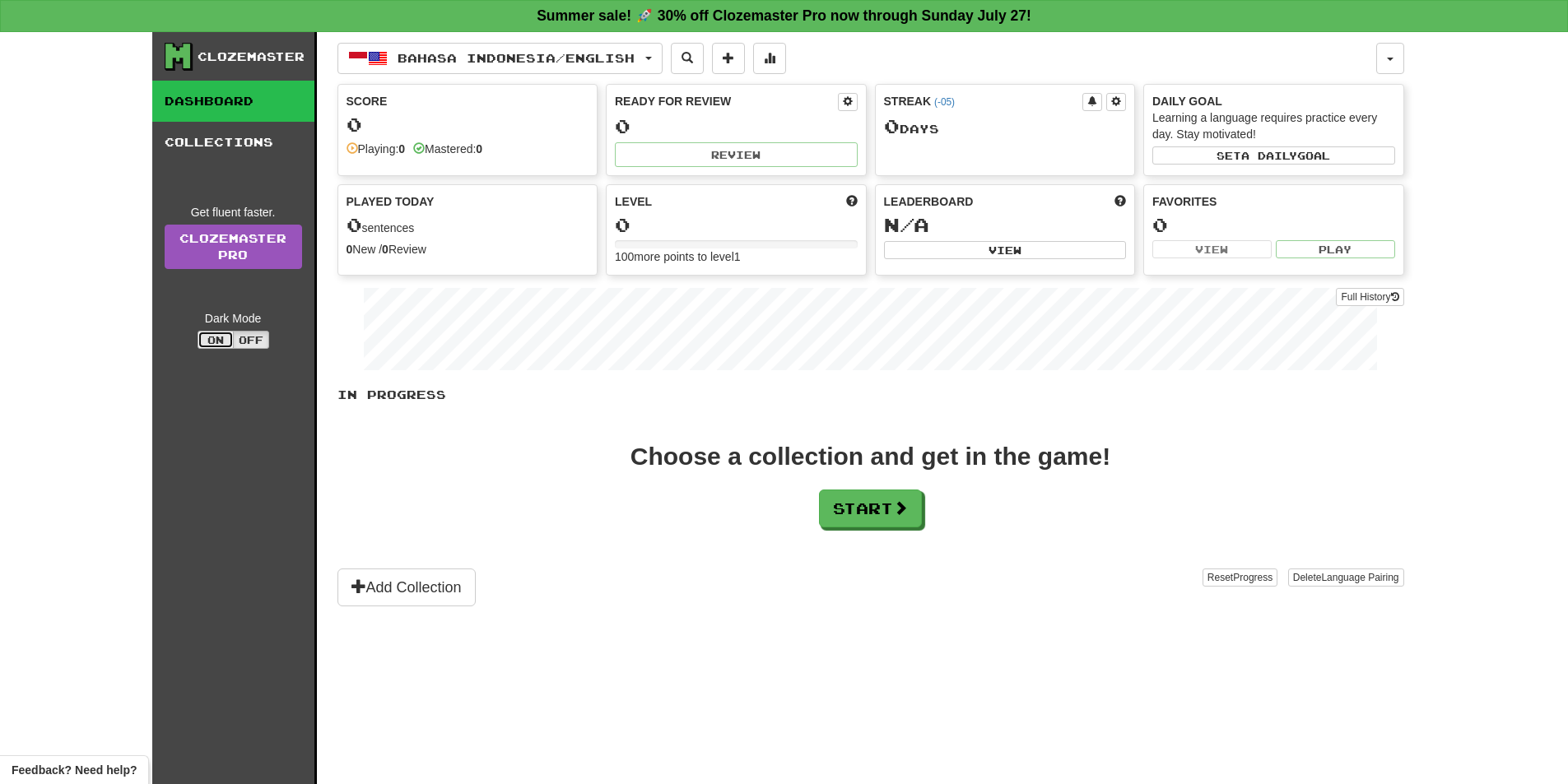click on "On" at bounding box center [216, 340] 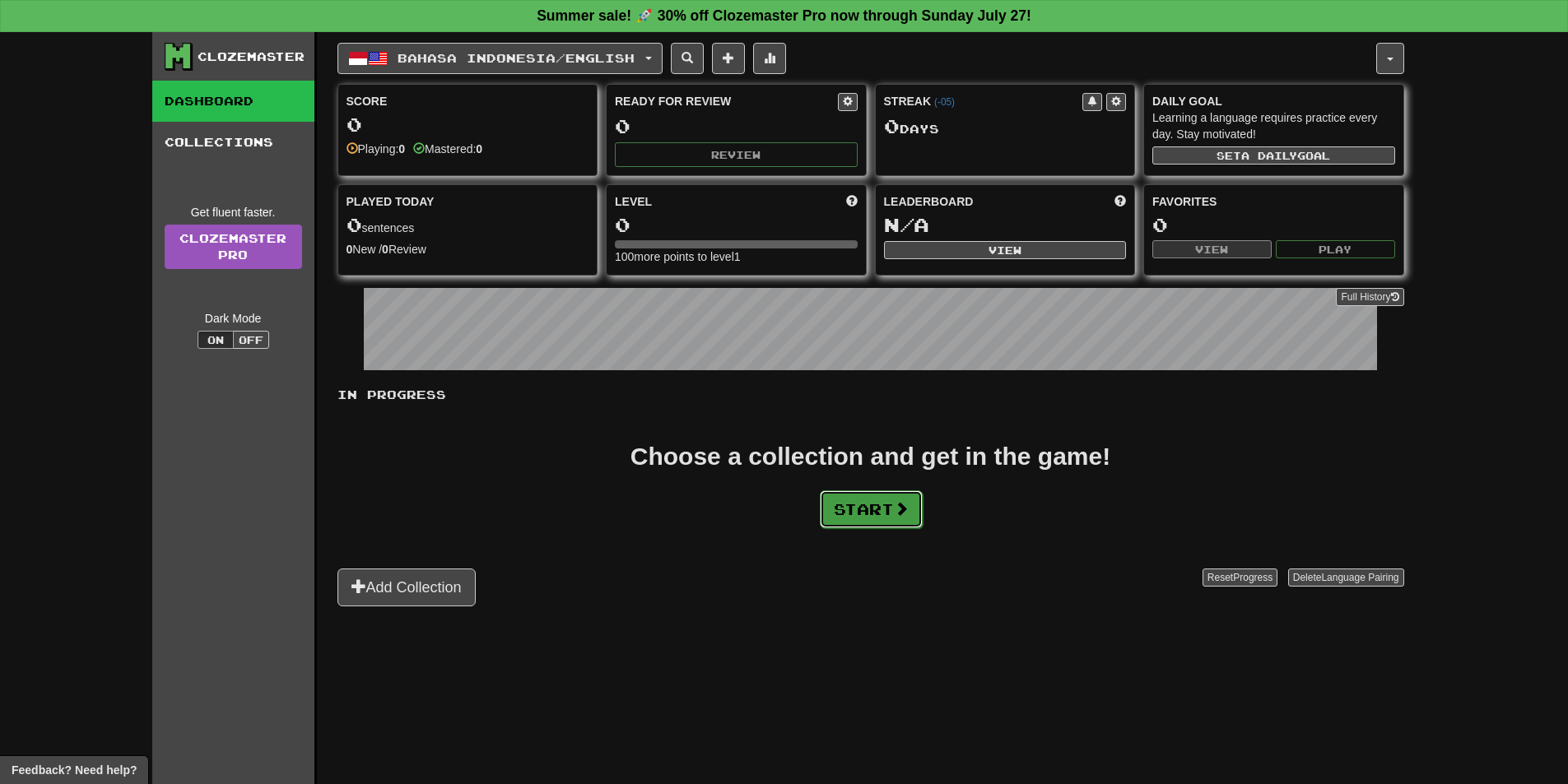click on "Start" at bounding box center (871, 509) 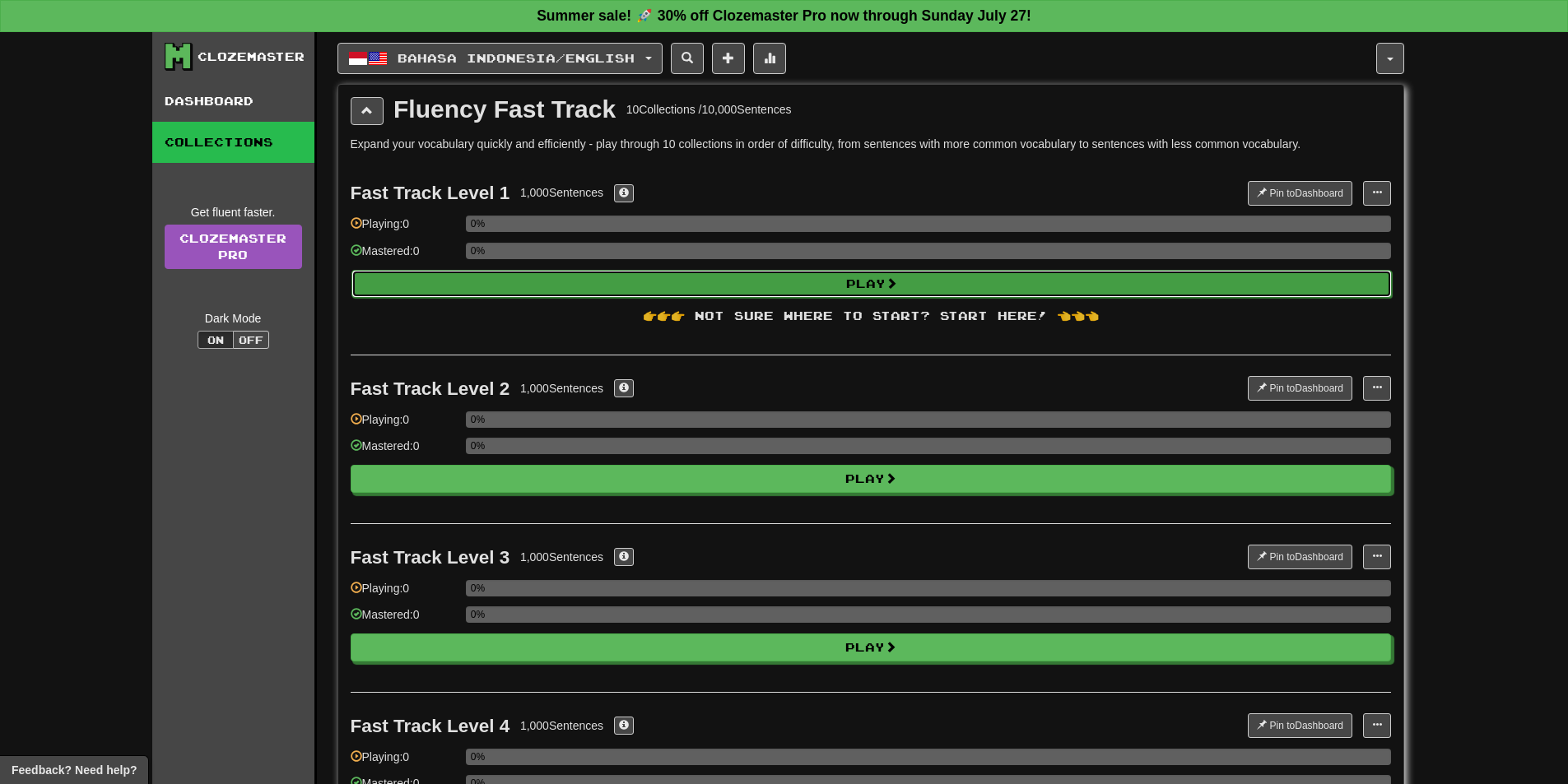 click on "Play" at bounding box center (872, 284) 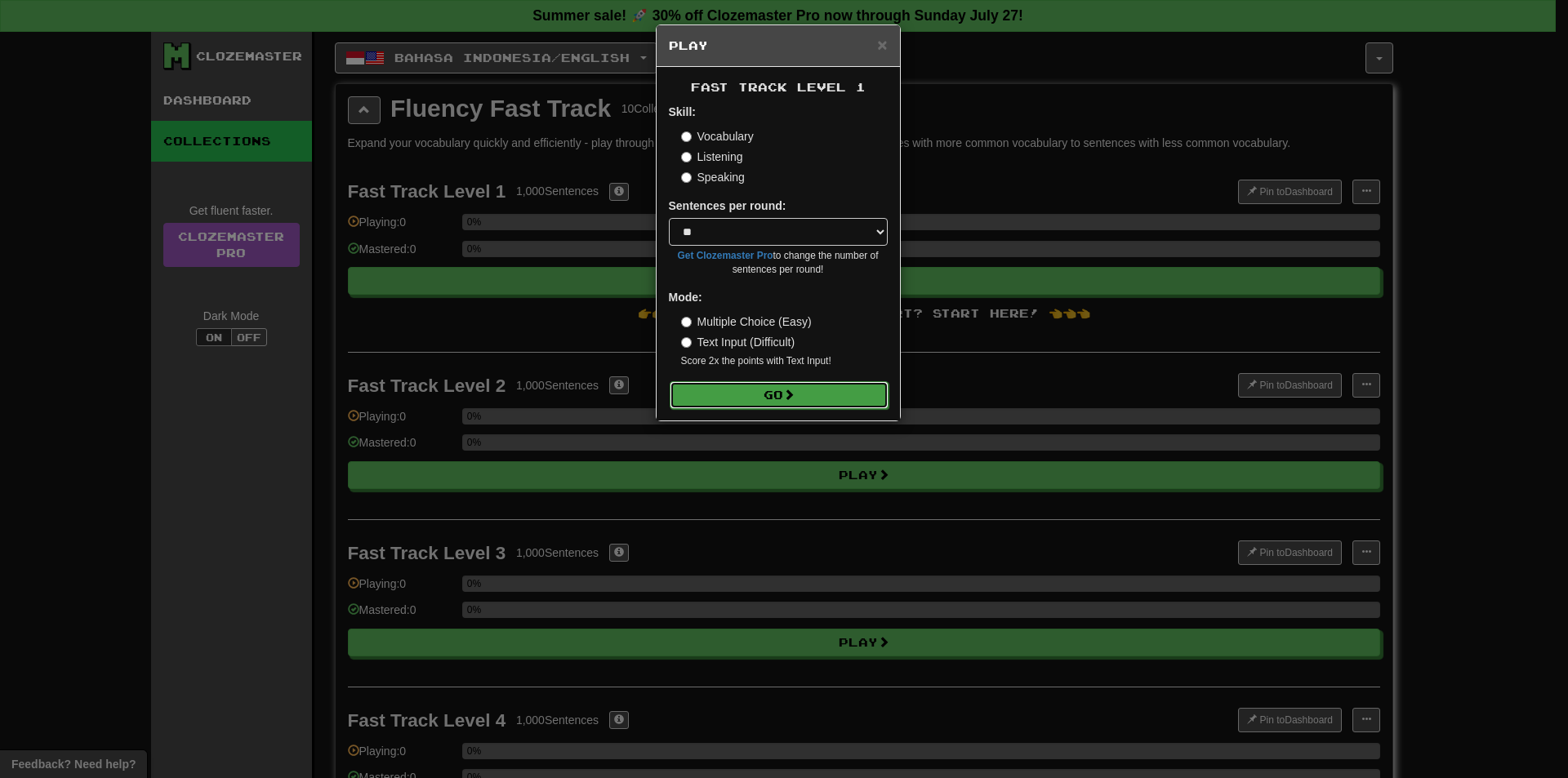 click at bounding box center (789, 394) 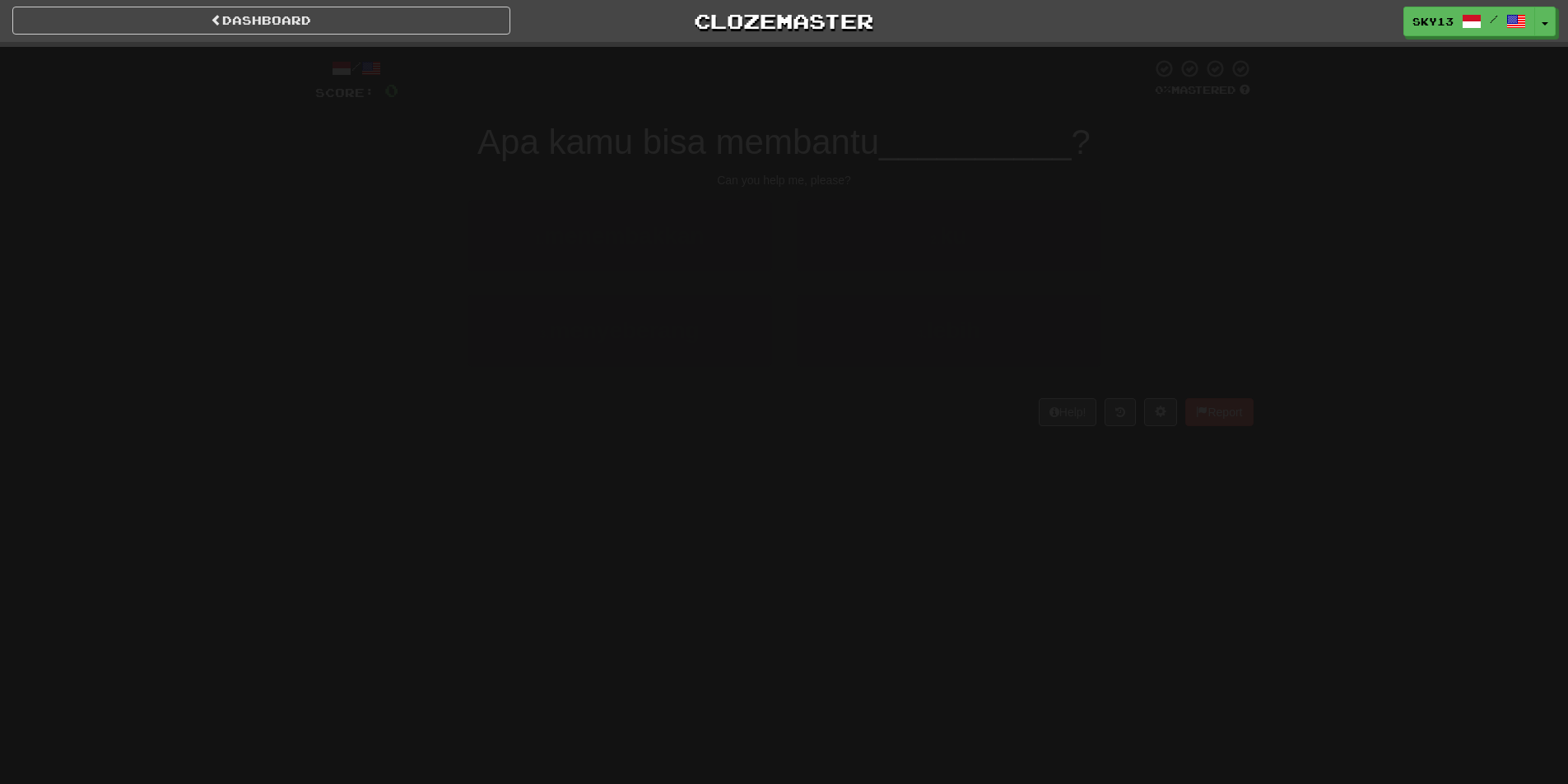 scroll, scrollTop: 0, scrollLeft: 0, axis: both 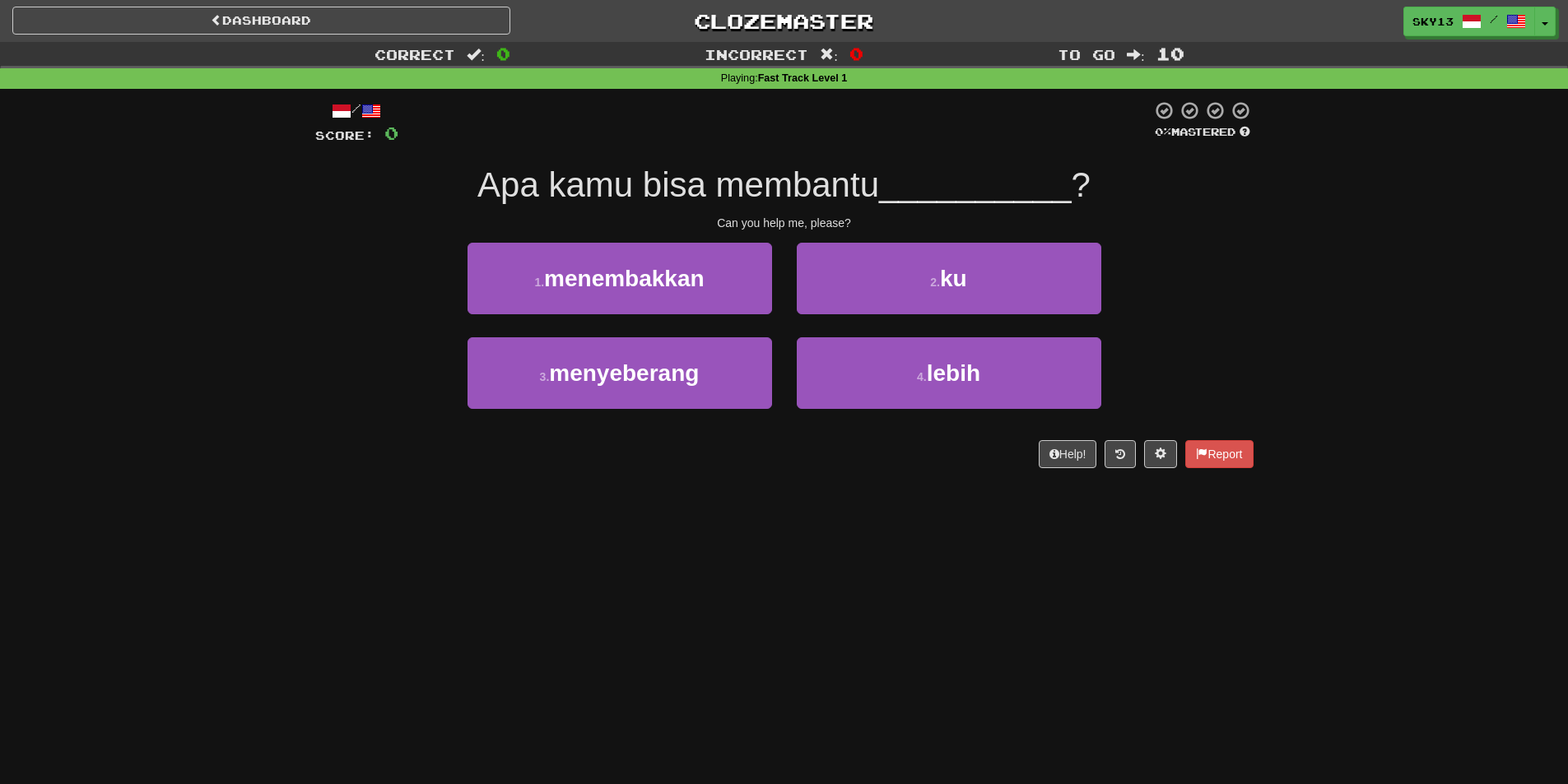click on "__________" at bounding box center [975, 184] 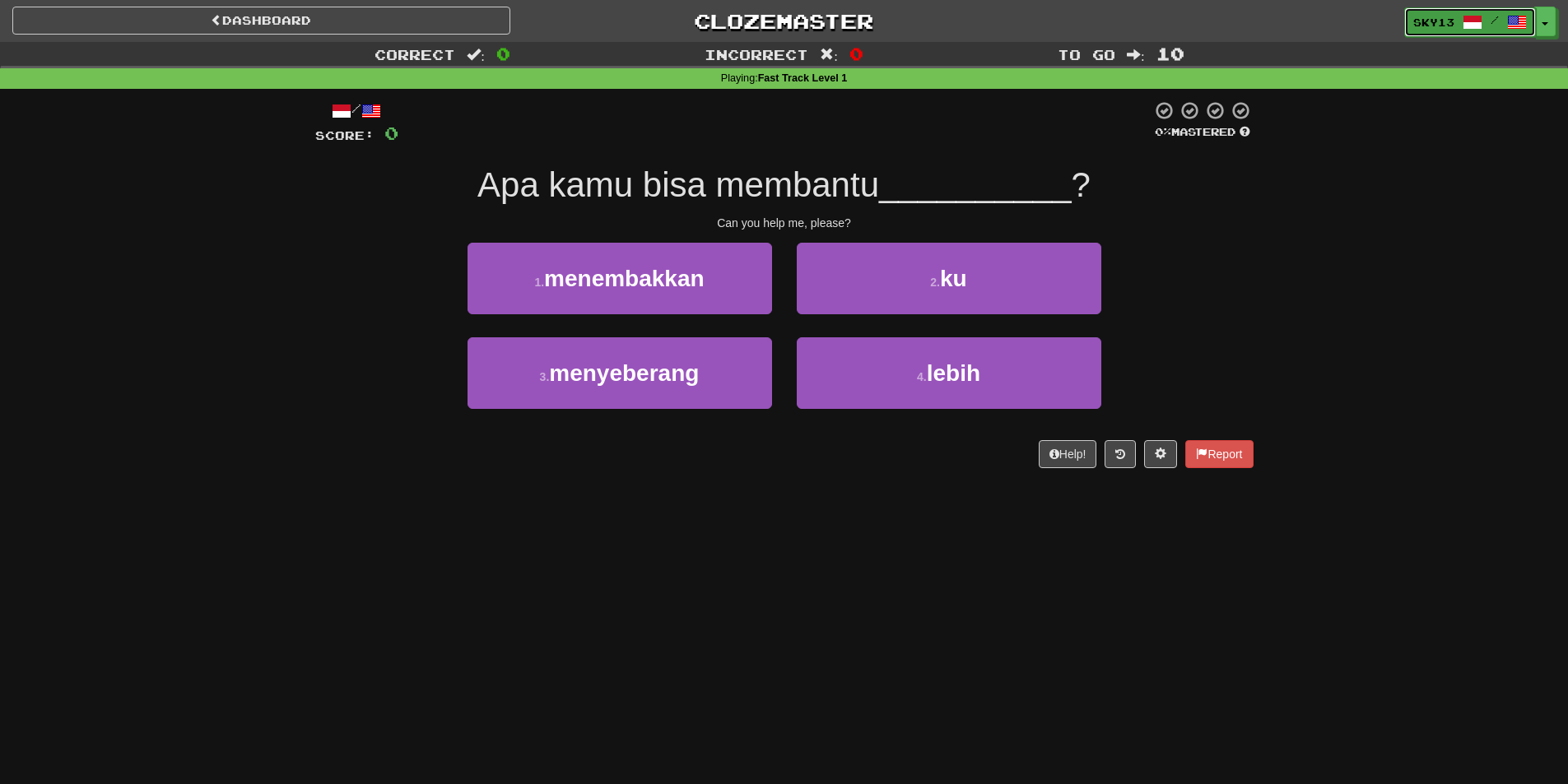 click at bounding box center (1473, 22) 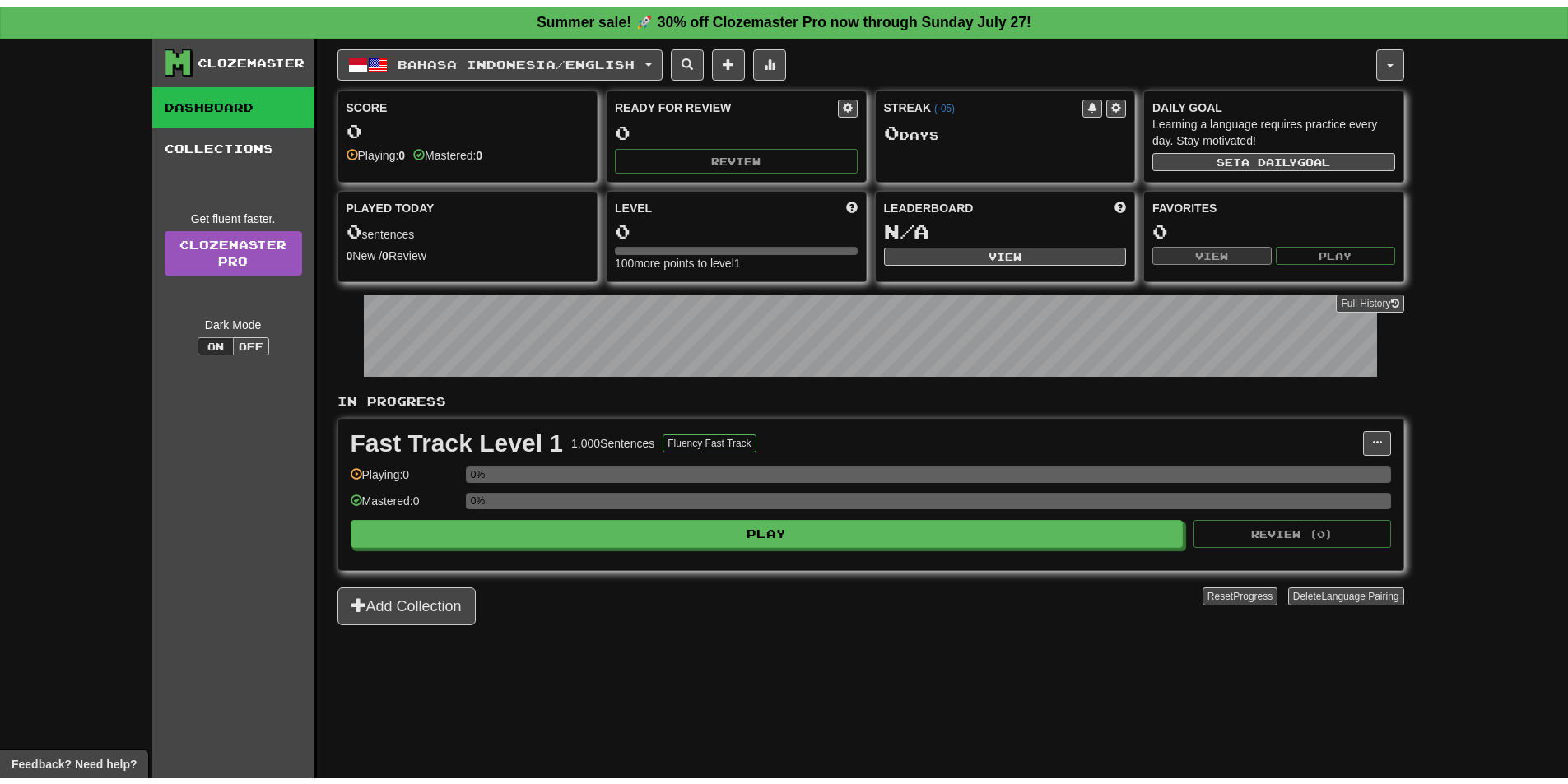 scroll, scrollTop: 0, scrollLeft: 0, axis: both 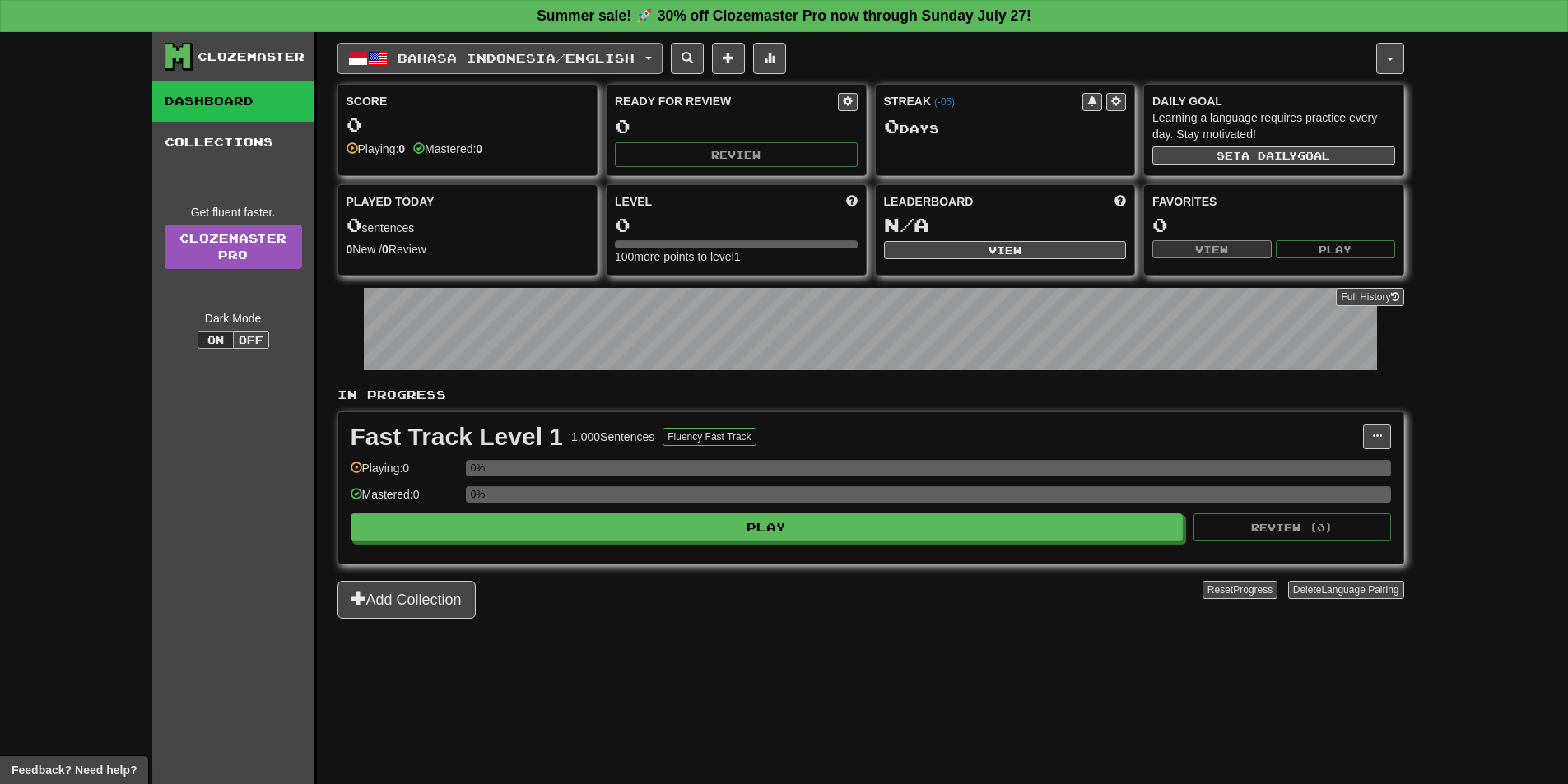 click on "Bahasa Indonesia  /  English" at bounding box center (516, 58) 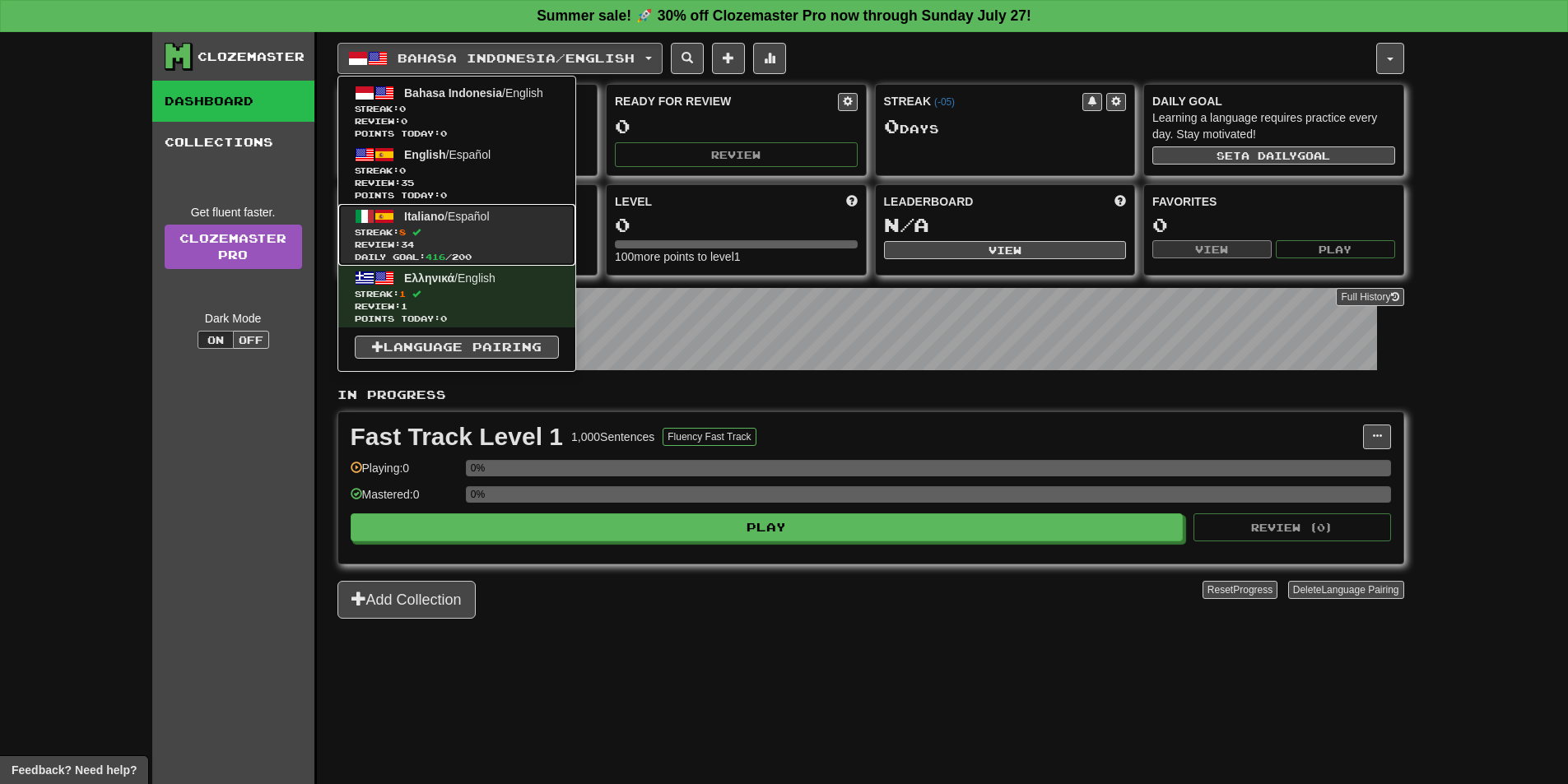 click on "Streak:  8" at bounding box center [457, 232] 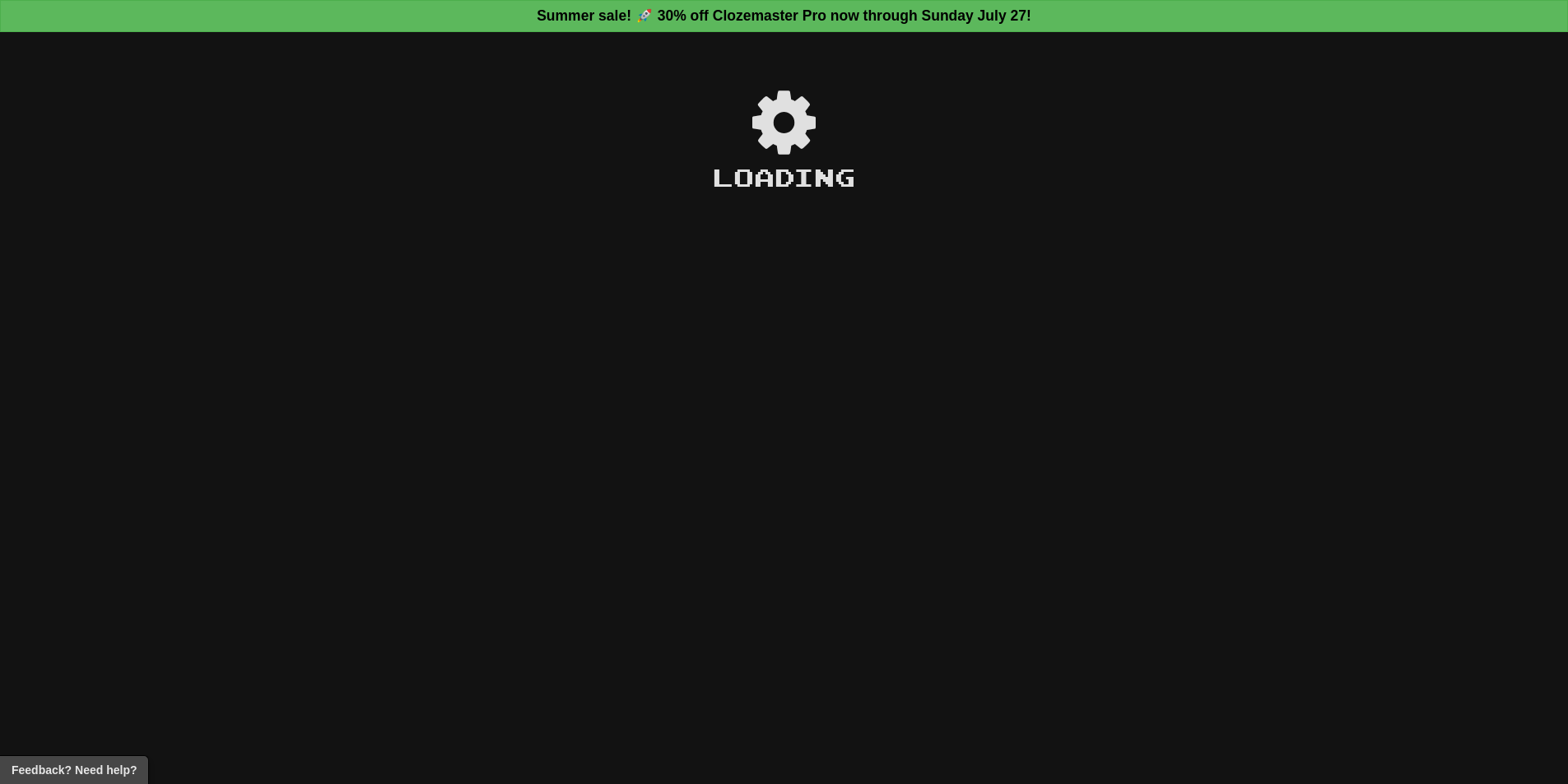 scroll, scrollTop: 0, scrollLeft: 0, axis: both 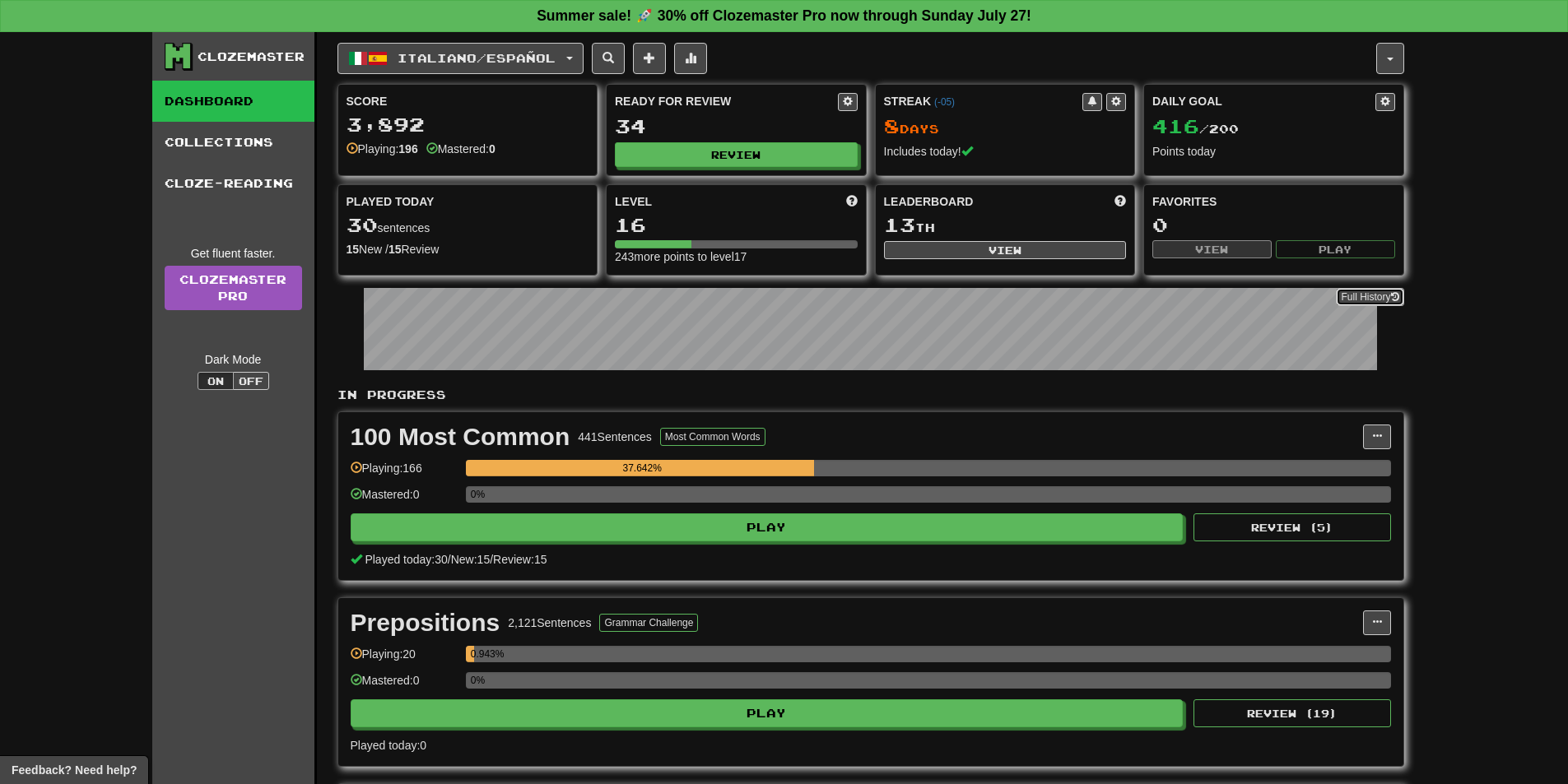 click on "Full History" at bounding box center [1370, 297] 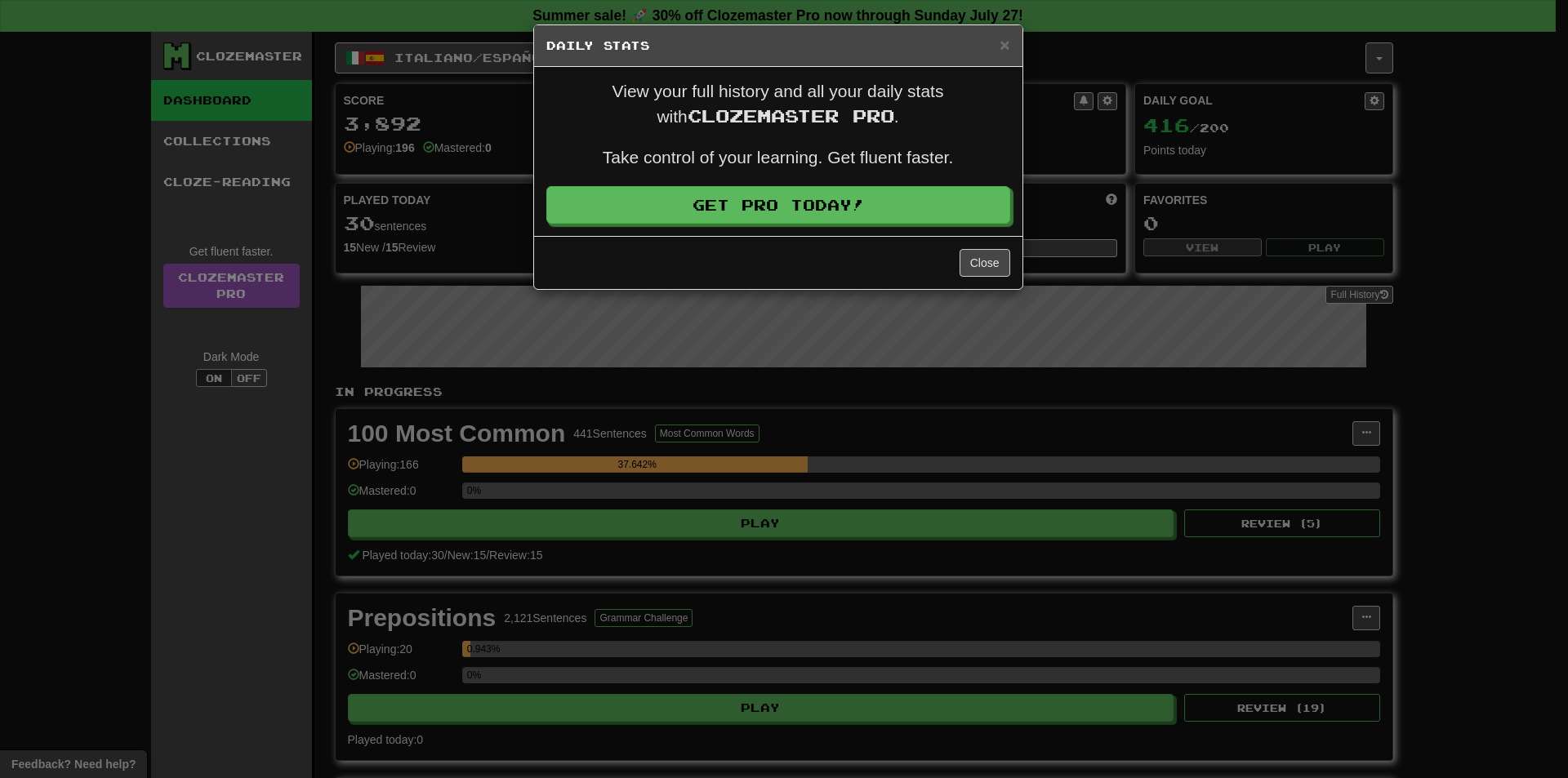 click on "Daily Stats" at bounding box center (778, 46) 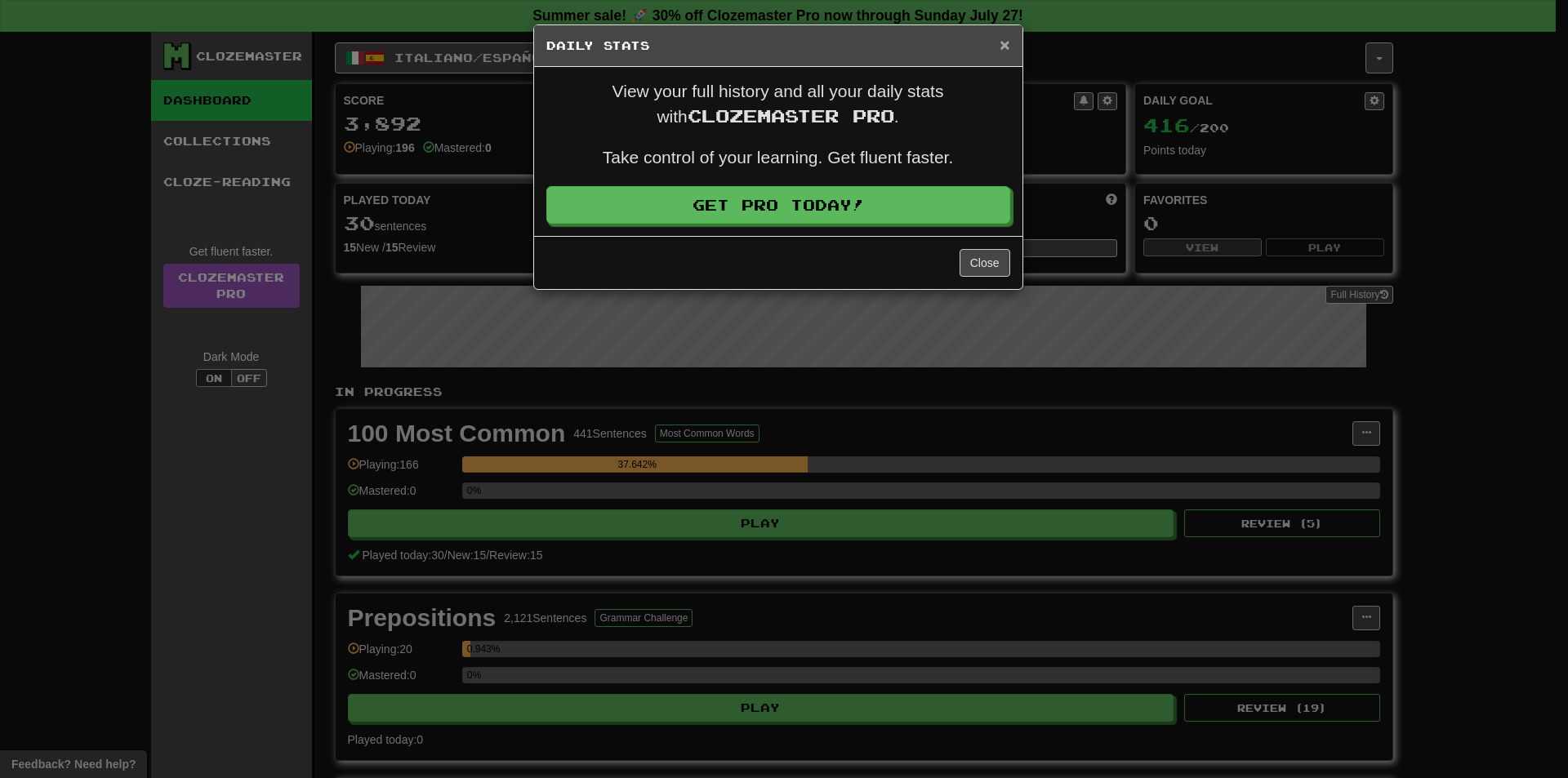 click on "×" at bounding box center [1004, 44] 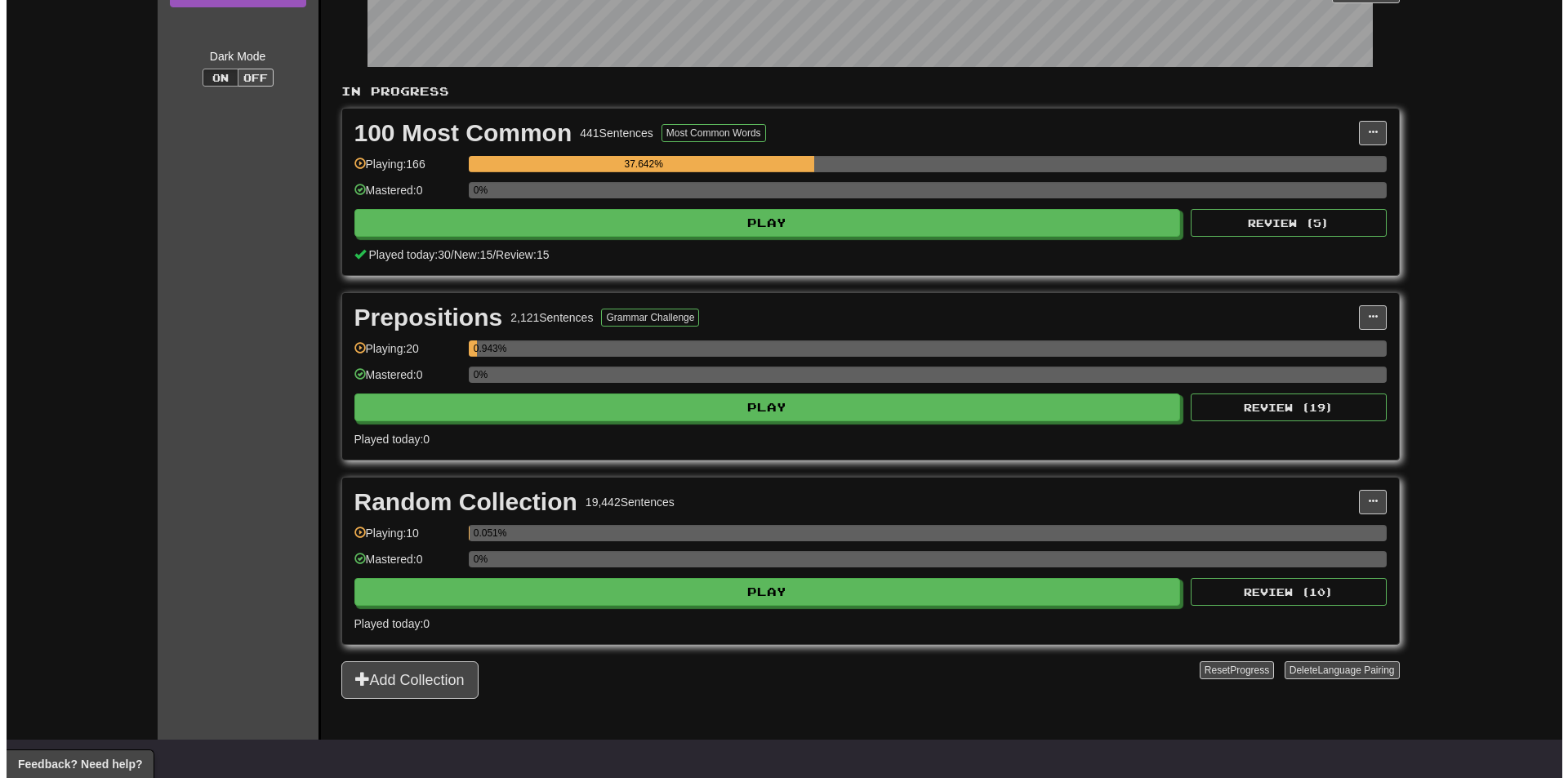 scroll, scrollTop: 245, scrollLeft: 0, axis: vertical 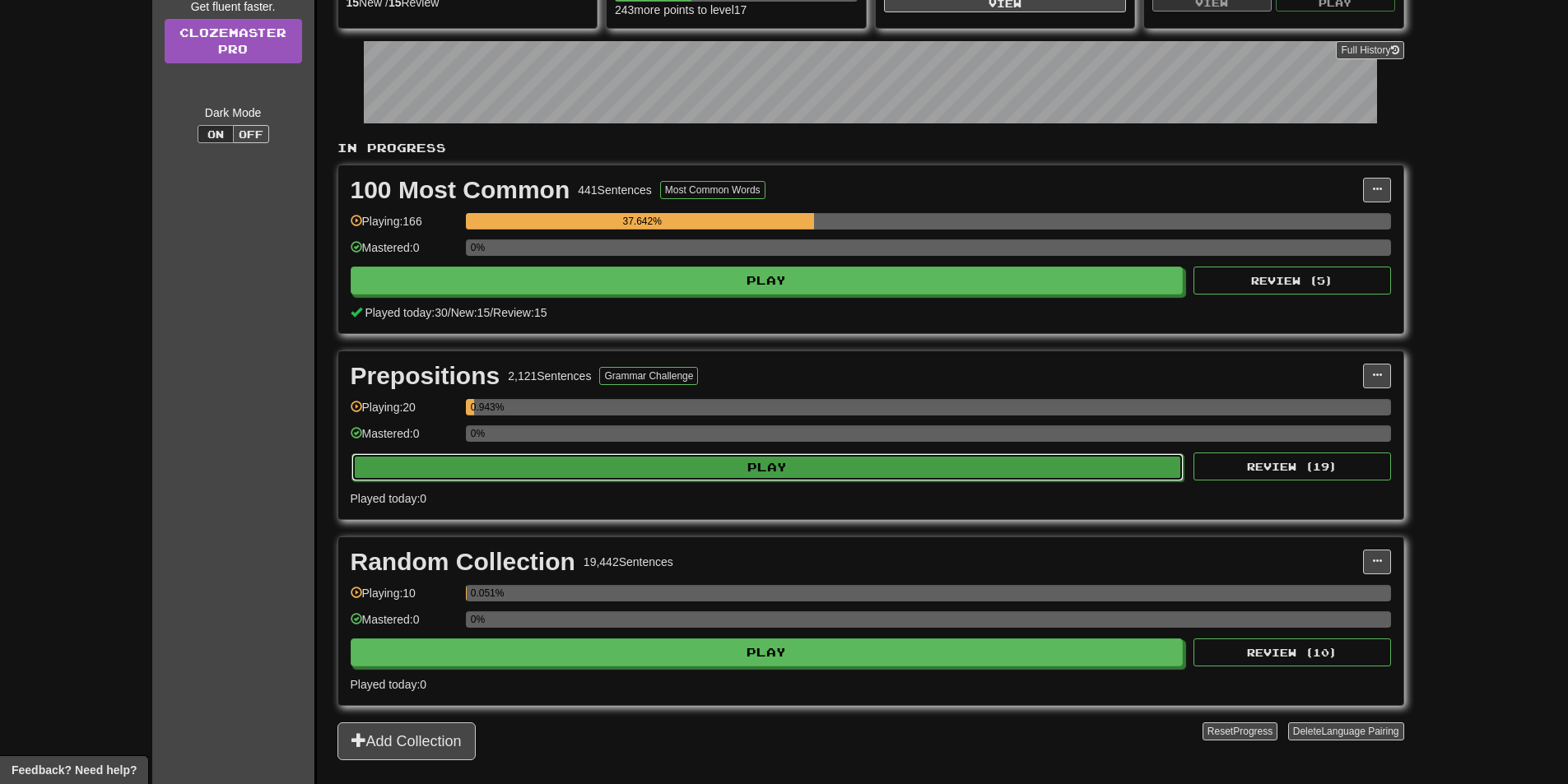 click on "Play" at bounding box center (768, 467) 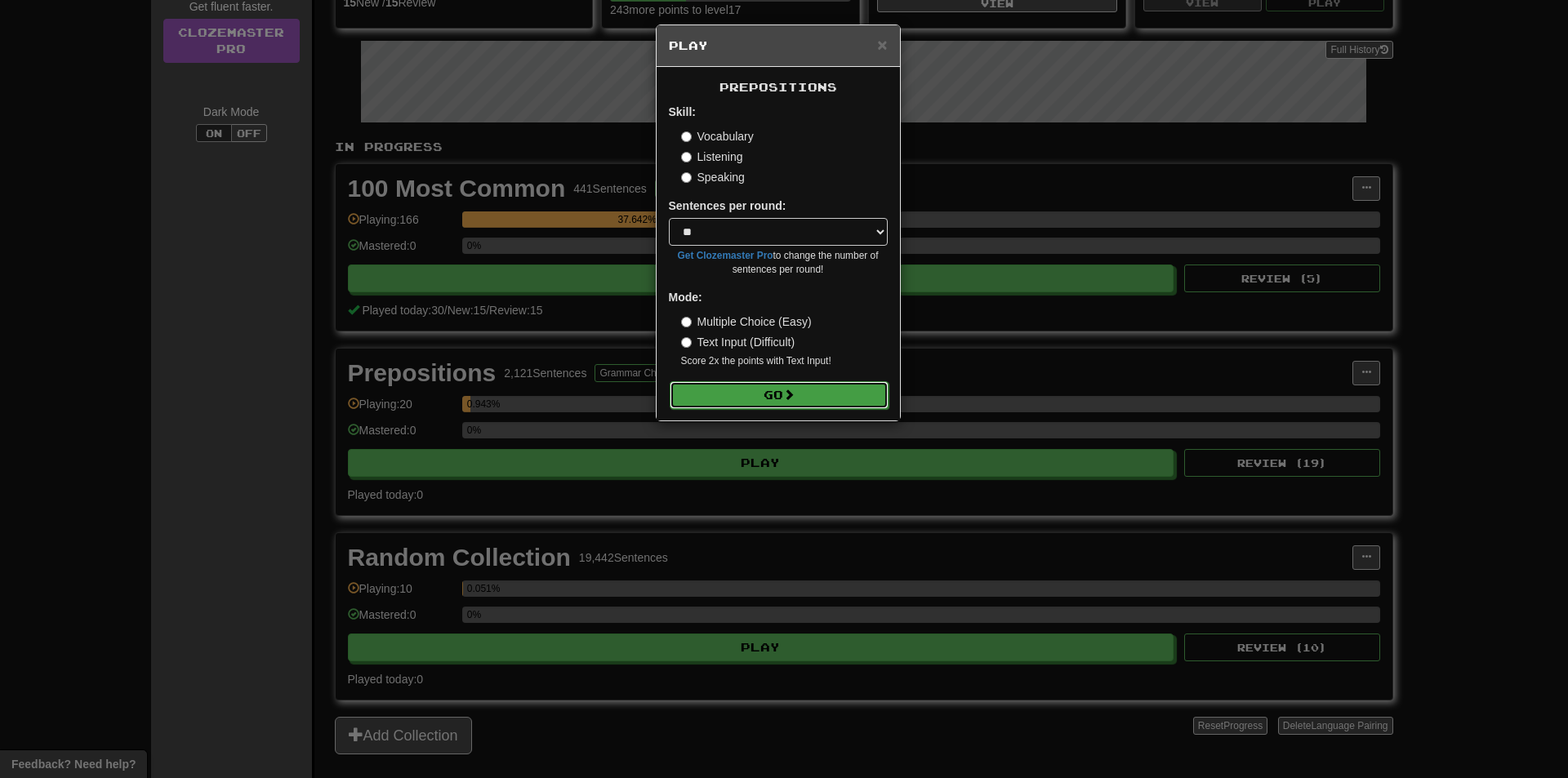 click on "Go" at bounding box center [779, 395] 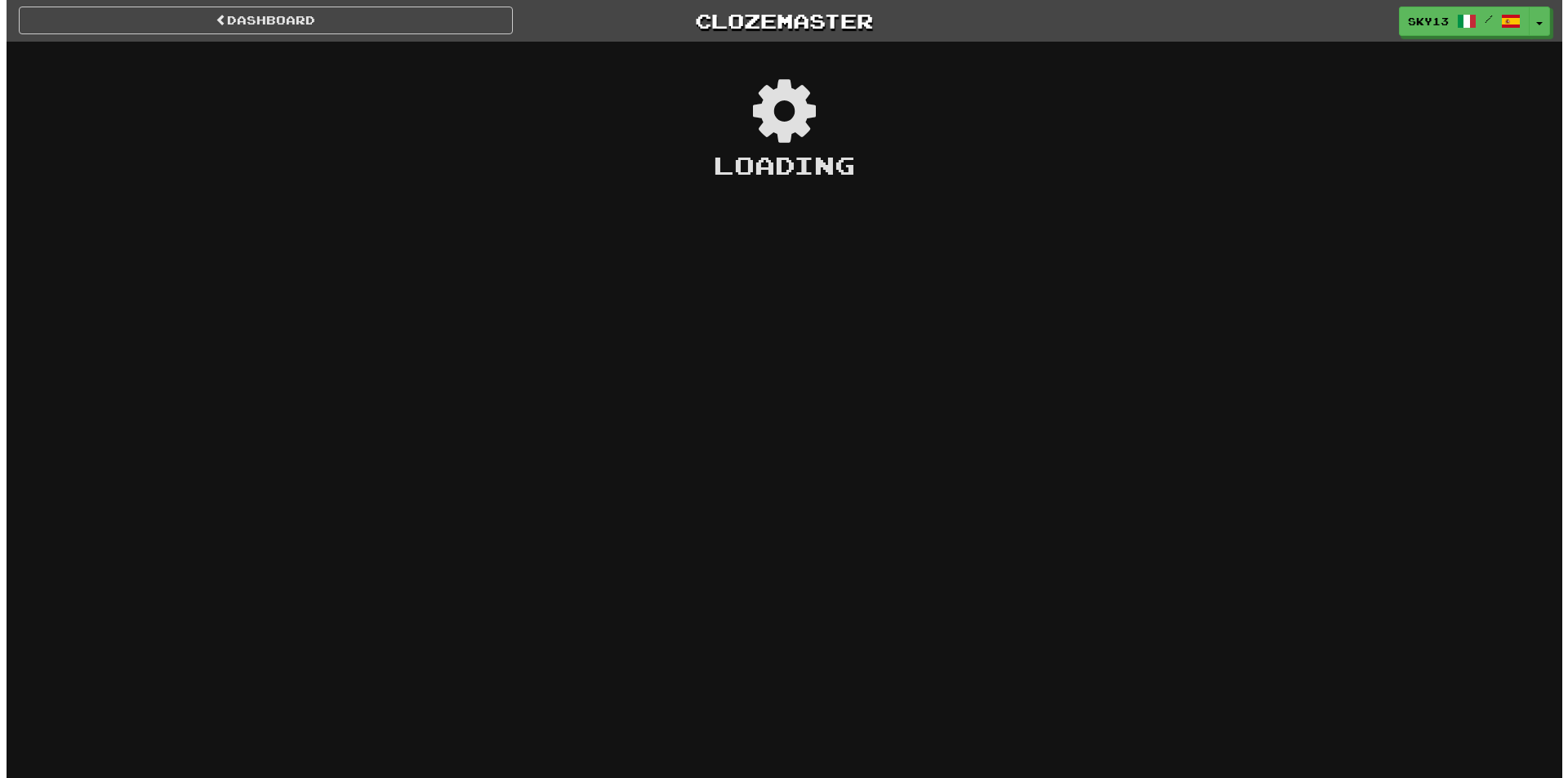 scroll, scrollTop: 0, scrollLeft: 0, axis: both 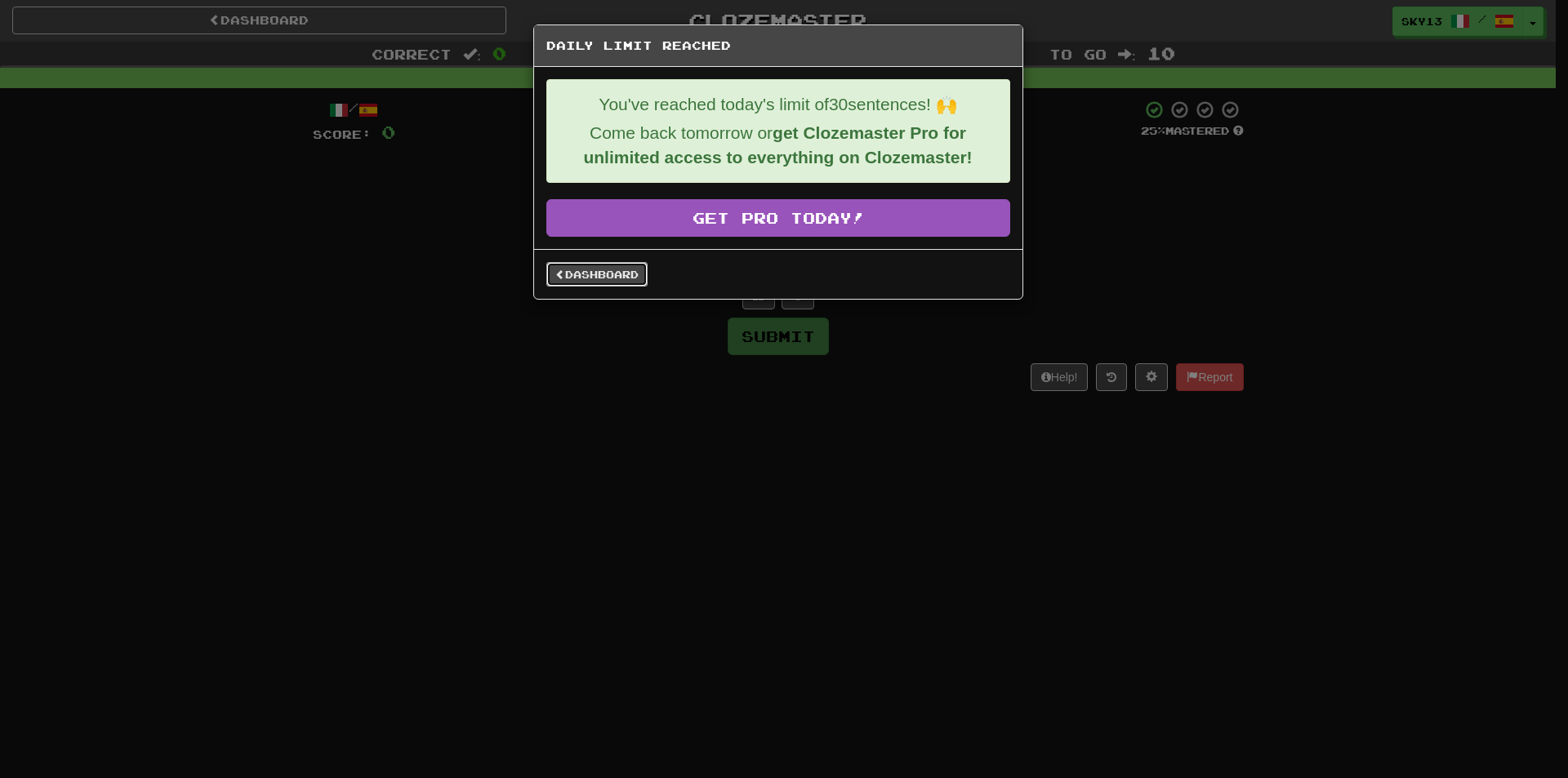 click on "Dashboard" at bounding box center [597, 274] 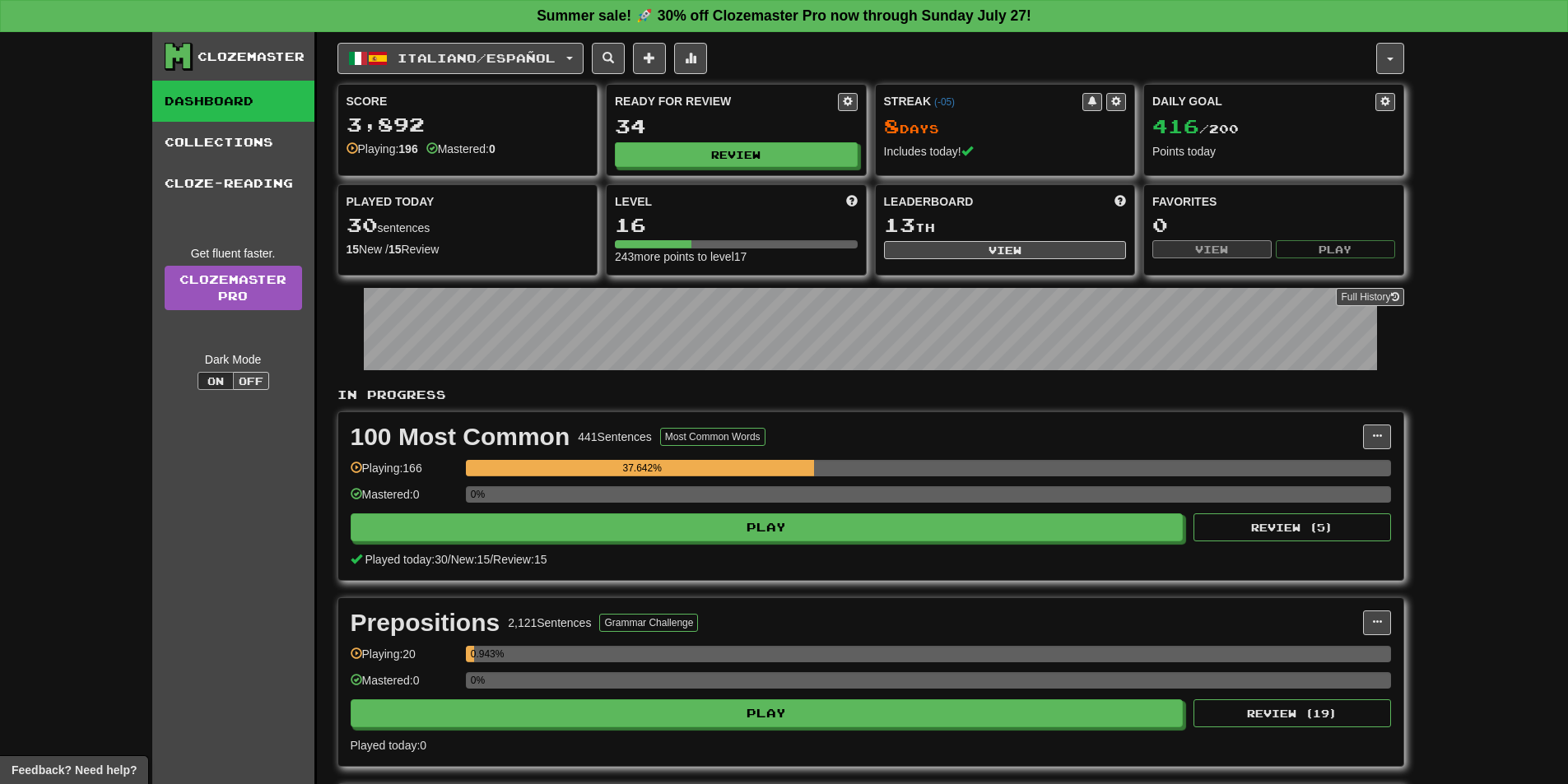 scroll, scrollTop: 0, scrollLeft: 0, axis: both 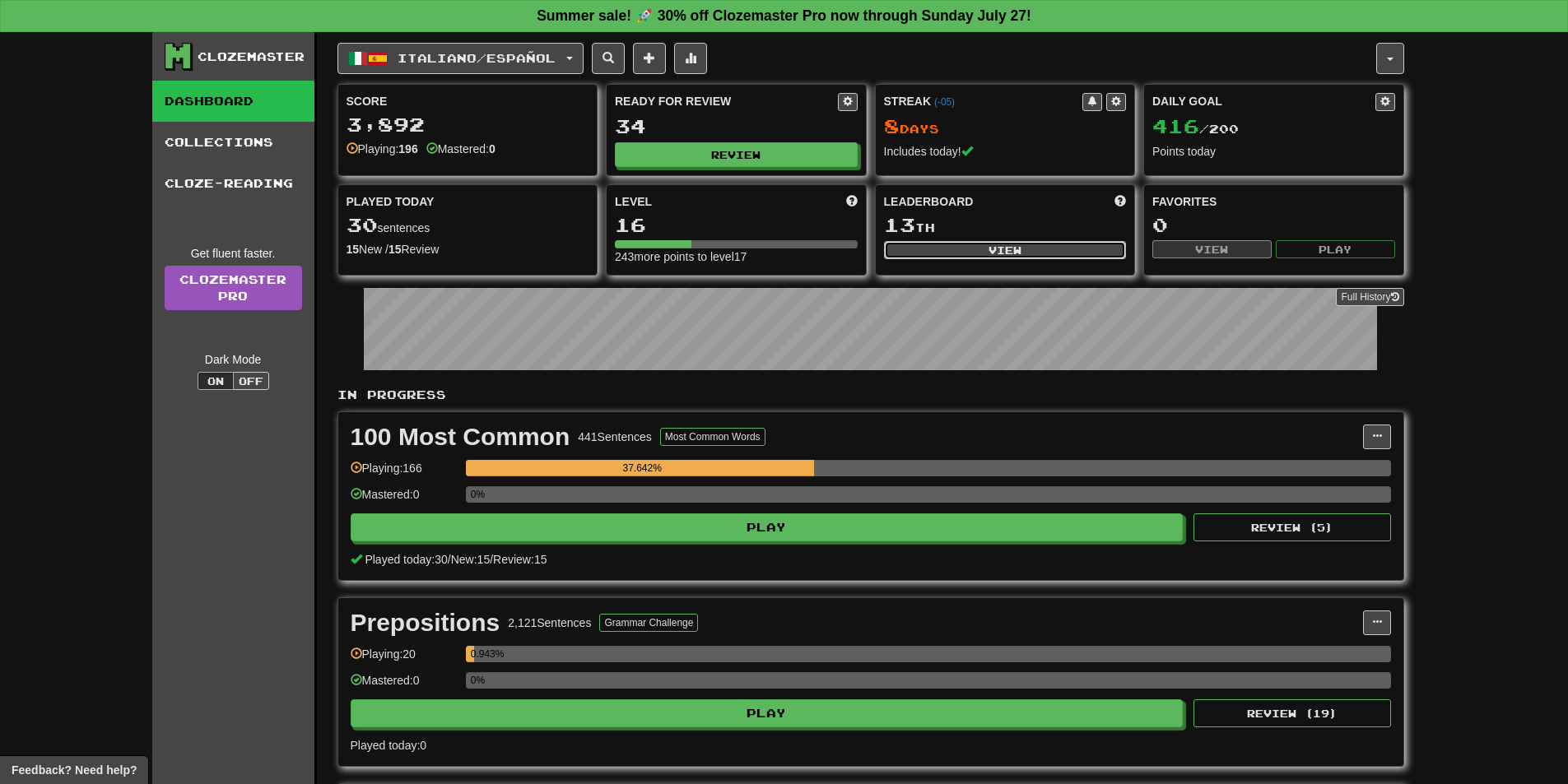 click on "View" at bounding box center [1005, 250] 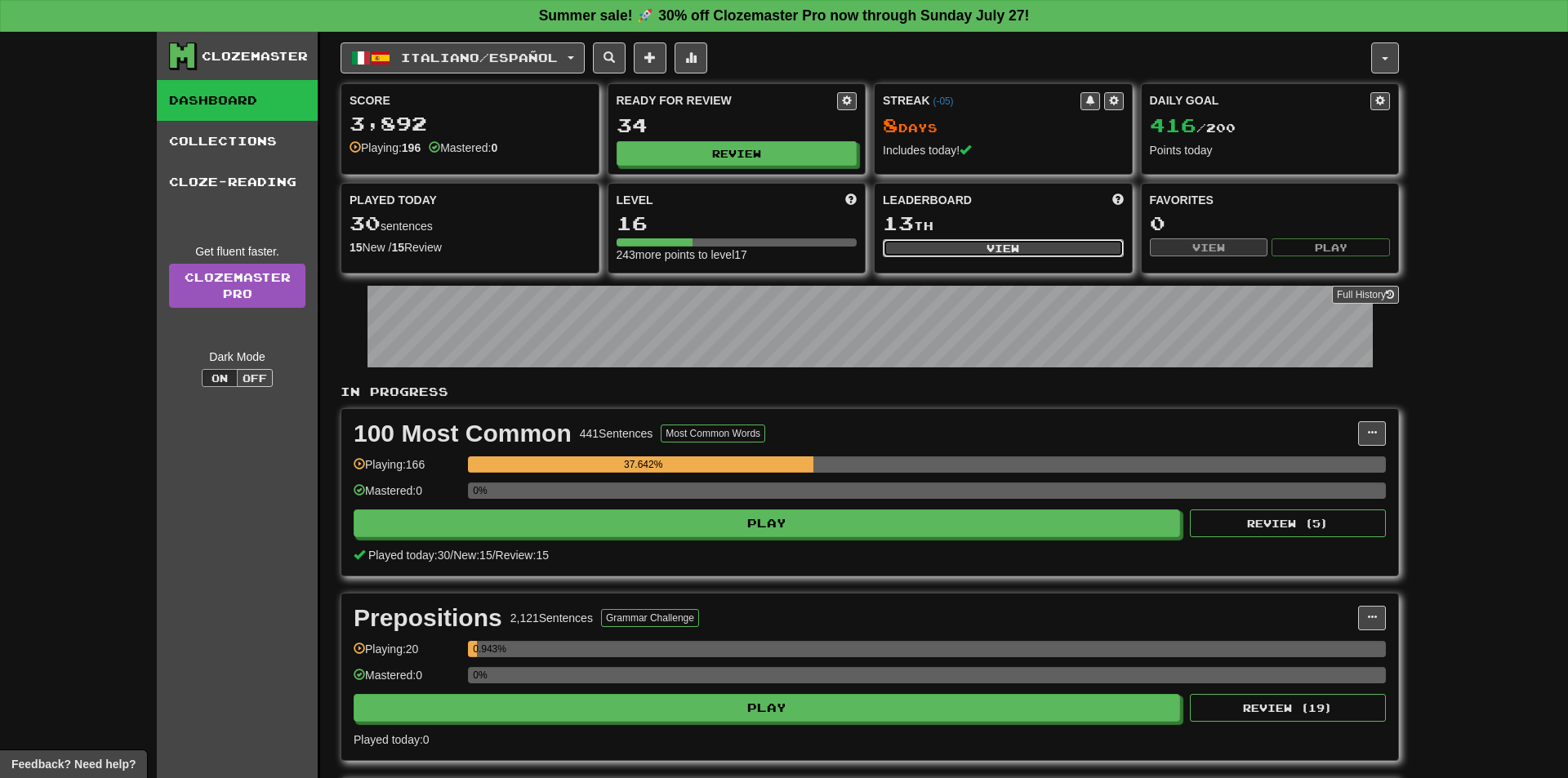 select on "**********" 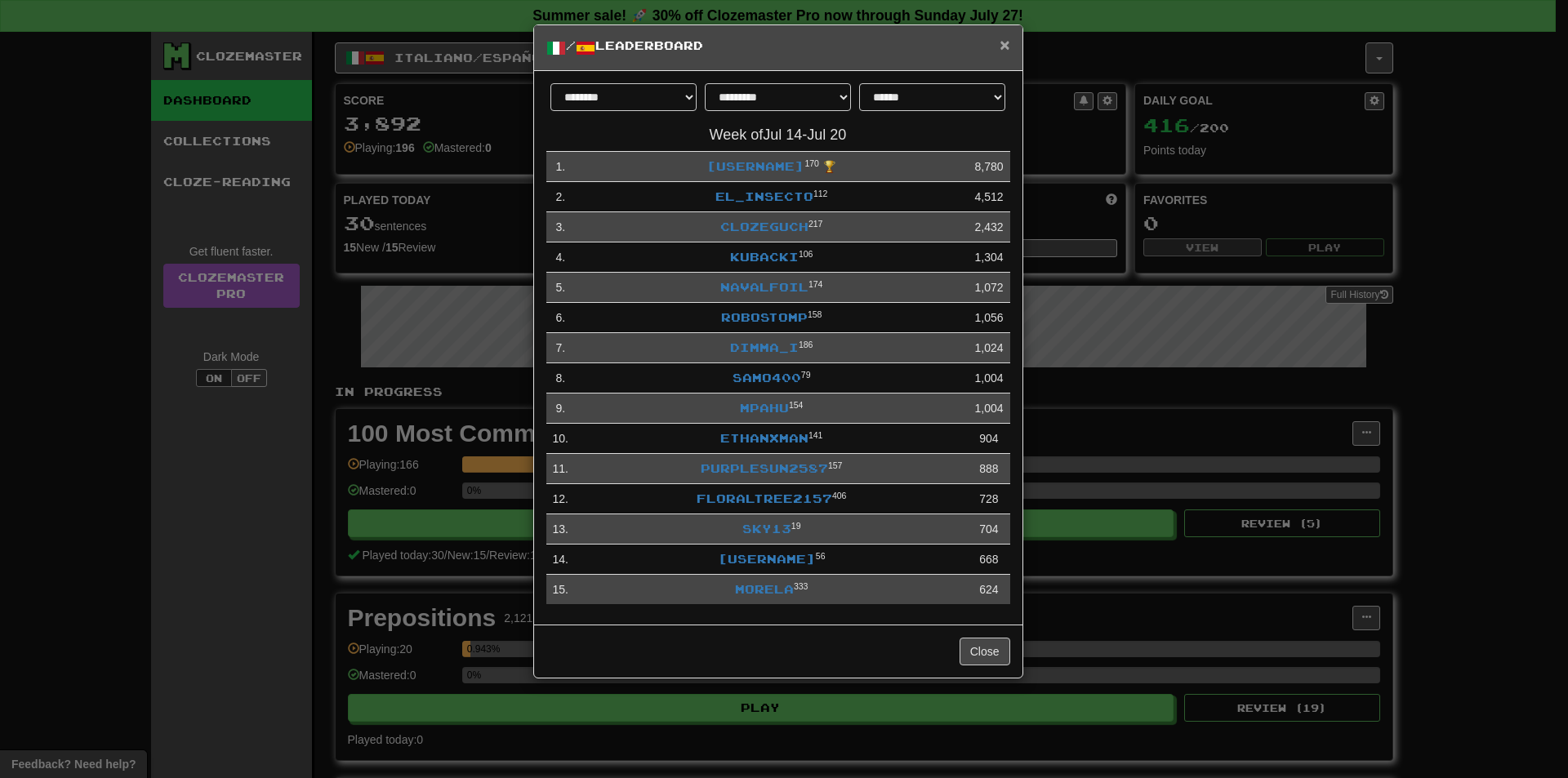click on "×" at bounding box center (1004, 44) 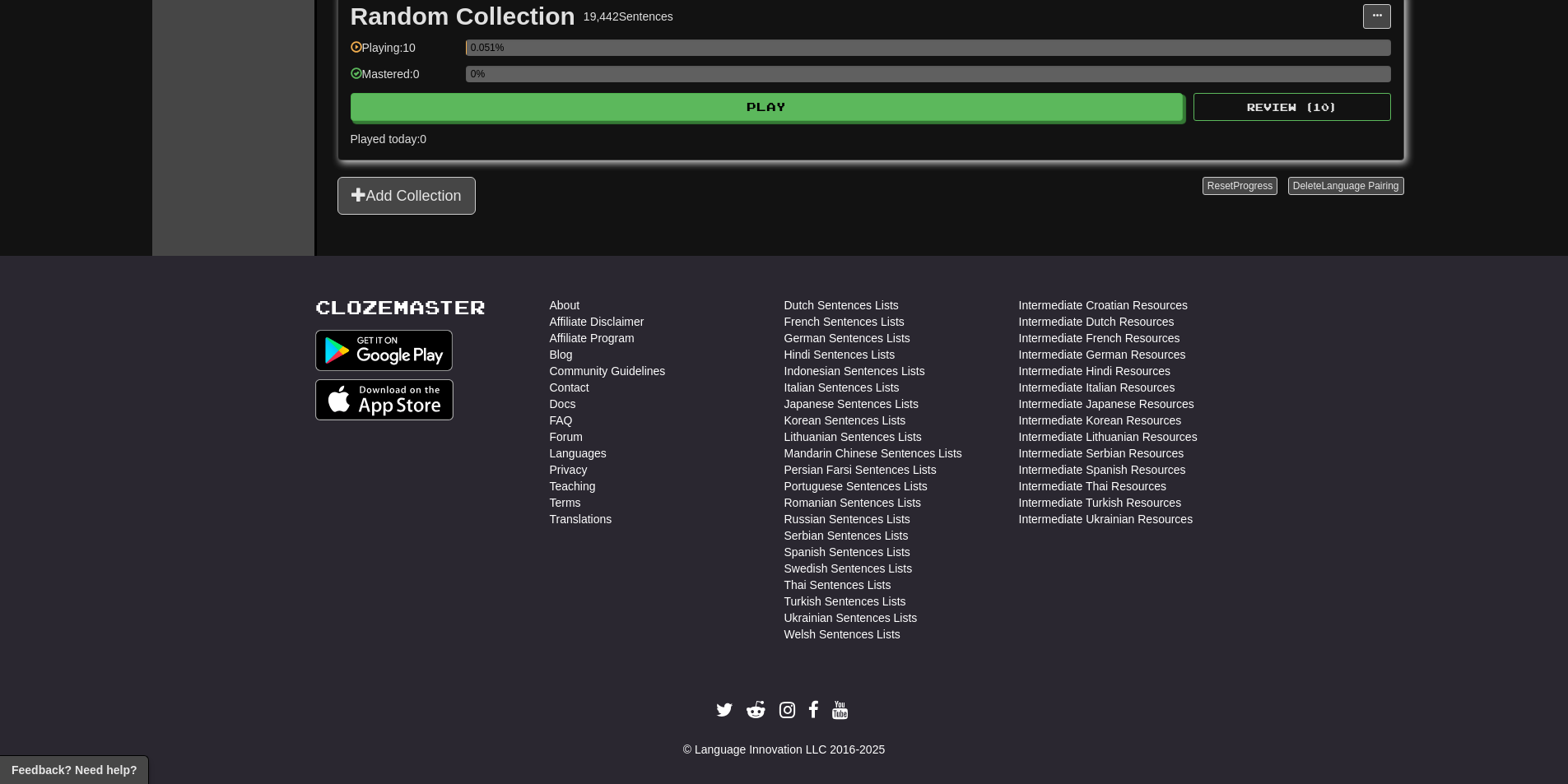scroll, scrollTop: 807, scrollLeft: 0, axis: vertical 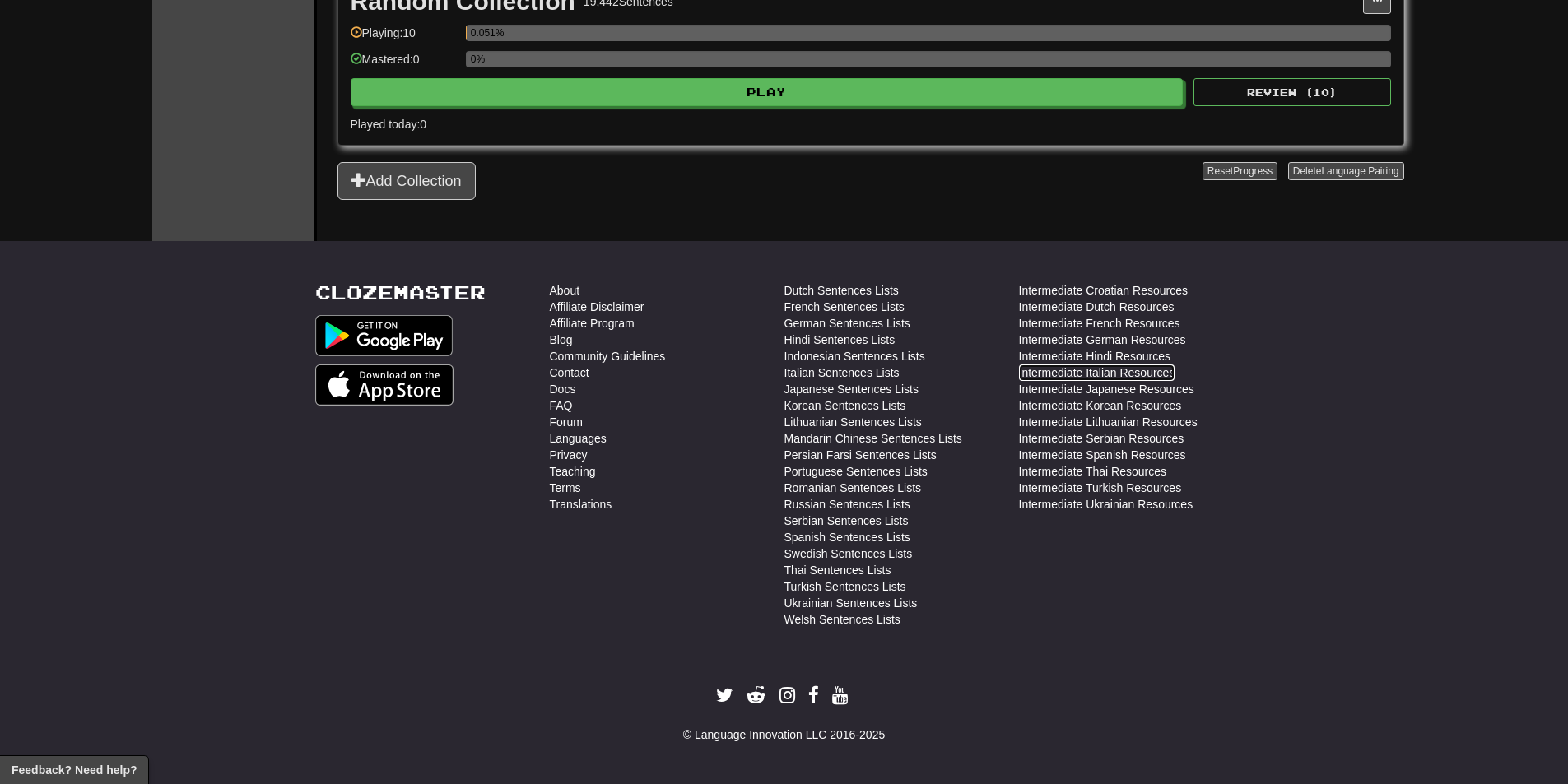 click on "Intermediate Italian Resources" at bounding box center [1097, 373] 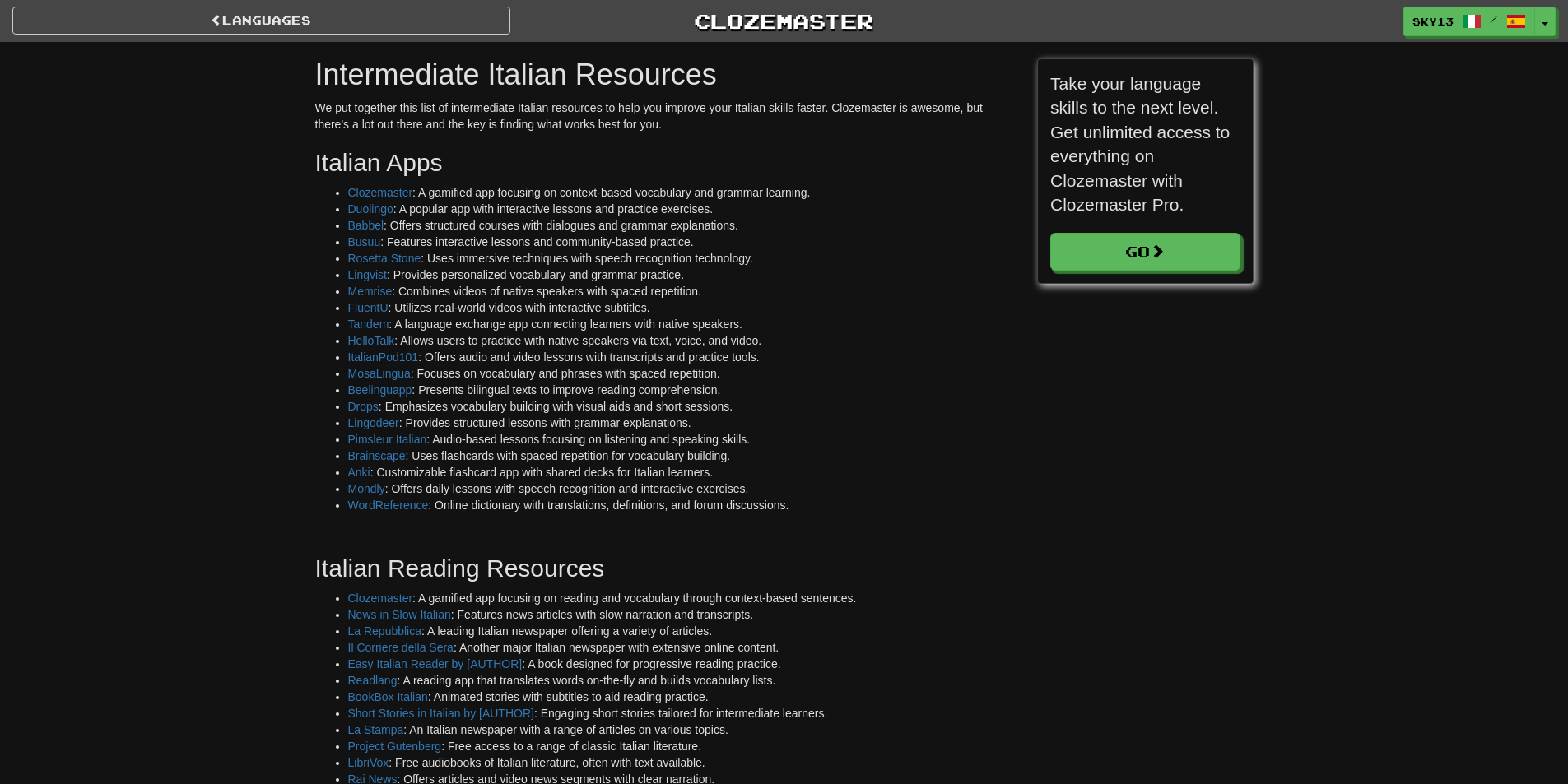 scroll, scrollTop: 0, scrollLeft: 0, axis: both 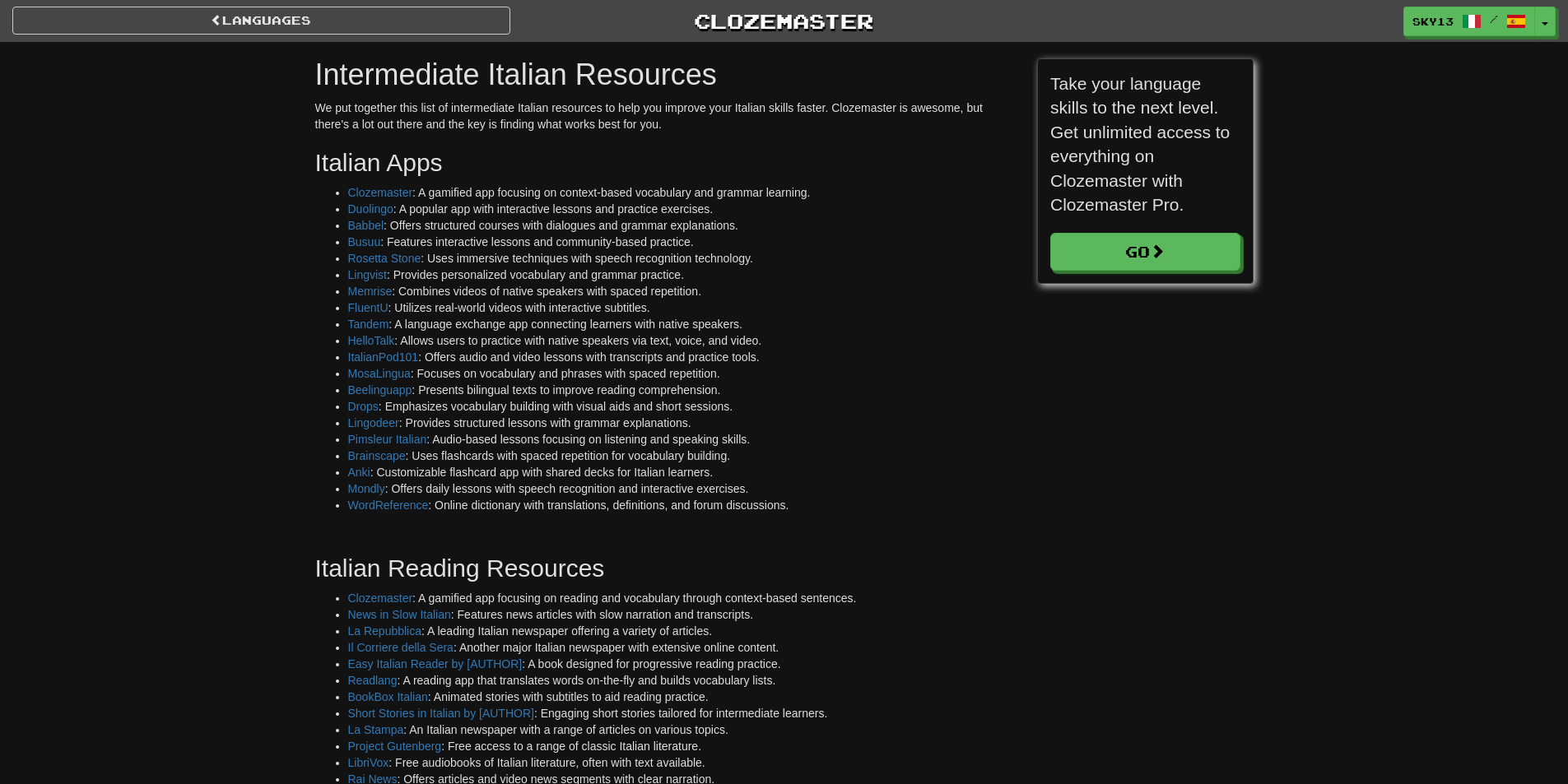 click on "Languages
Clozemaster
Sky13
/
Toggle Dropdown
Dashboard
Leaderboard
Activity Feed
Notifications
Profile
Discussions
Bahasa Indonesia
/
English
Streak:
0
Review:
0
Points Today: 0
English
/
Español
Streak:
0
Review:
35
Points Today: 0
Italiano
/
Español
Streak:
8
Review:
34
Daily Goal:  416 /200
Ελληνικά
/
English
Streak:
1
Review:
1
Points Today: 0
Languages
Account
Logout
Sky13
/
Toggle Dropdown
Dashboard
Leaderboard
Activity Feed
Notifications
Profile
Discussions
Bahasa Indonesia
/
English
Streak:
0
Review:
0
Points Today: 0
English
/
Español
Streak:
0
Review:
35
Points Today: 0
Italiano
/
Español
Streak:
8
Review:
34
Daily Goal:  416 /200
Ελληνικά
/
English
Streak:
1
Review:
1
Points Today: 0" at bounding box center [784, 1219] 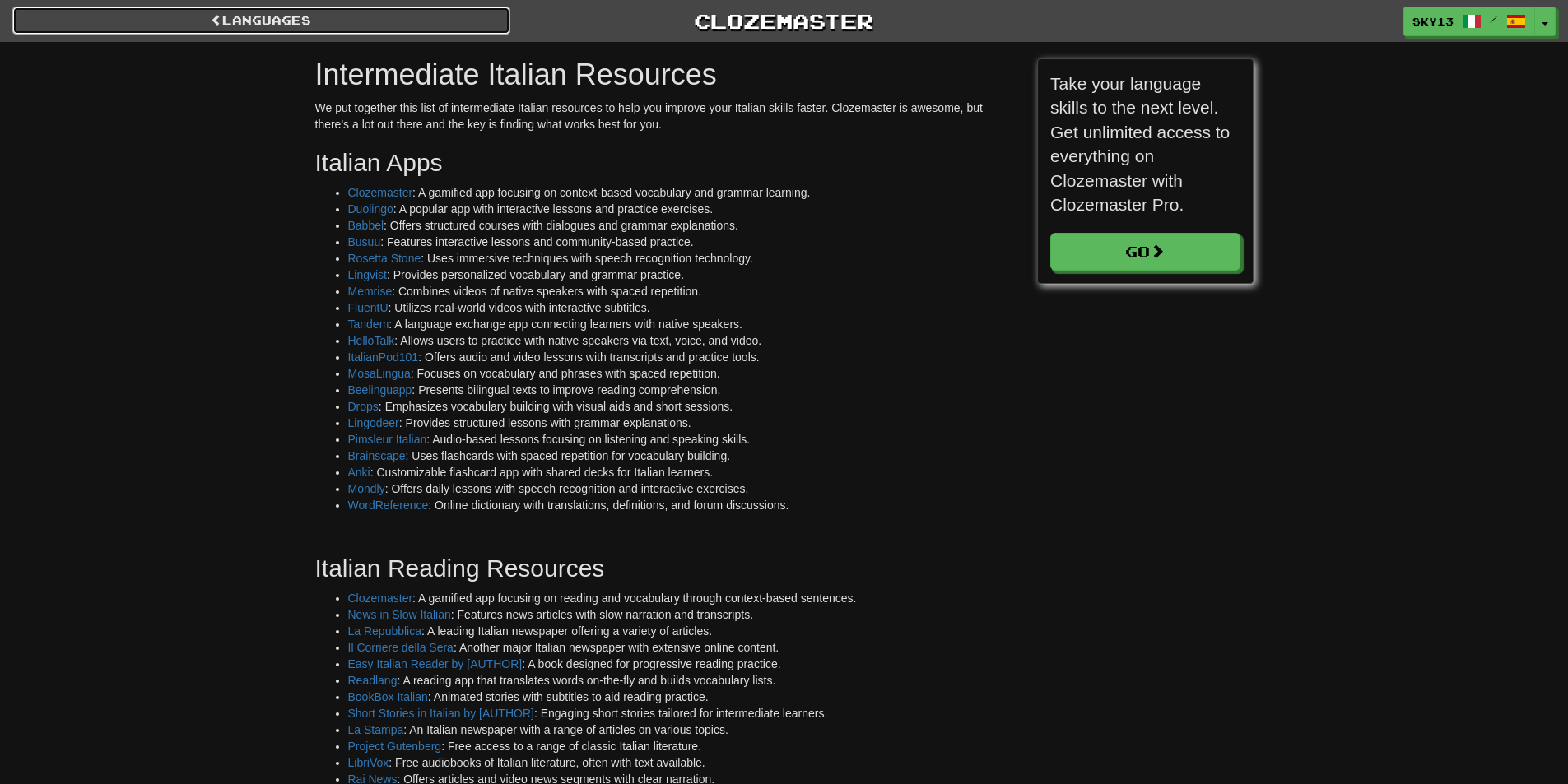 click on "Languages" at bounding box center (261, 21) 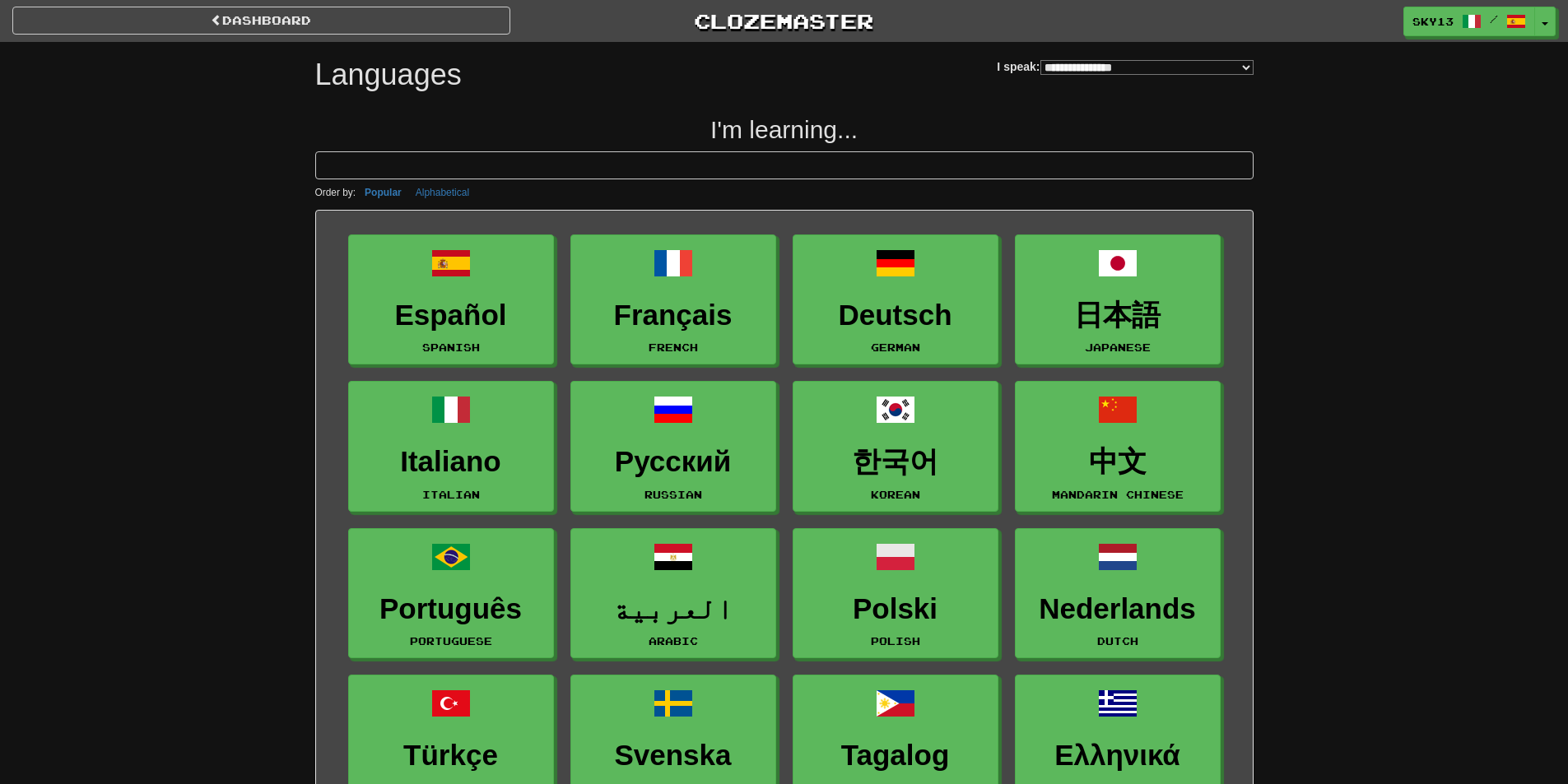 select on "*******" 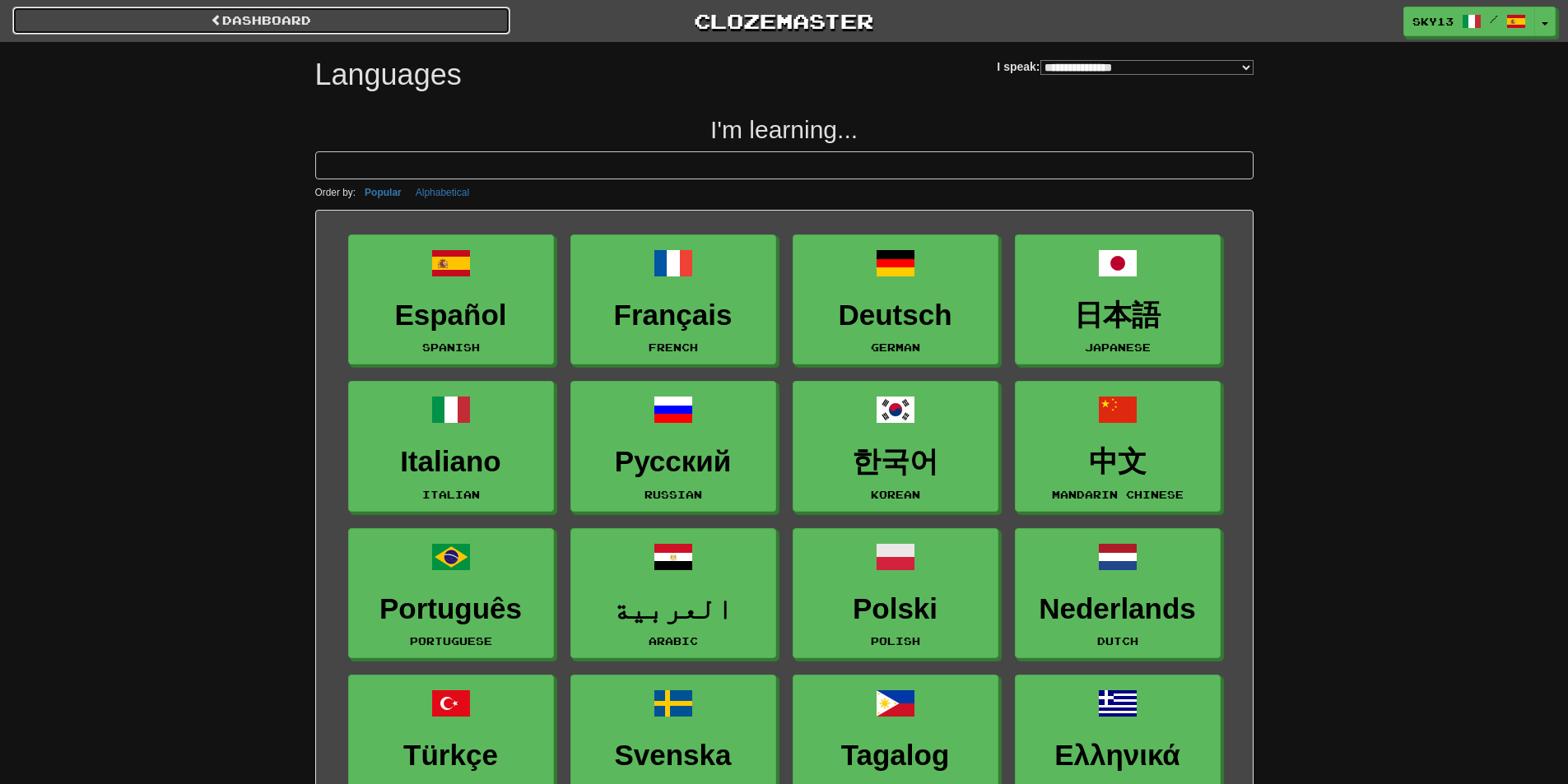 click on "dashboard" at bounding box center (261, 21) 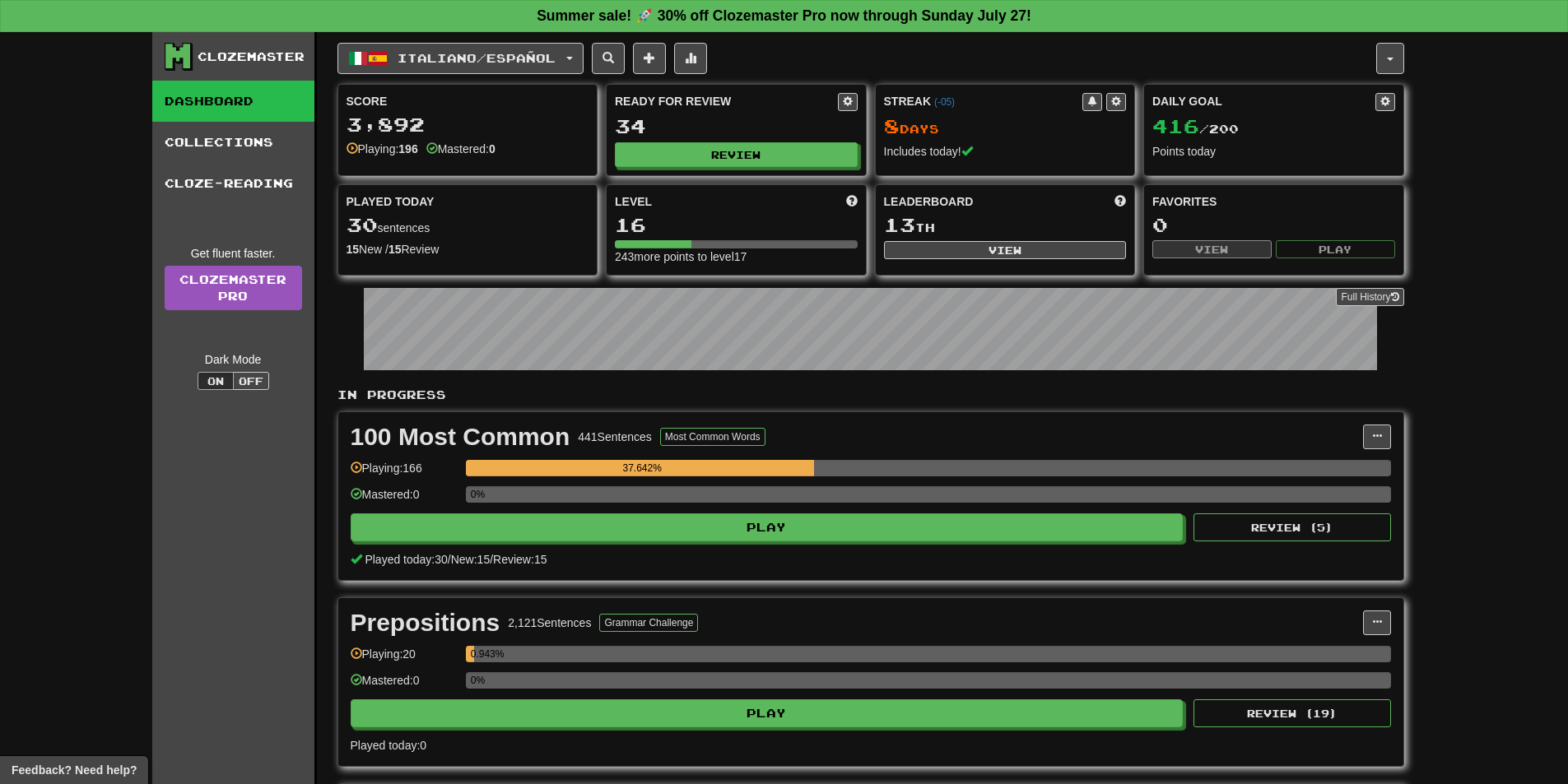 scroll, scrollTop: 0, scrollLeft: 0, axis: both 